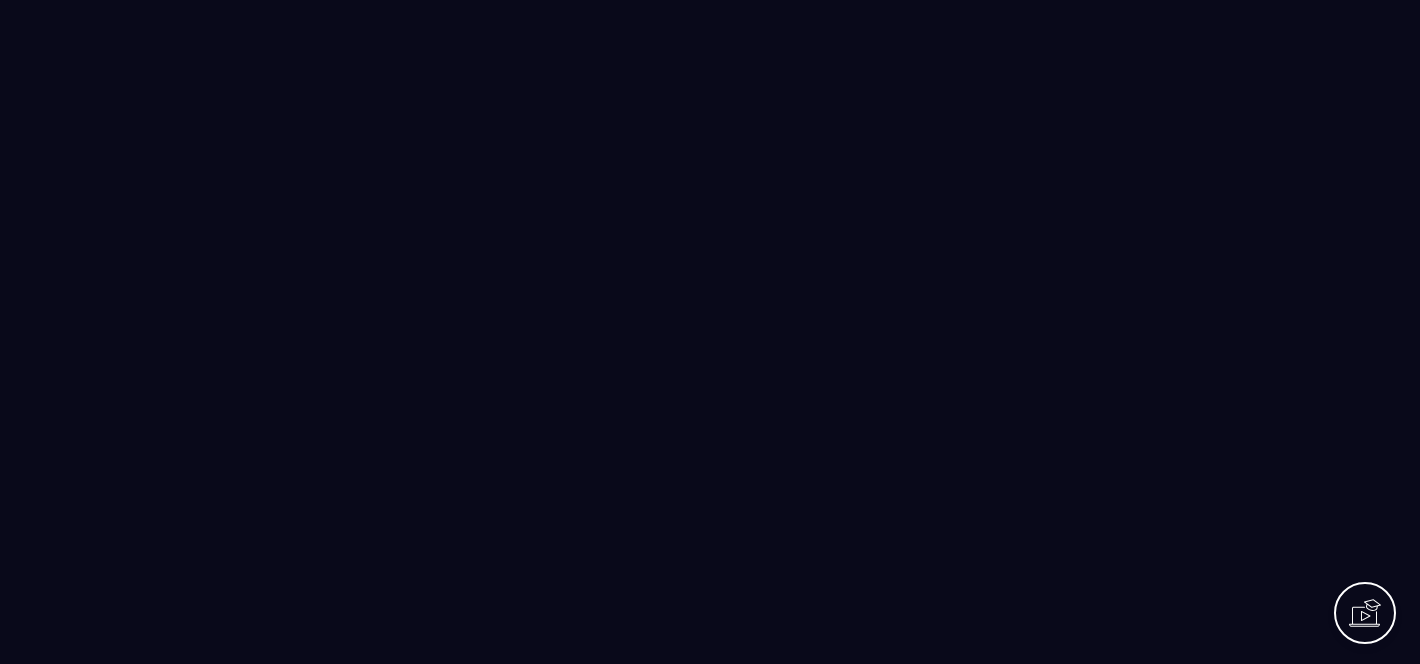 scroll, scrollTop: 0, scrollLeft: 0, axis: both 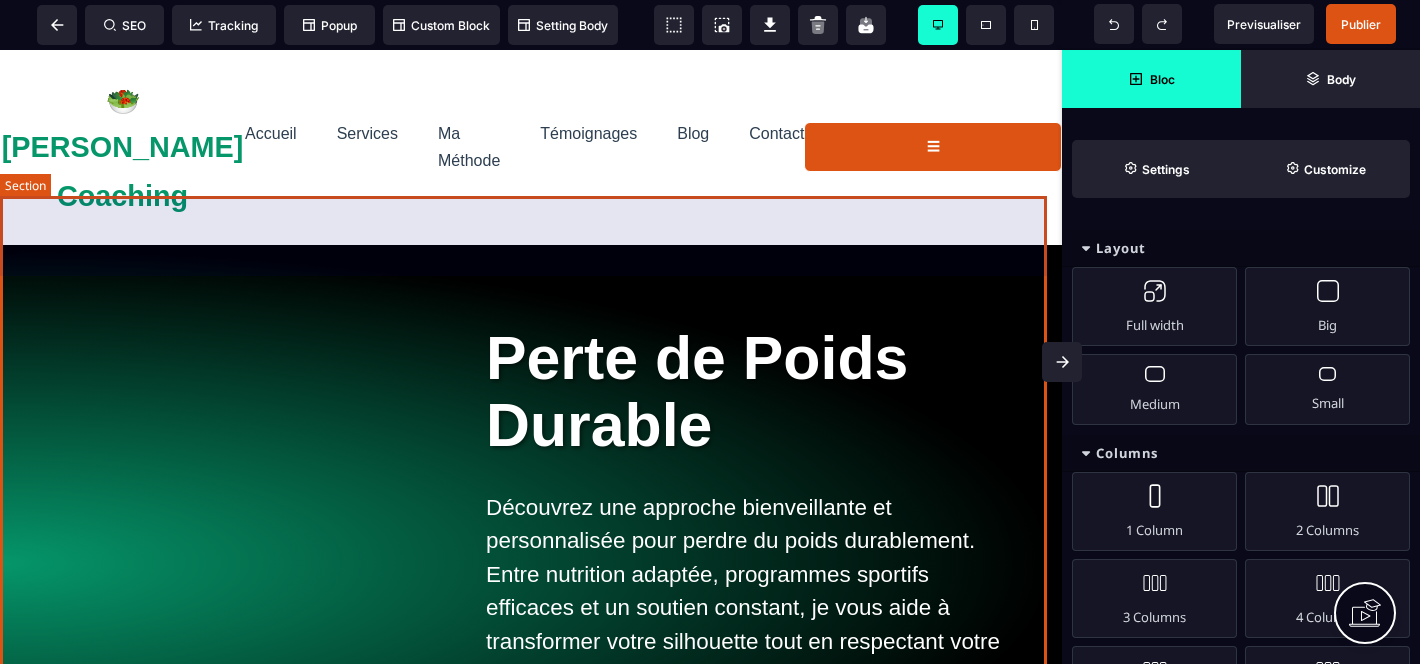 click on "Perte de Poids Durable Découvrez une approche bienveillante et personnalisée pour perdre du poids durablement. Entre nutrition adaptée, programmes sportifs efficaces et un soutien constant, je vous aide à transformer votre silhouette tout en respectant votre rythme et votre bien-être. Commencer maintenant" at bounding box center [531, 563] 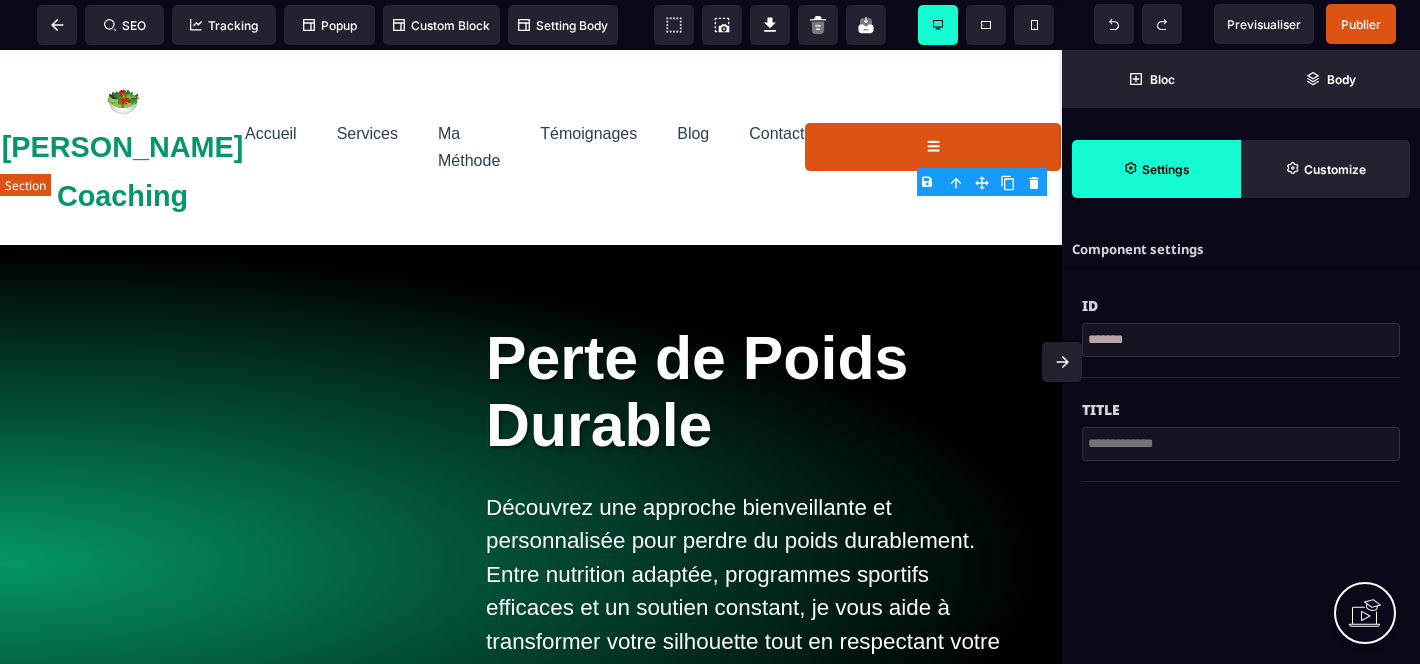 click on "Perte de Poids Durable Découvrez une approche bienveillante et personnalisée pour perdre du poids durablement. Entre nutrition adaptée, programmes sportifs efficaces et un soutien constant, je vous aide à transformer votre silhouette tout en respectant votre rythme et votre bien-être. Commencer maintenant" at bounding box center (531, 563) 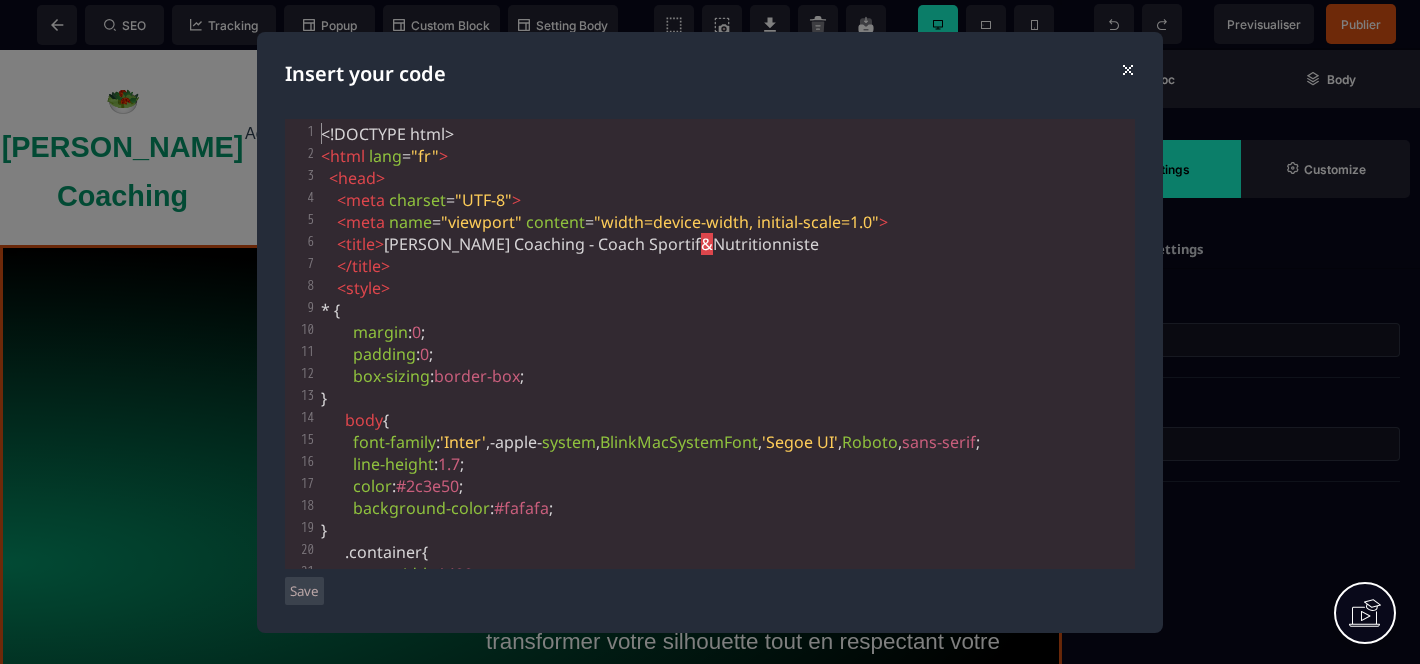 click on "< style >" at bounding box center (726, 288) 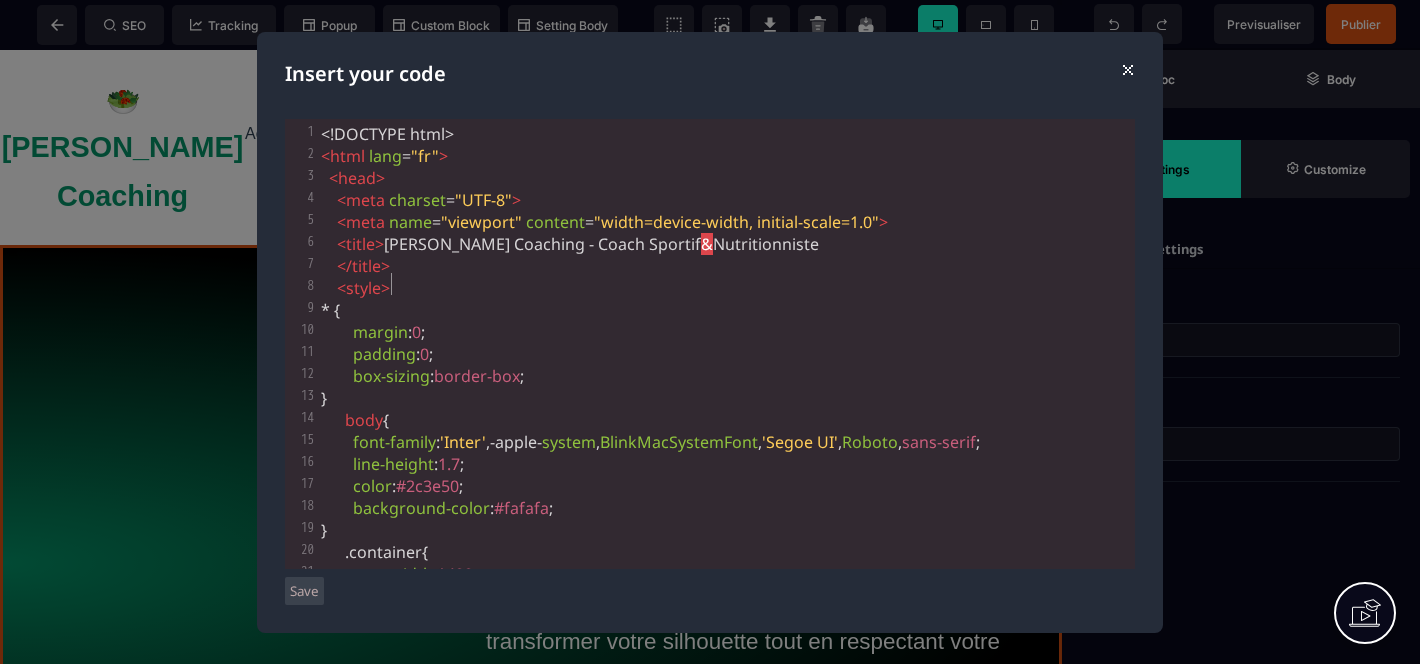 type on "**********" 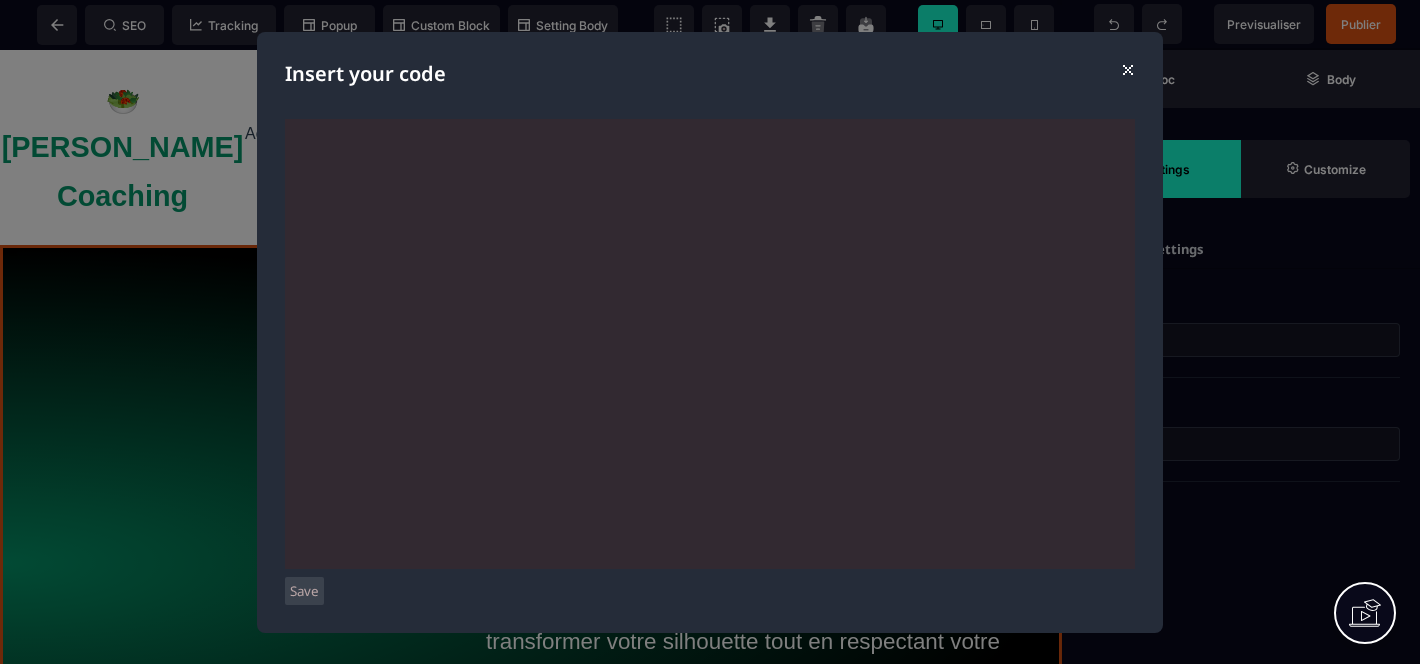 scroll, scrollTop: 10873, scrollLeft: 0, axis: vertical 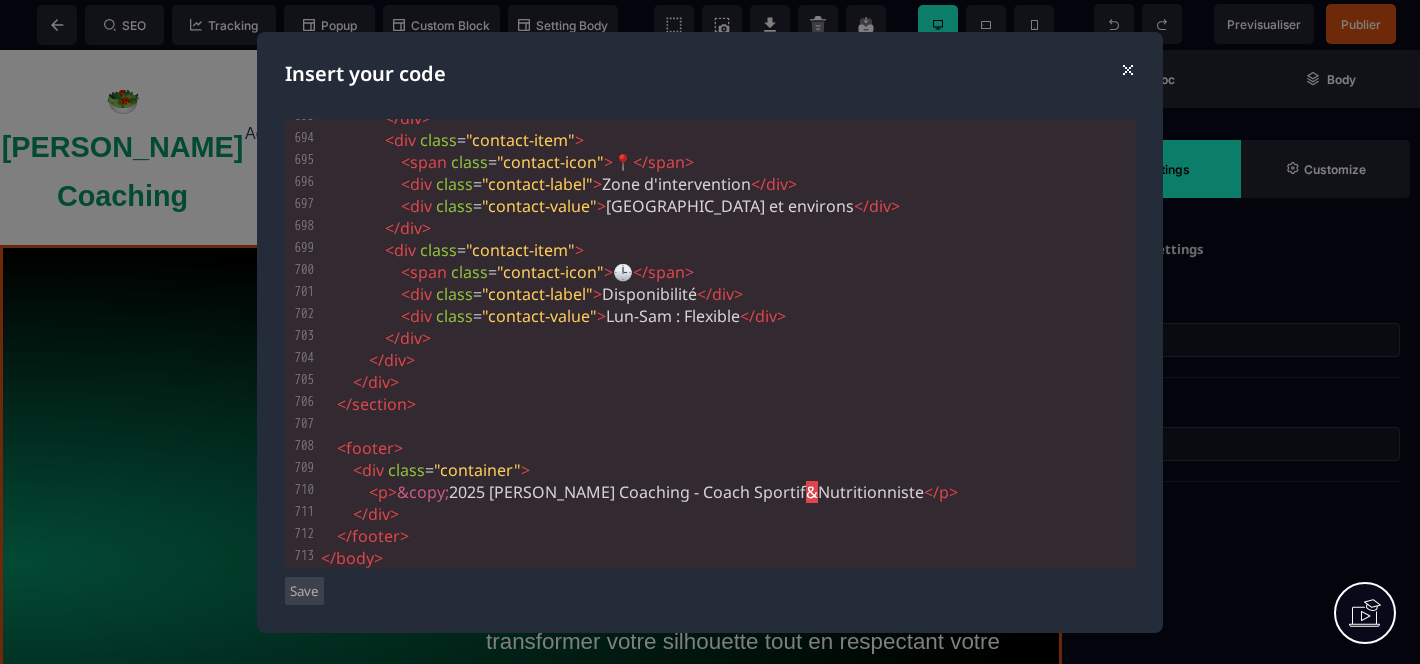 drag, startPoint x: 308, startPoint y: 585, endPoint x: 305, endPoint y: 535, distance: 50.08992 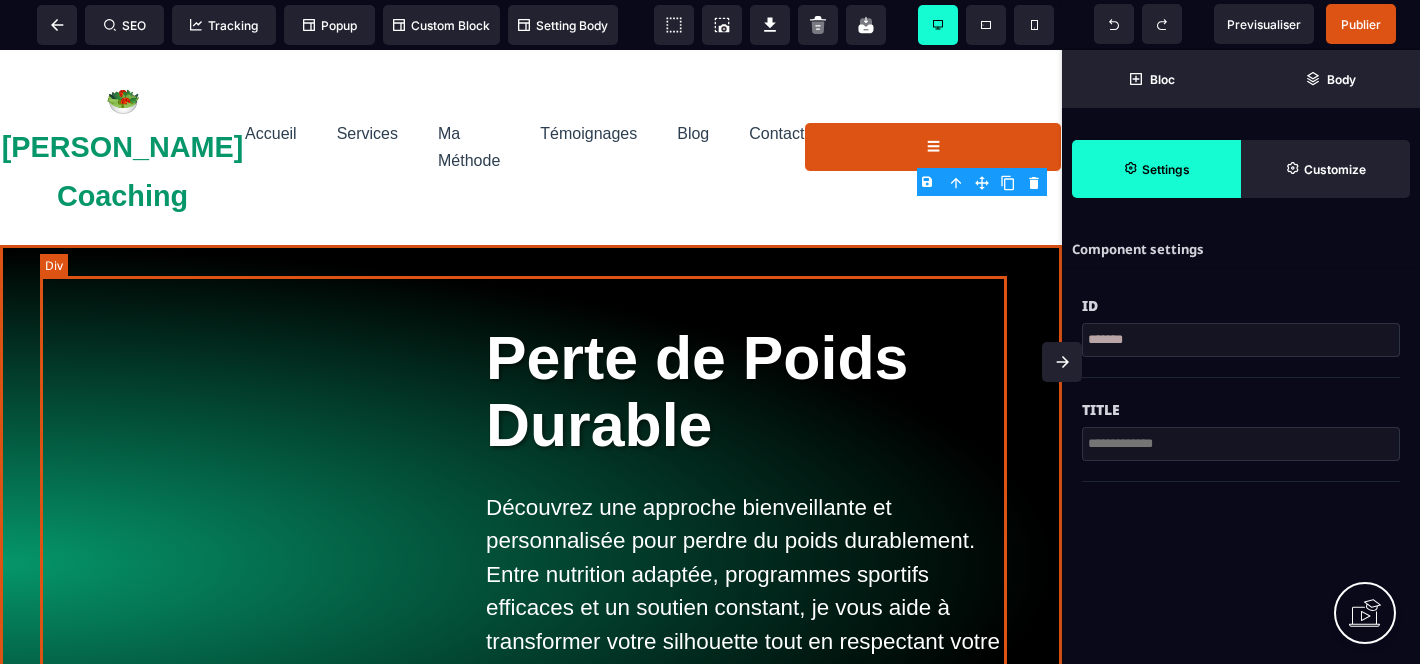 click on "Perte de Poids Durable Découvrez une approche bienveillante et personnalisée pour perdre du poids durablement. Entre nutrition adaptée, programmes sportifs efficaces et un soutien constant, je vous aide à transformer votre silhouette tout en respectant votre rythme et votre bien-être. Commencer maintenant" at bounding box center (531, 563) 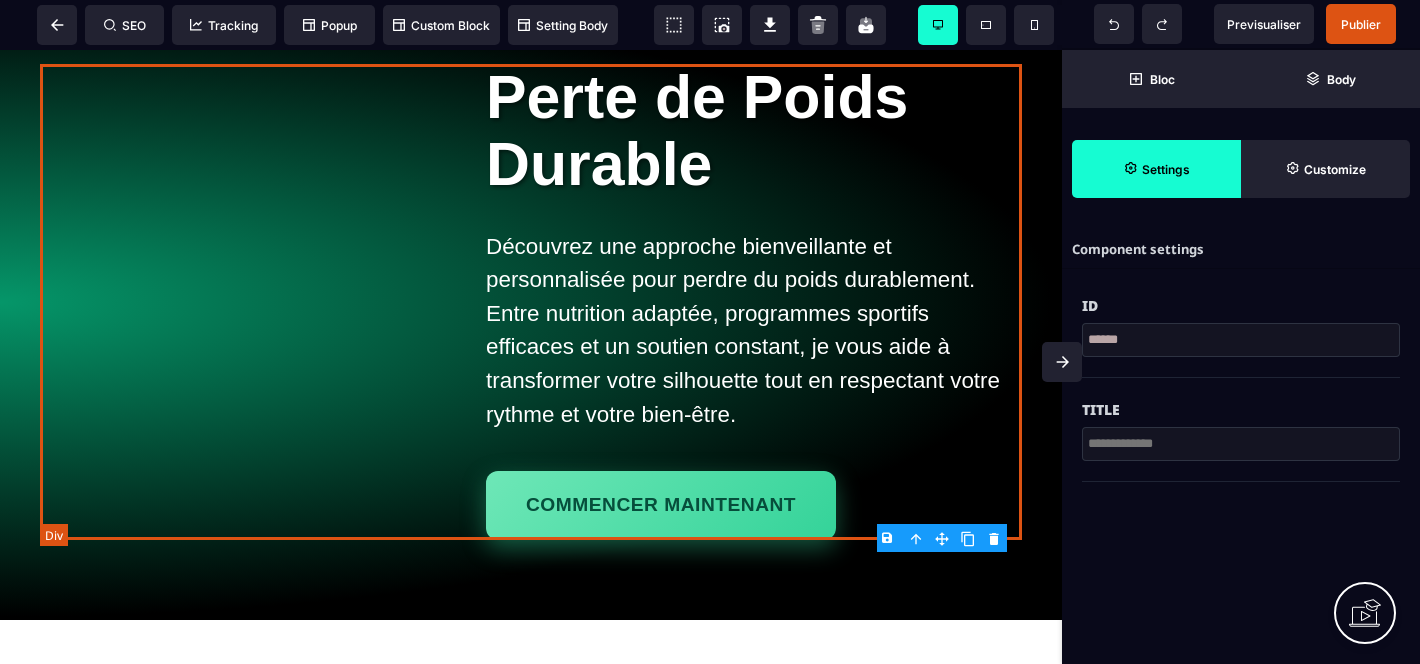 click on "Perte de Poids Durable Découvrez une approche bienveillante et personnalisée pour perdre du poids durablement. Entre nutrition adaptée, programmes sportifs efficaces et un soutien constant, je vous aide à transformer votre silhouette tout en respectant votre rythme et votre bien-être. Commencer maintenant" at bounding box center [531, 302] 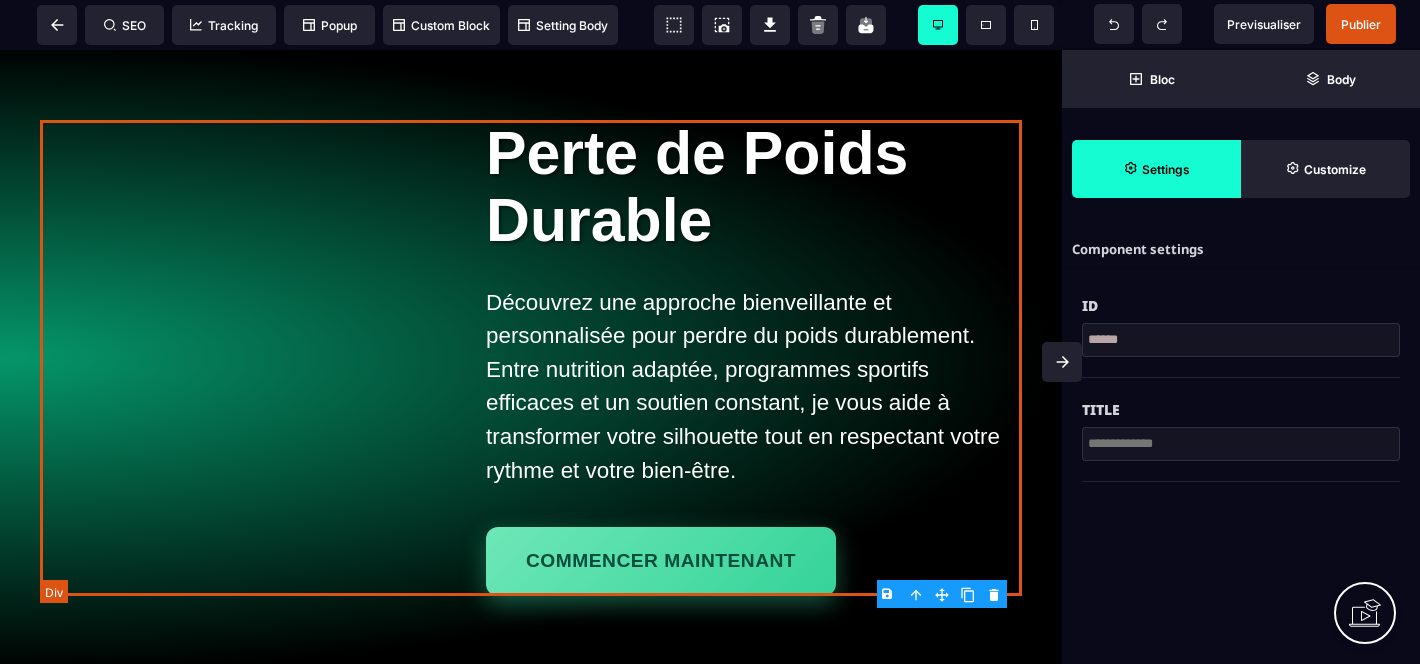 scroll, scrollTop: 0, scrollLeft: 0, axis: both 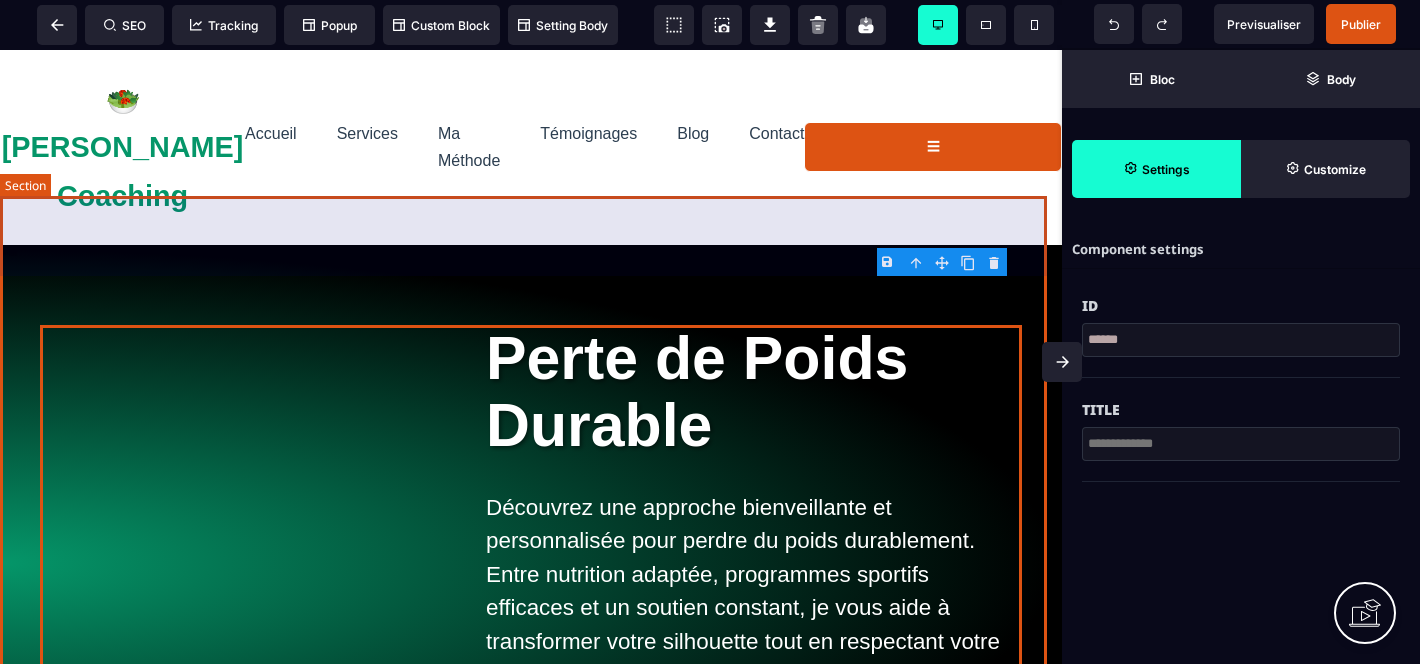 click on "Perte de Poids Durable Découvrez une approche bienveillante et personnalisée pour perdre du poids durablement. Entre nutrition adaptée, programmes sportifs efficaces et un soutien constant, je vous aide à transformer votre silhouette tout en respectant votre rythme et votre bien-être. Commencer maintenant" at bounding box center (531, 563) 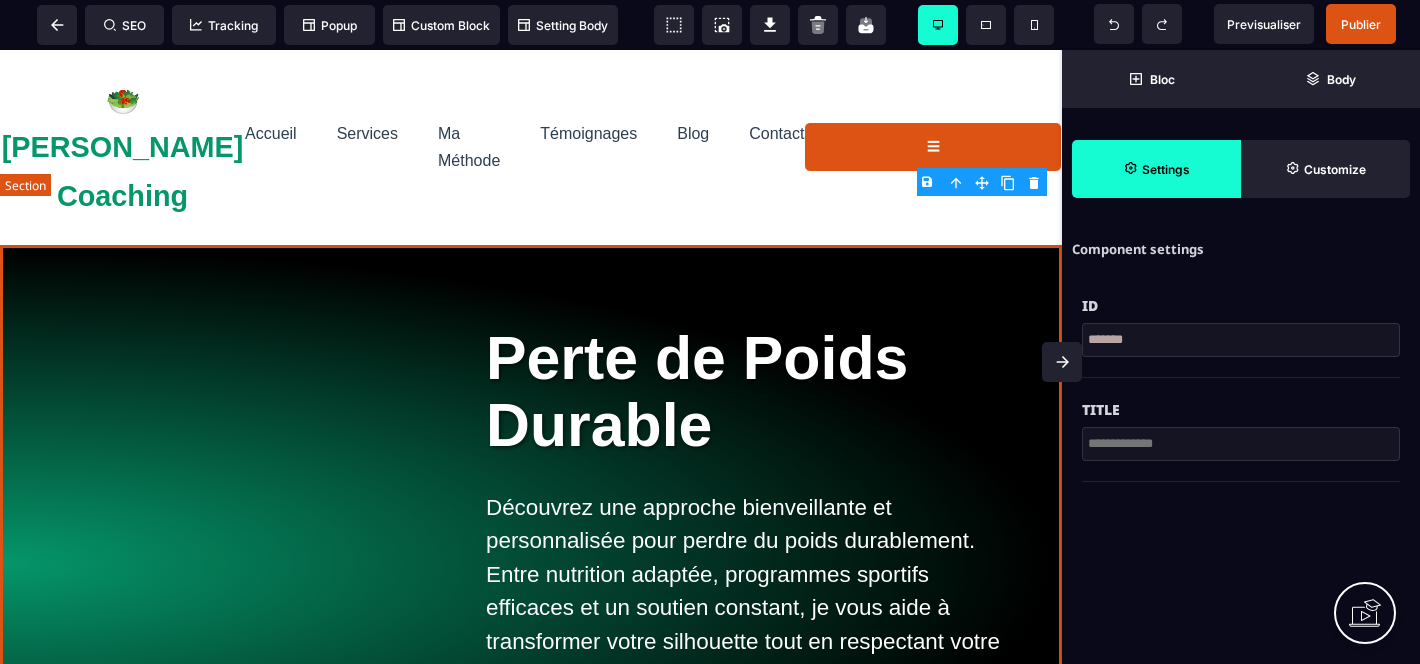 click on "Perte de Poids Durable Découvrez une approche bienveillante et personnalisée pour perdre du poids durablement. Entre nutrition adaptée, programmes sportifs efficaces et un soutien constant, je vous aide à transformer votre silhouette tout en respectant votre rythme et votre bien-être. Commencer maintenant" at bounding box center [531, 563] 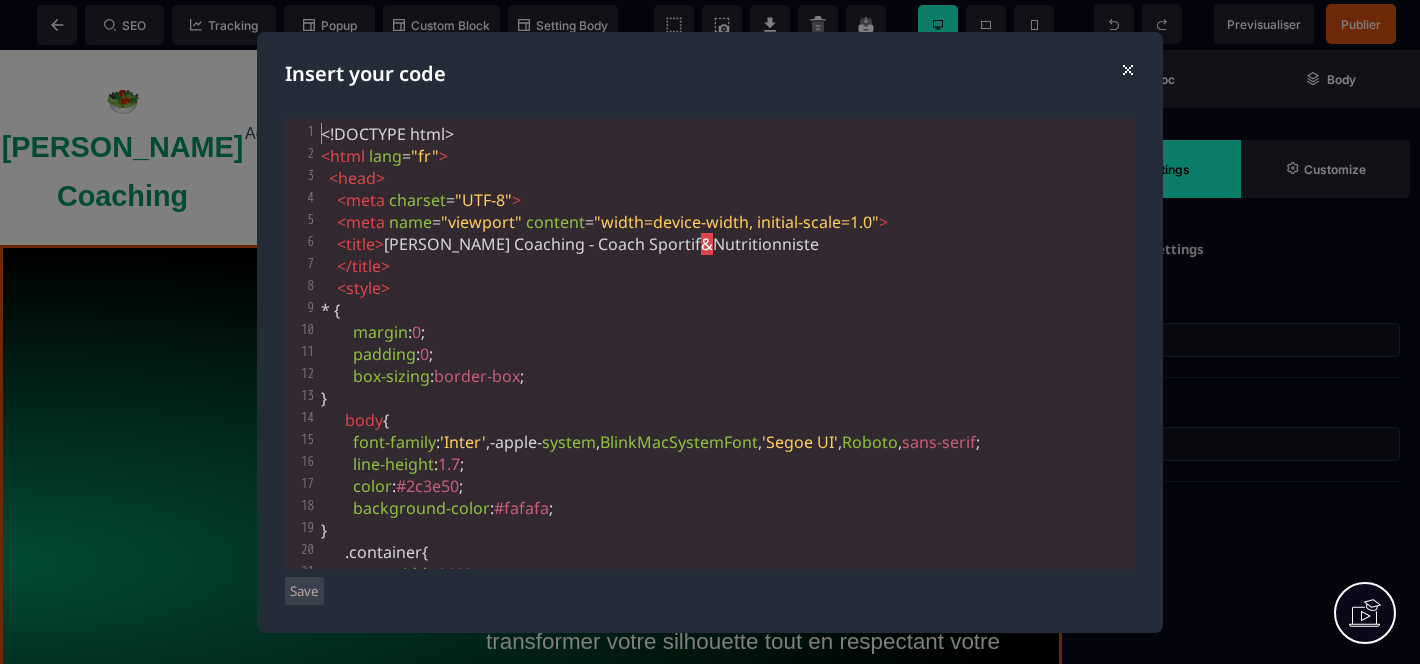 click on "</ title >" at bounding box center (726, 266) 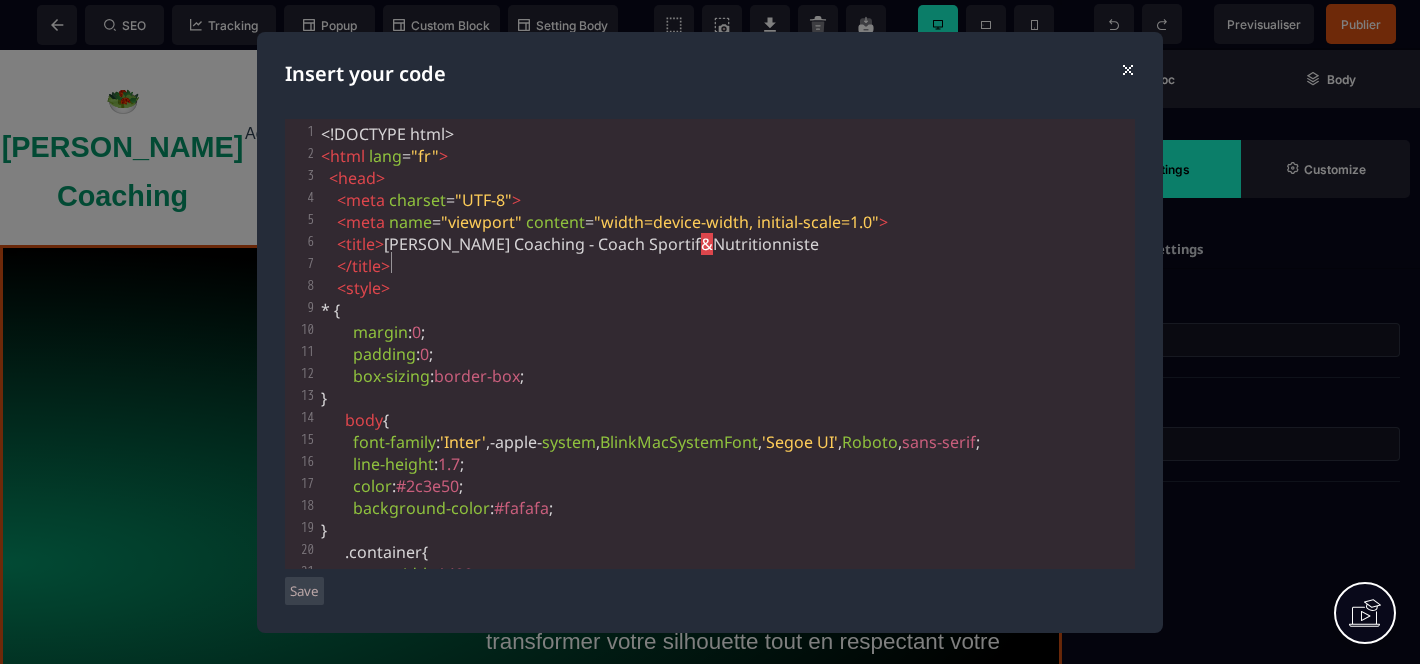 type on "**********" 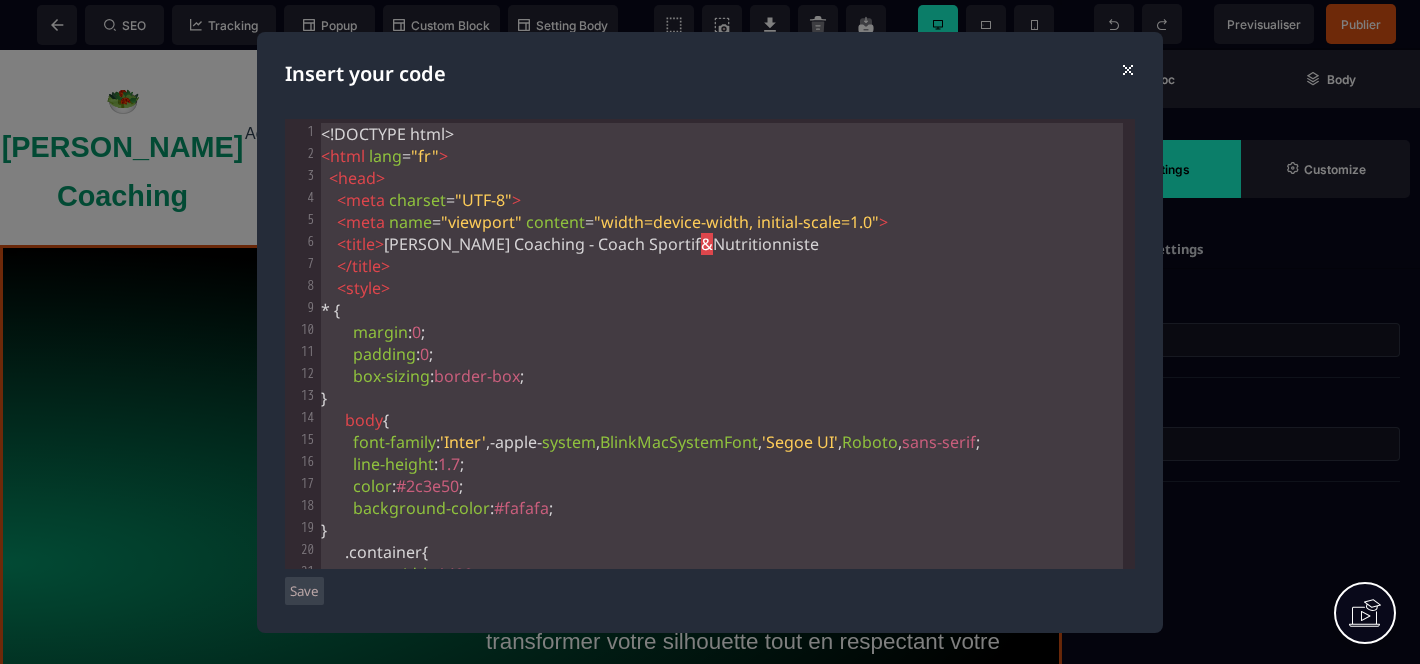 type 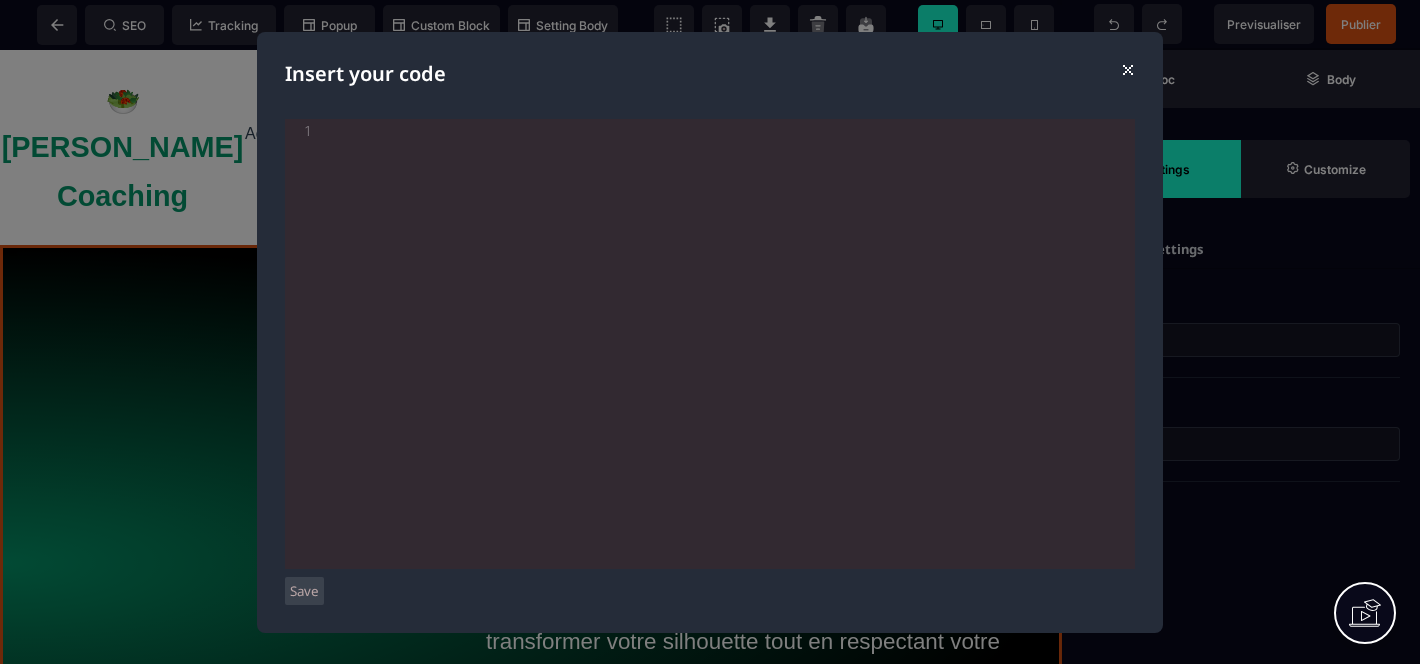 click on "Save" at bounding box center (304, 591) 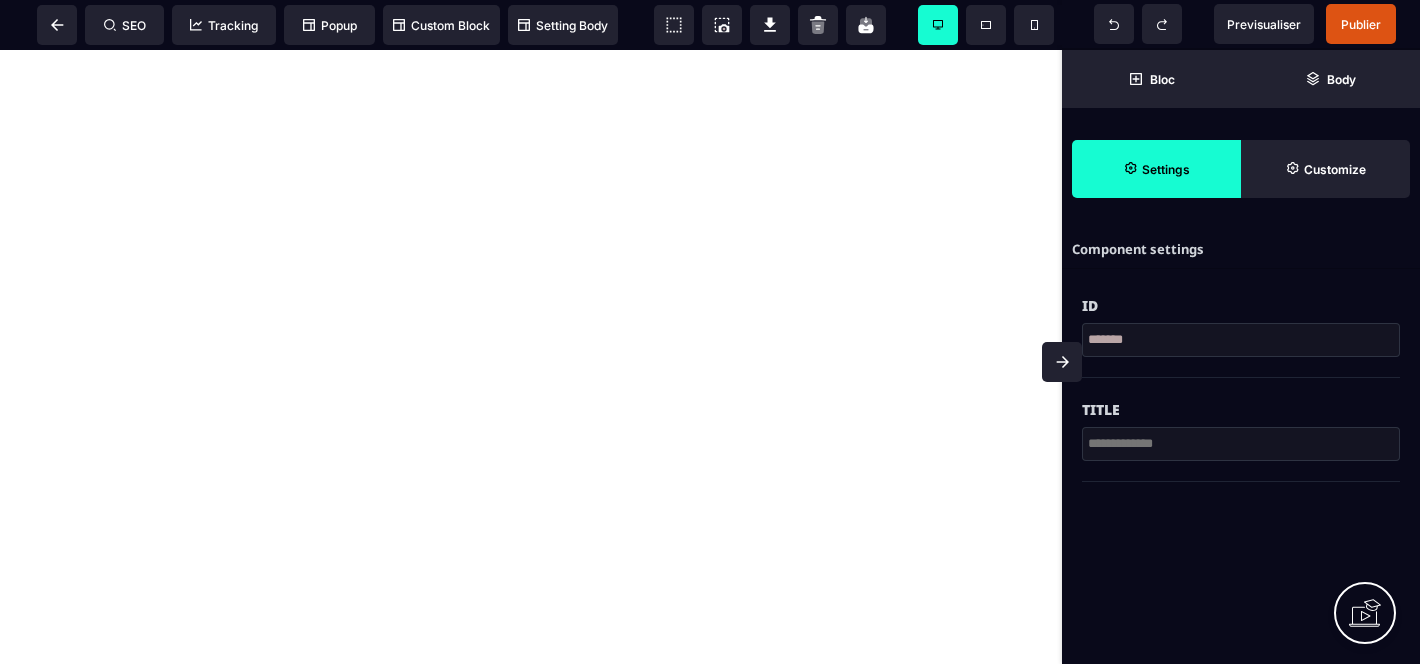 click at bounding box center (531, 357) 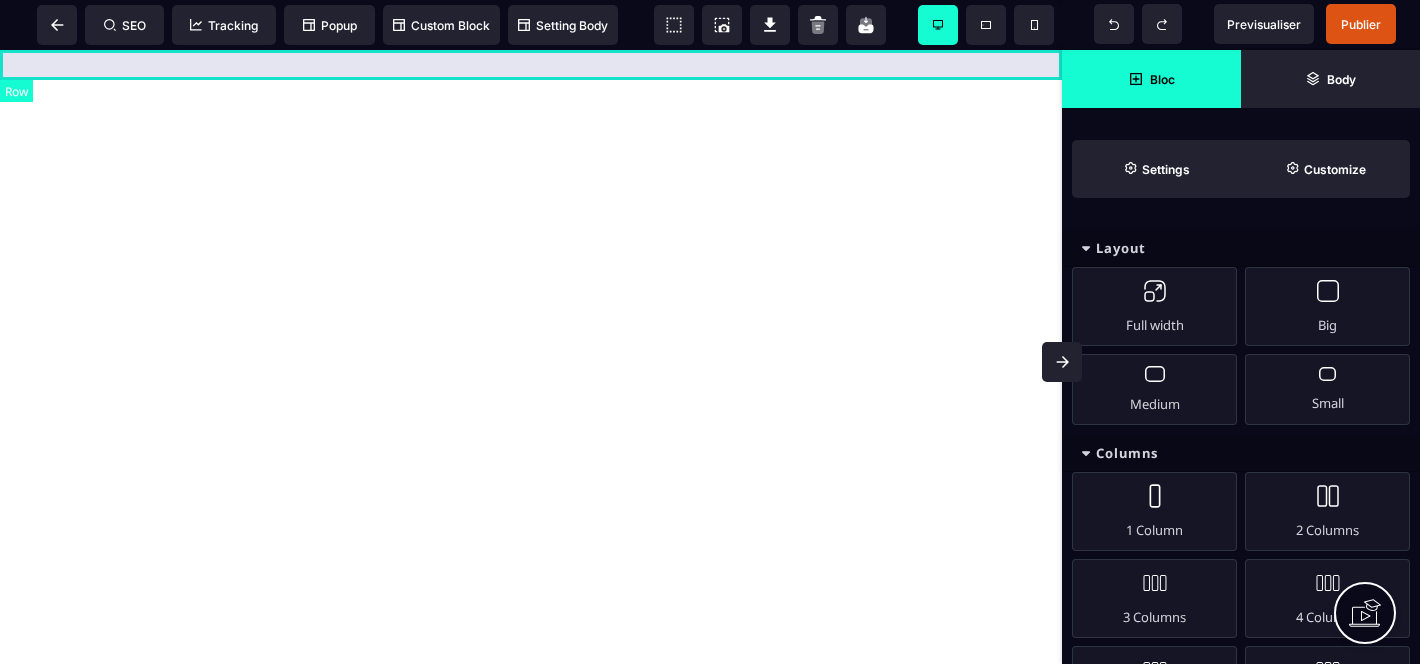 click at bounding box center [531, 65] 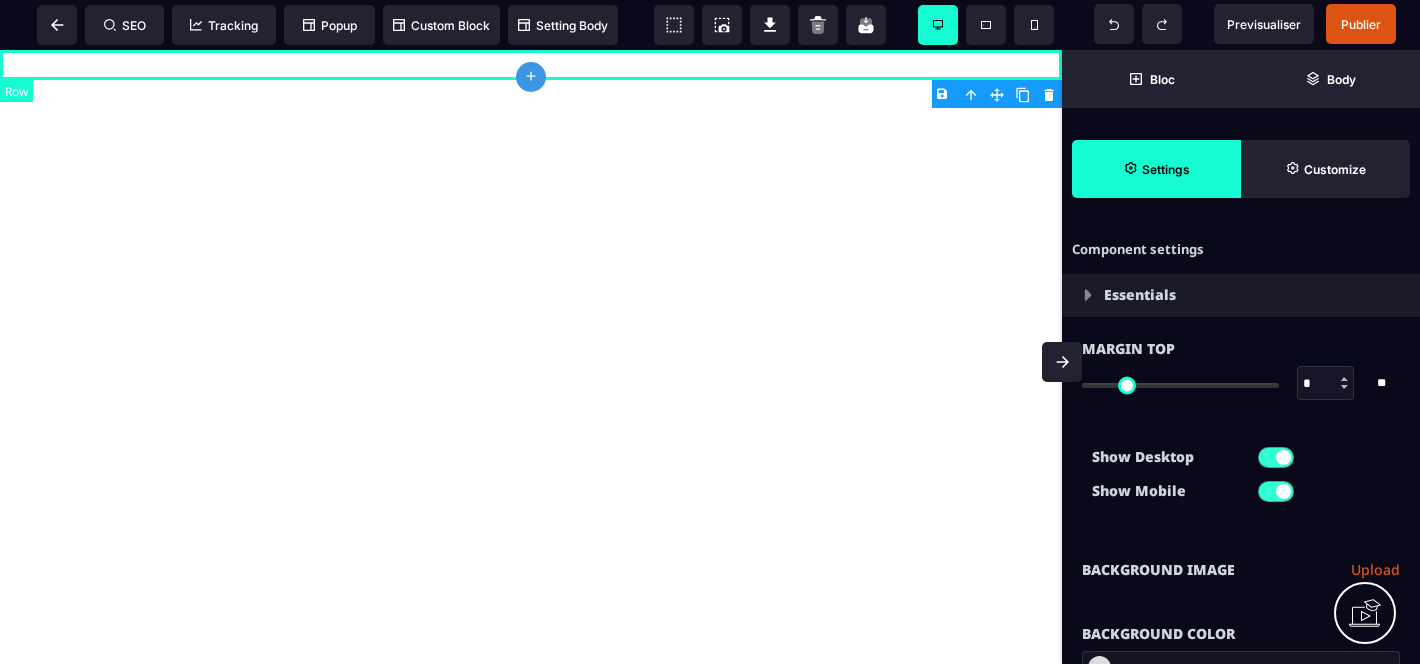 type on "*" 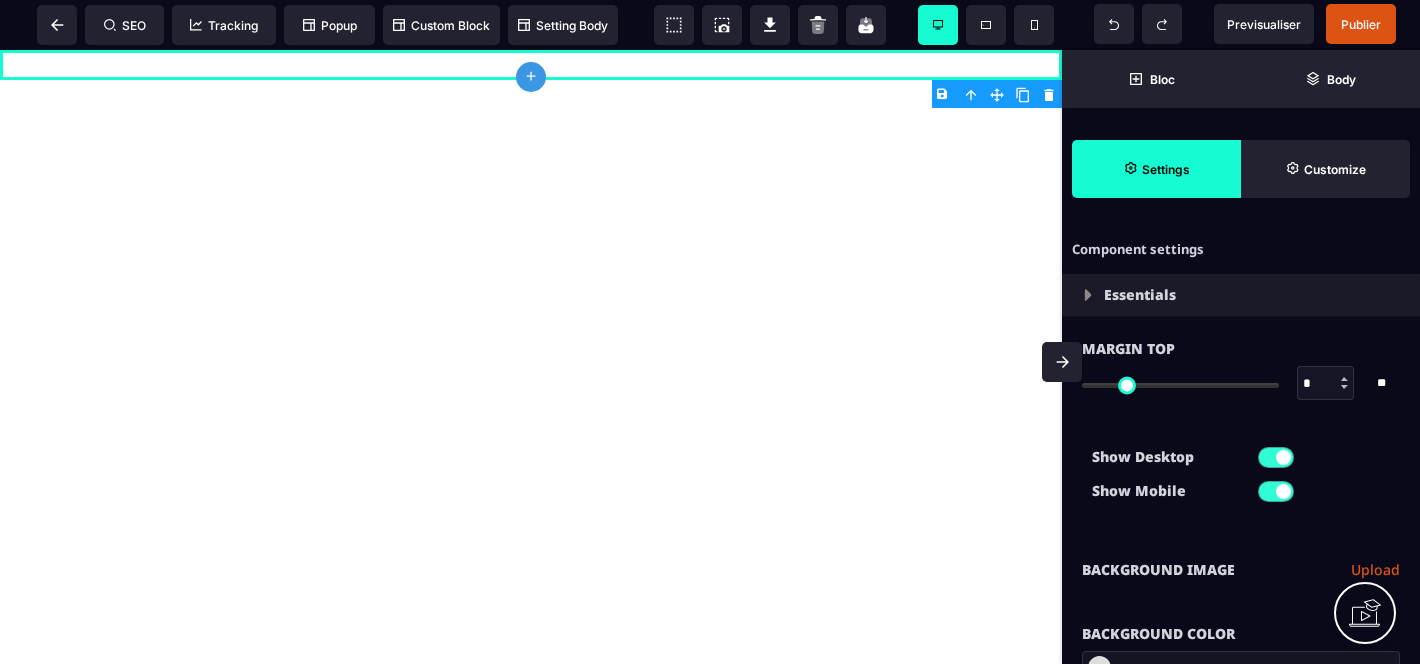 click at bounding box center (531, 357) 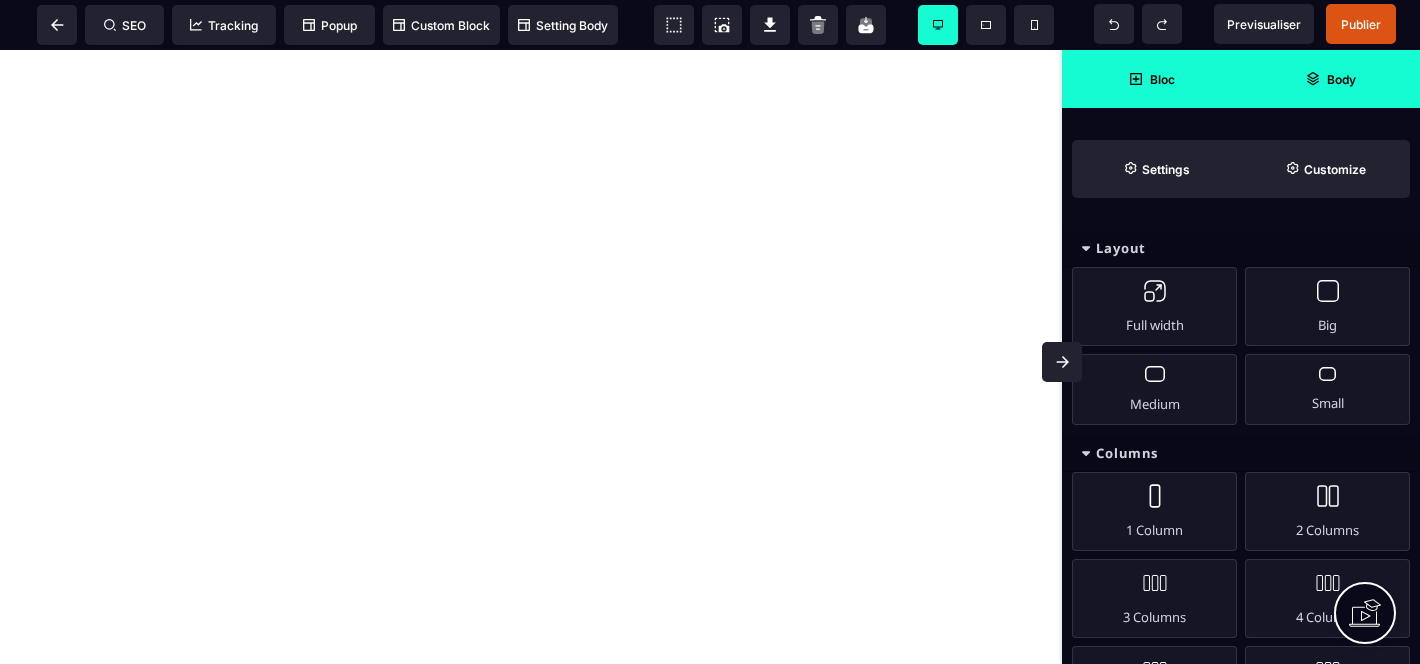 click on "Body" at bounding box center (1330, 79) 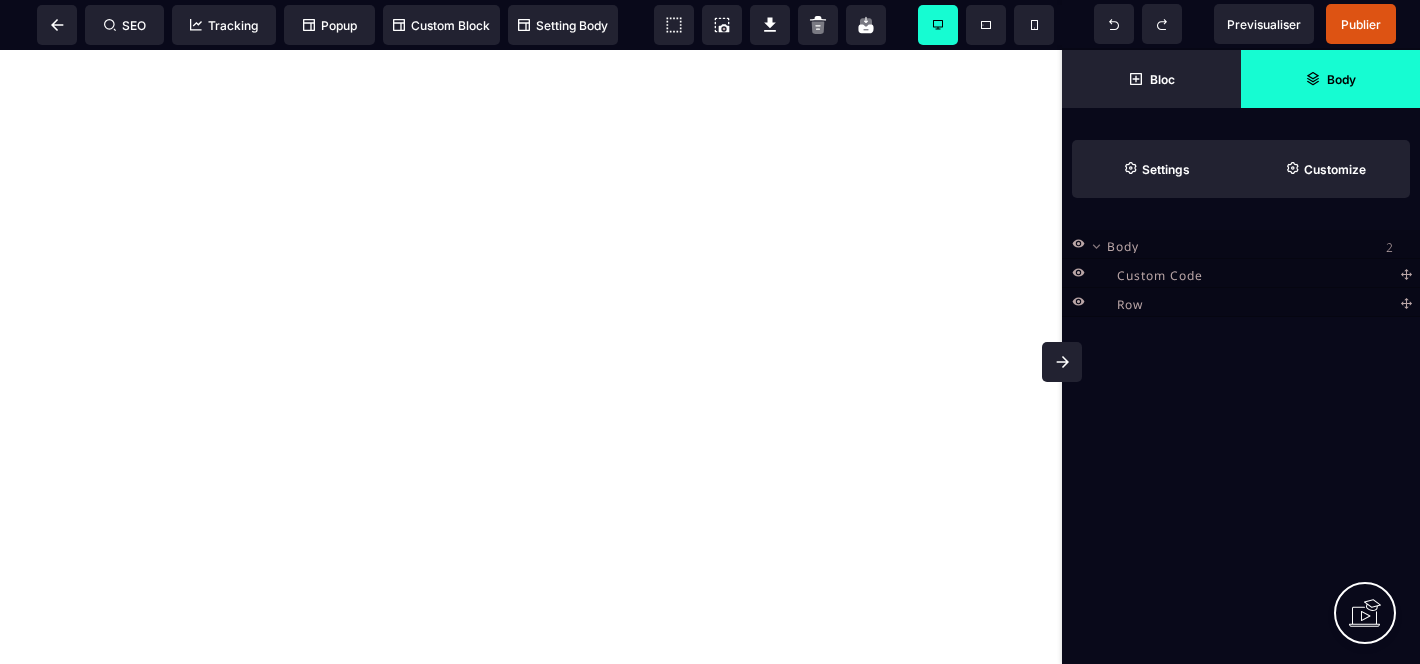 click on "Custom Code" at bounding box center [1160, 272] 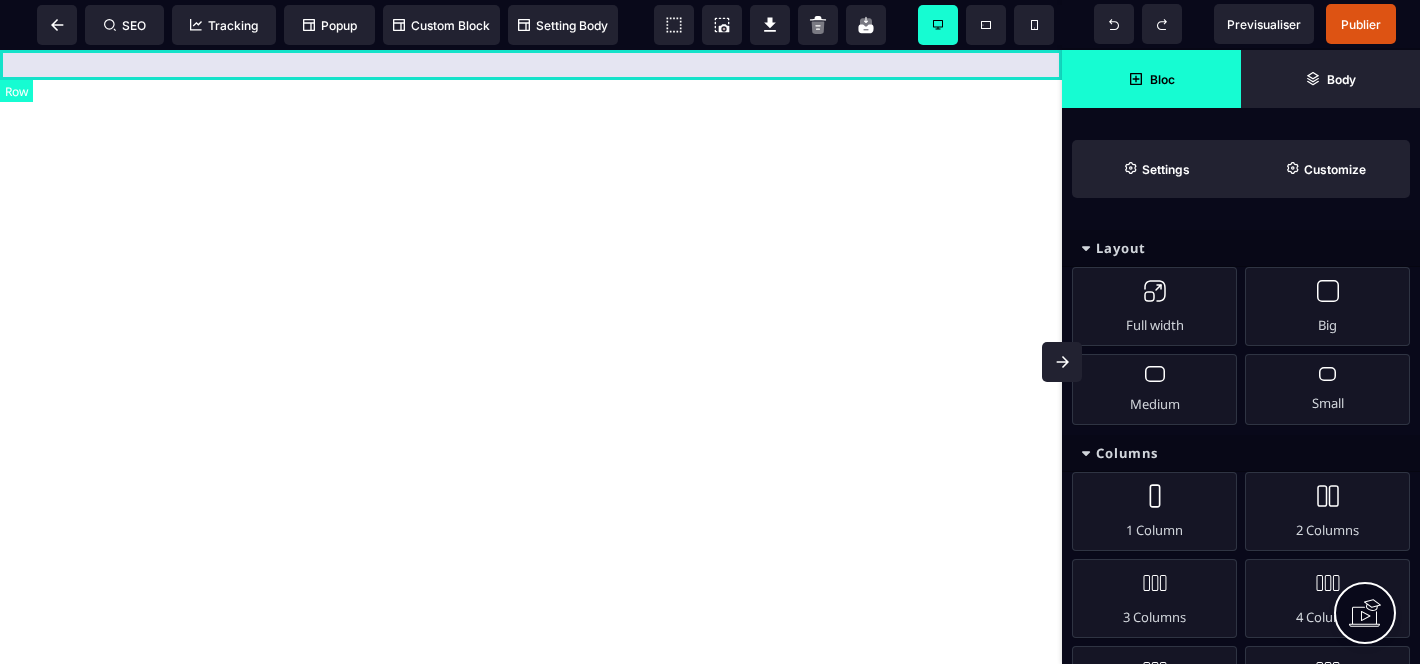 drag, startPoint x: 642, startPoint y: 357, endPoint x: 314, endPoint y: 53, distance: 447.2136 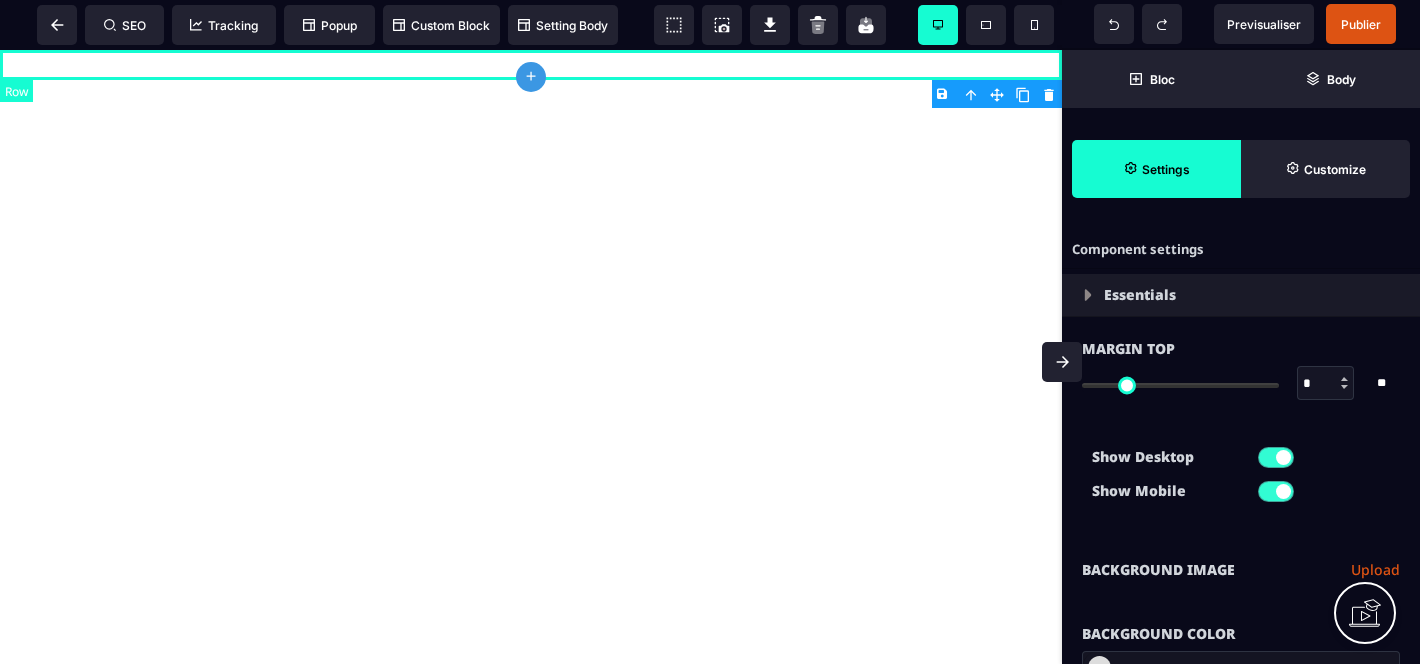 drag, startPoint x: 517, startPoint y: 53, endPoint x: 536, endPoint y: 59, distance: 19.924858 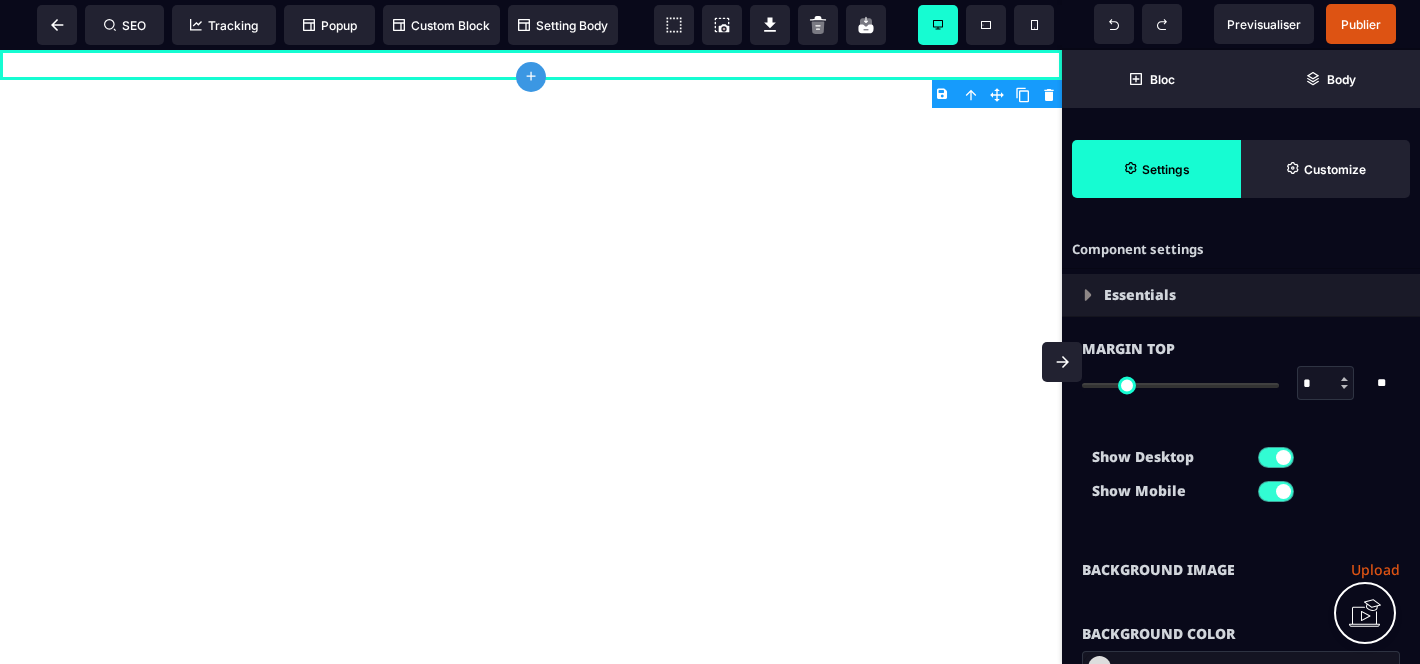 click at bounding box center [531, 357] 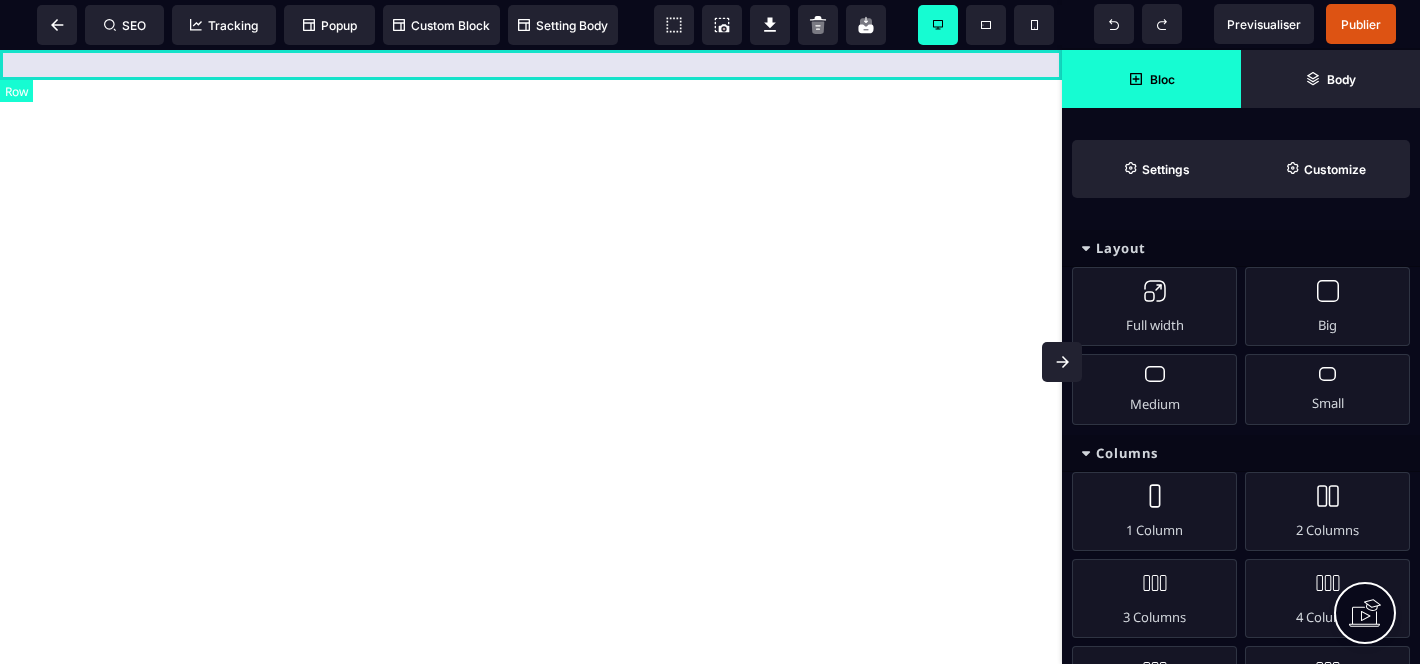 drag, startPoint x: 850, startPoint y: 523, endPoint x: 84, endPoint y: 34, distance: 908.7778 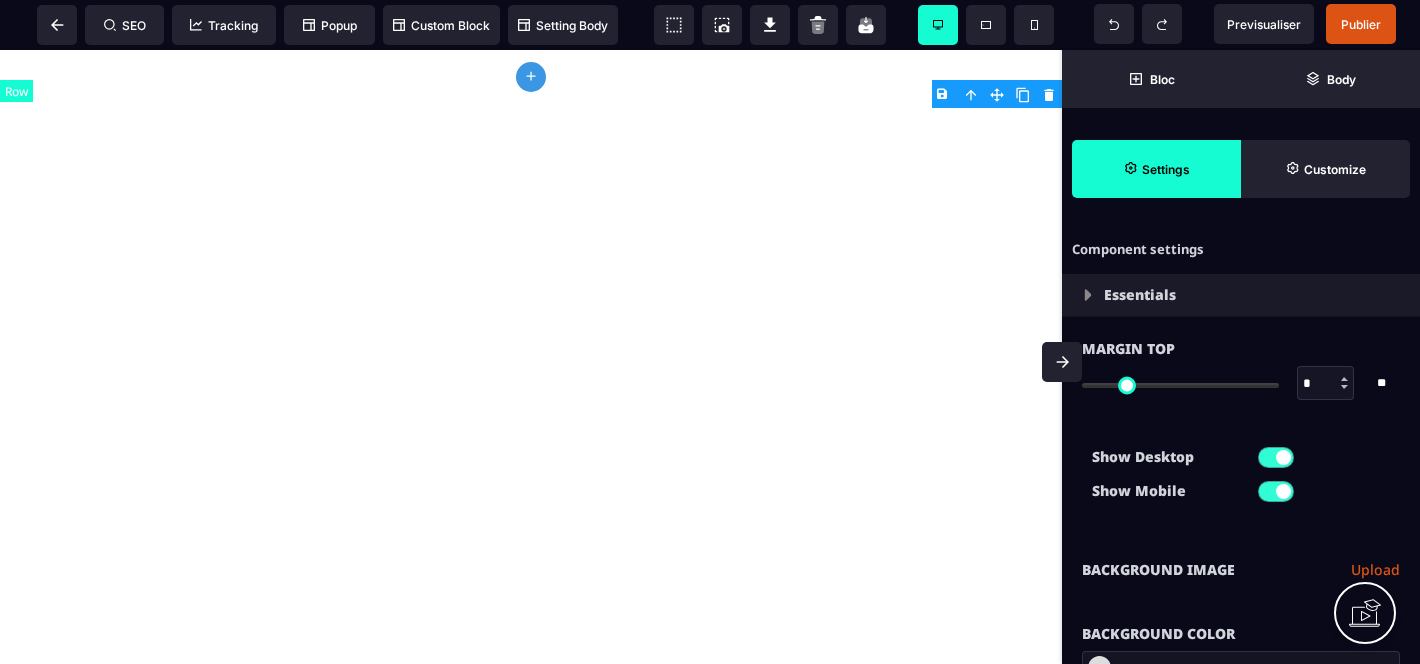 drag, startPoint x: 197, startPoint y: 59, endPoint x: 210, endPoint y: 62, distance: 13.341664 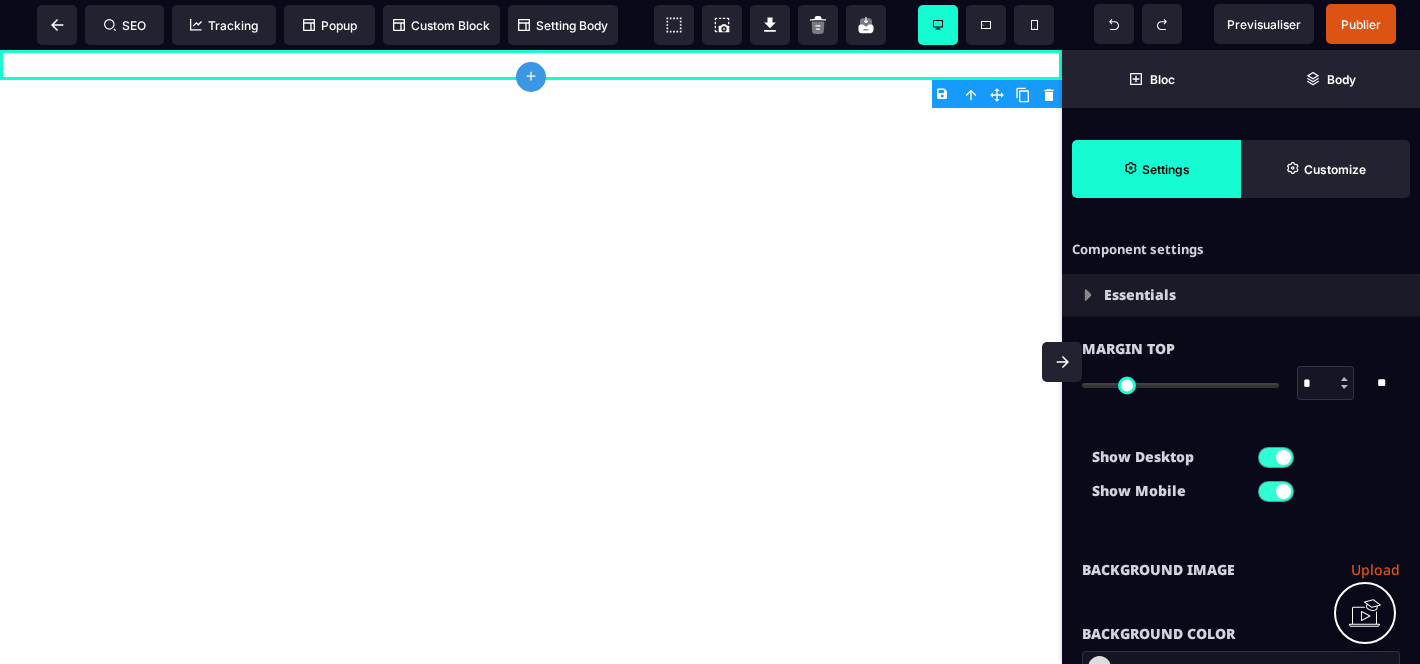 click at bounding box center [531, 65] 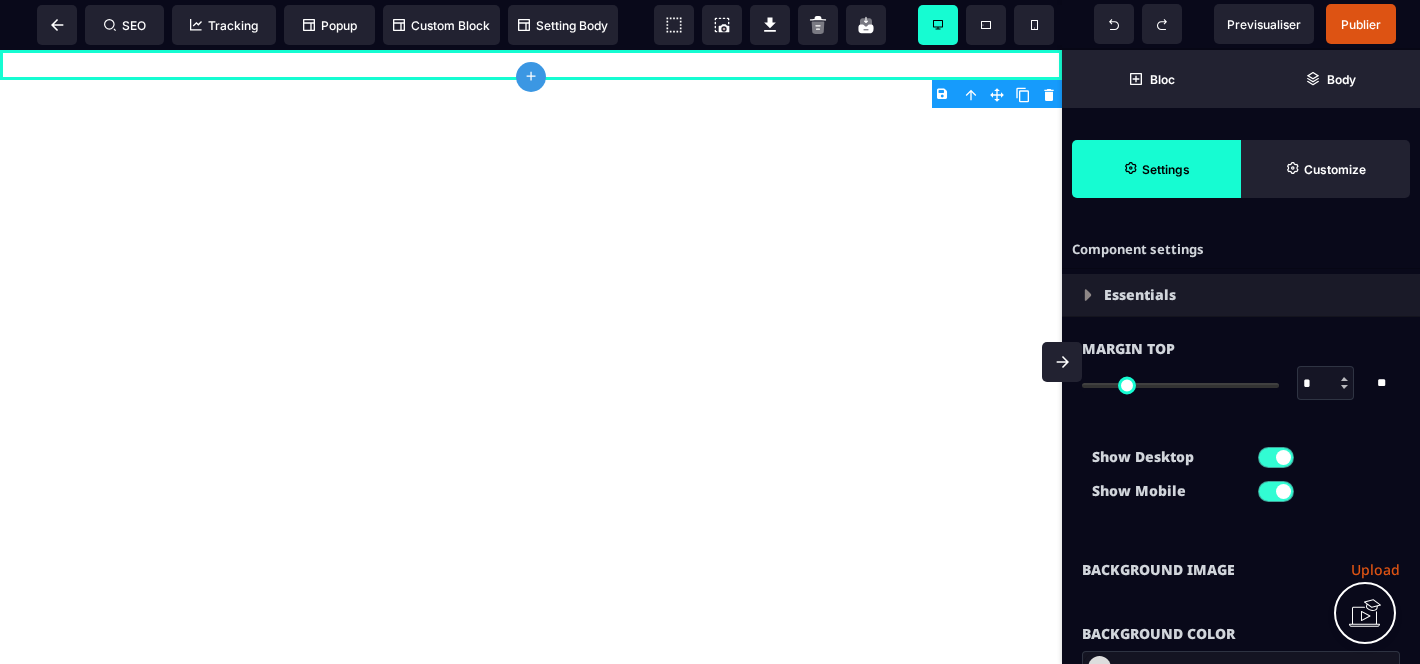 click at bounding box center [531, 65] 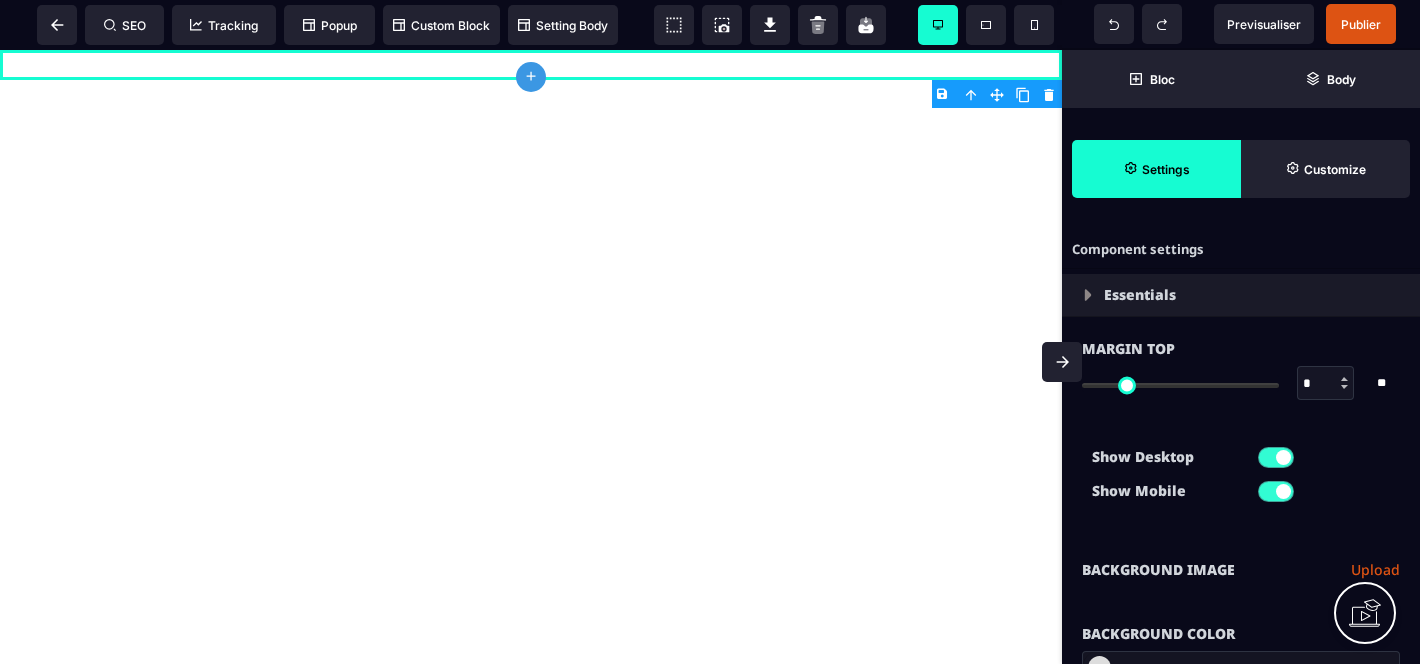 drag, startPoint x: 423, startPoint y: 64, endPoint x: 497, endPoint y: 63, distance: 74.00676 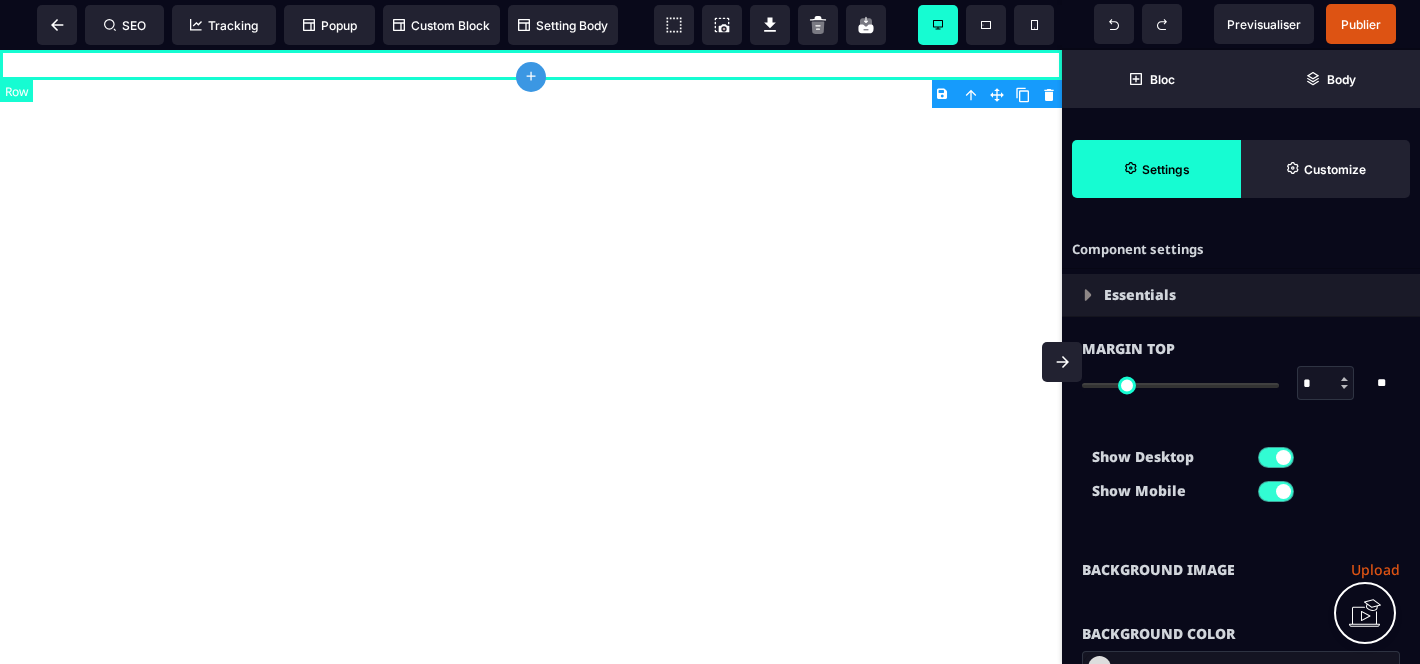 click at bounding box center (531, 65) 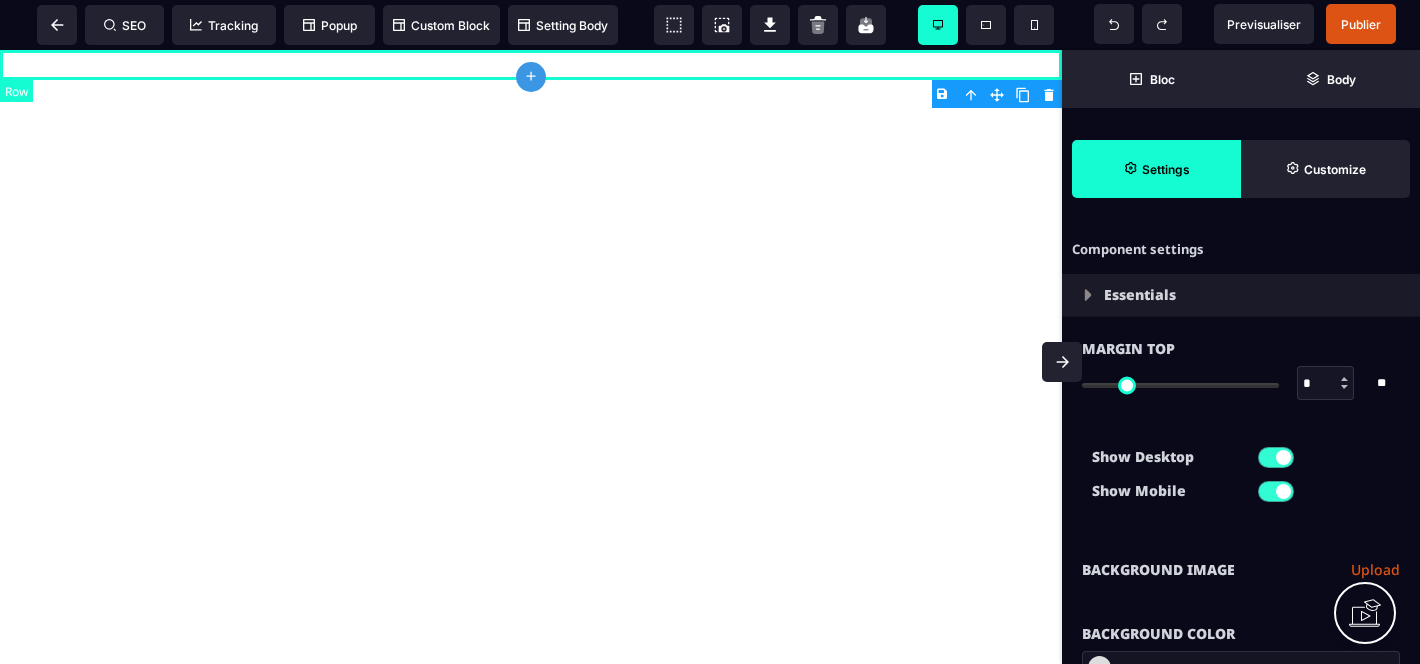 click at bounding box center (531, 65) 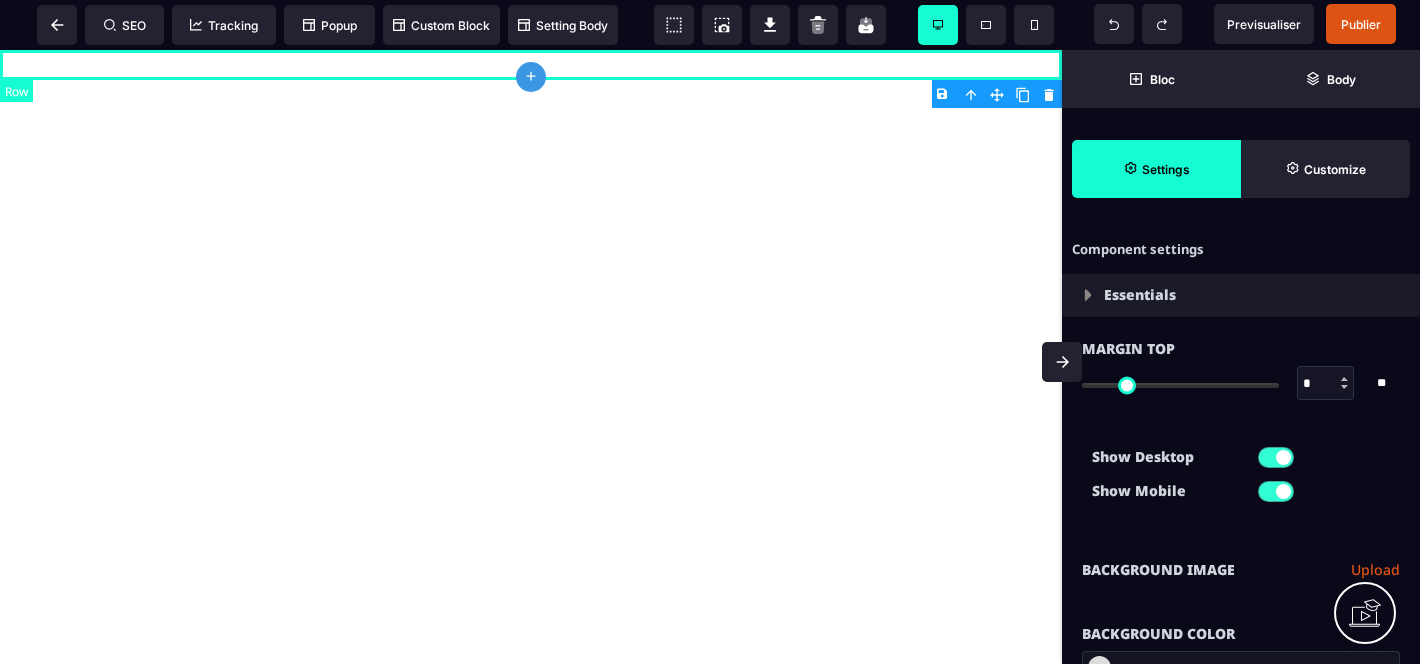 click at bounding box center (531, 65) 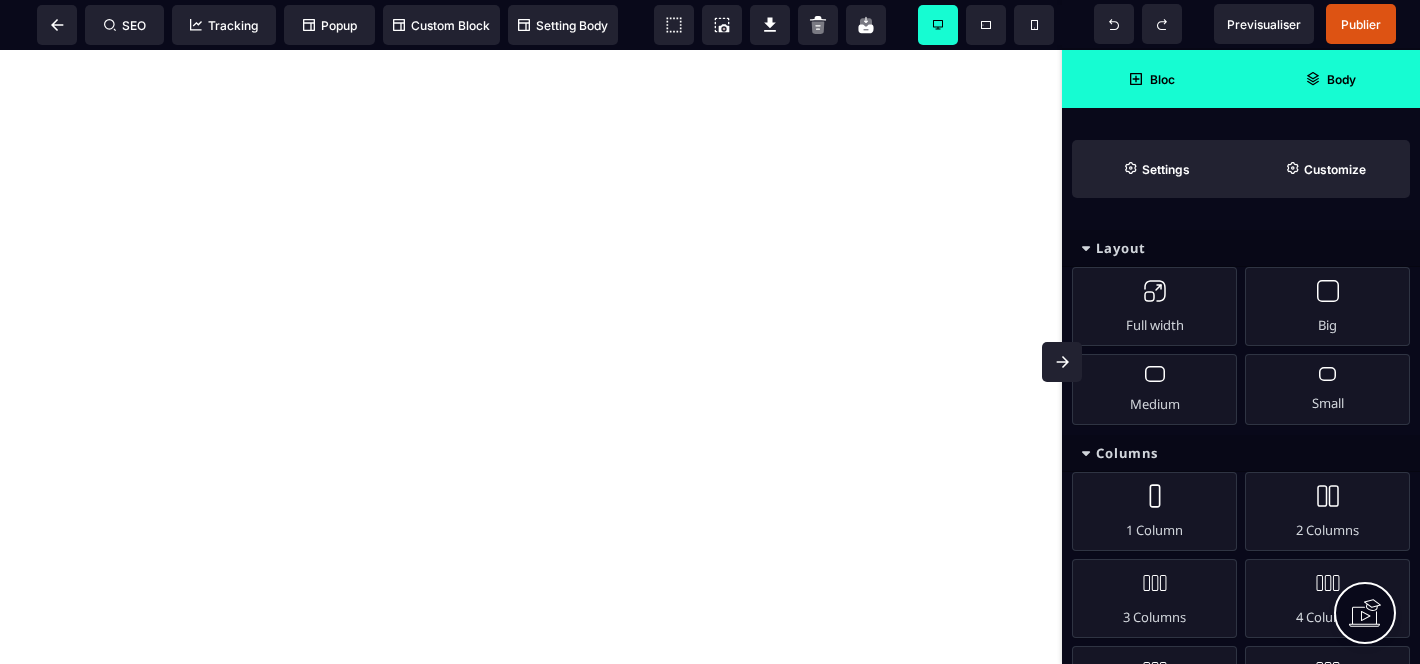 click on "Body" at bounding box center [1330, 79] 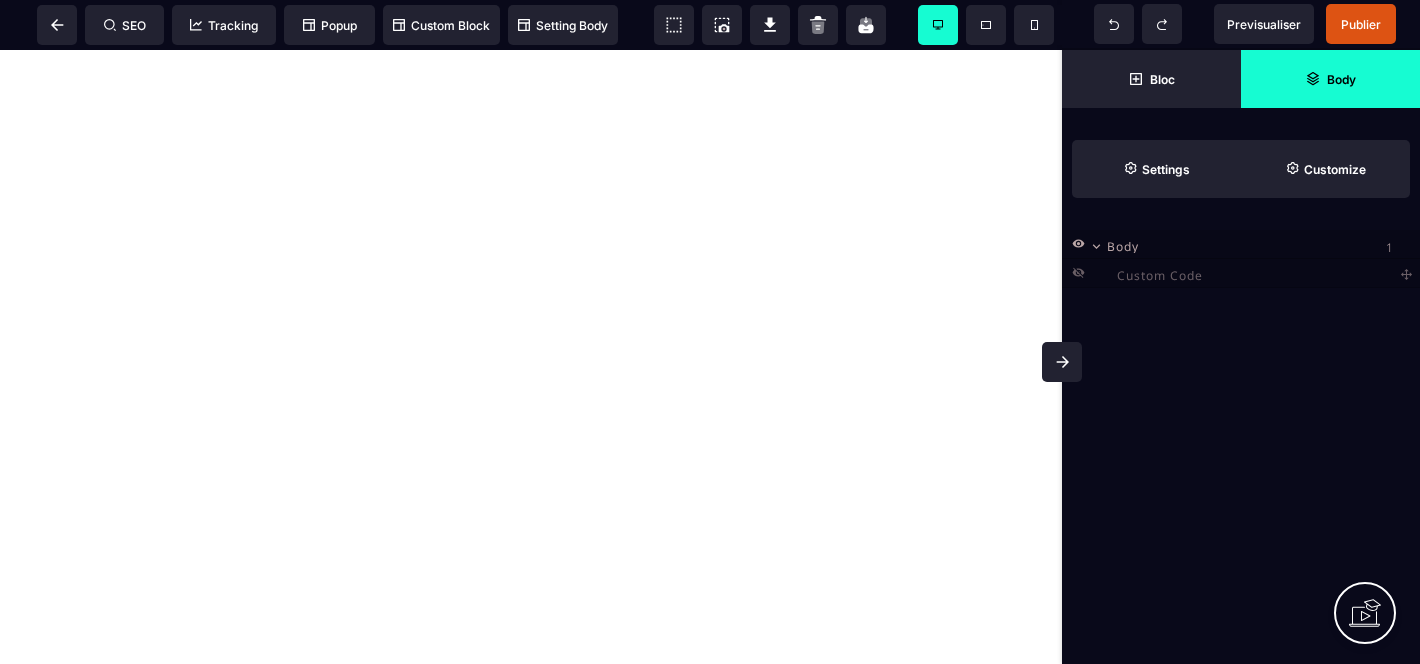 click 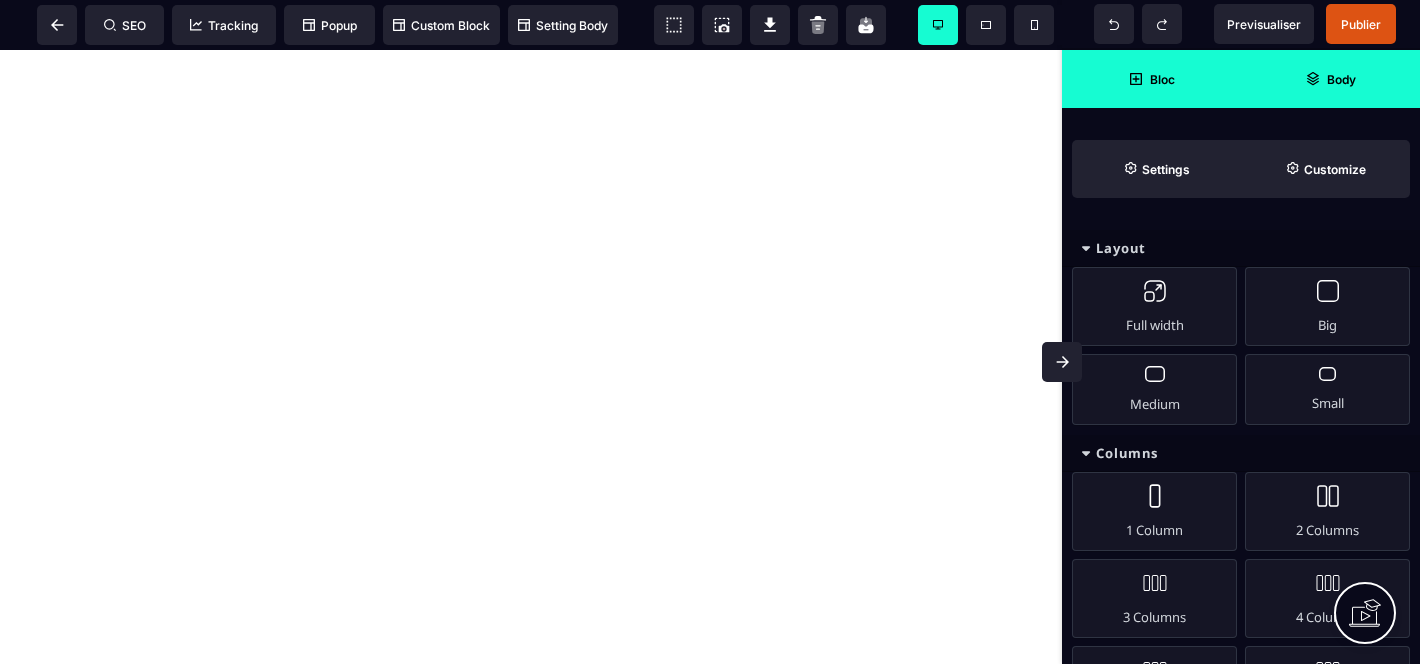 click on "Body" at bounding box center [1330, 79] 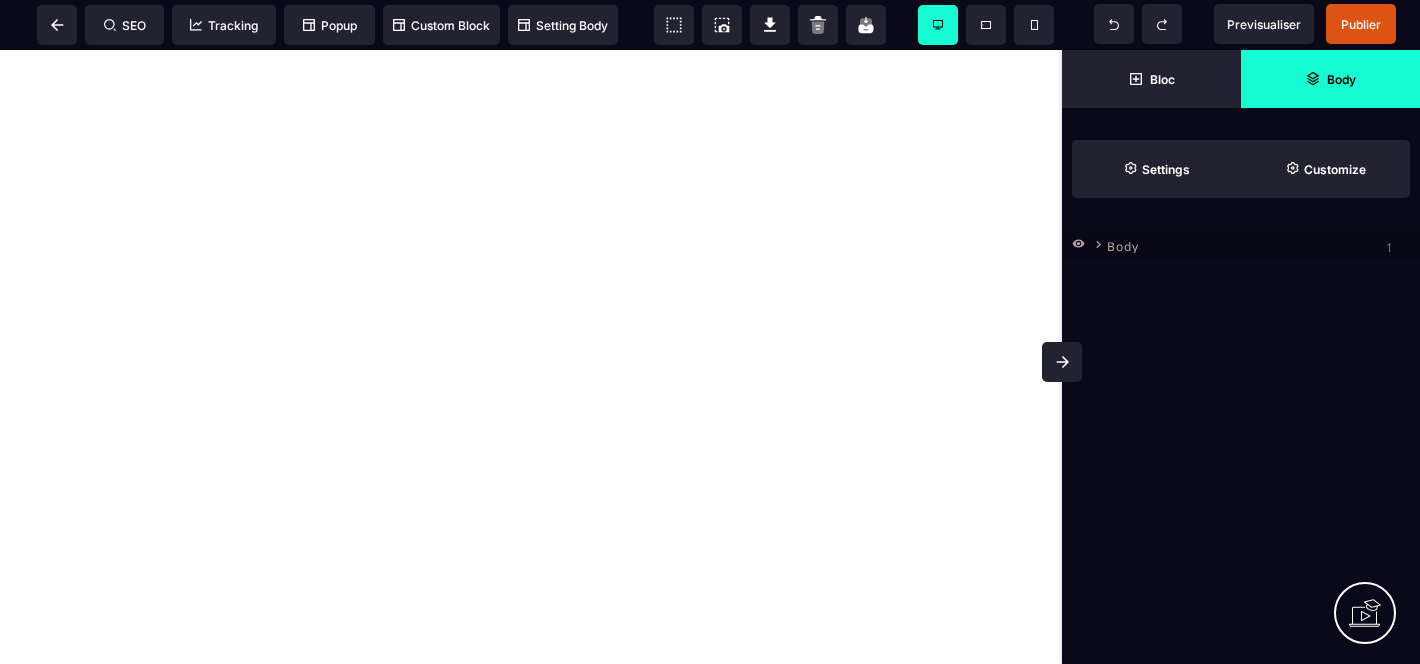 click 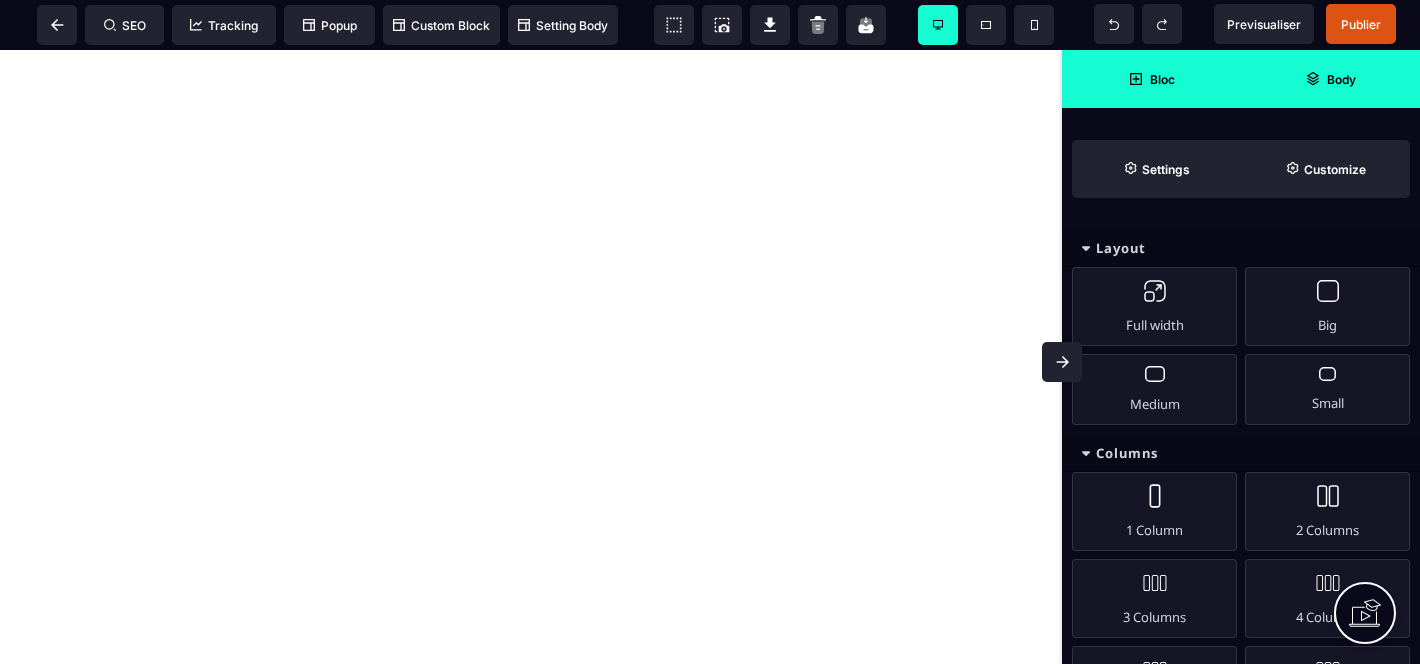 click on "Body" at bounding box center [1341, 79] 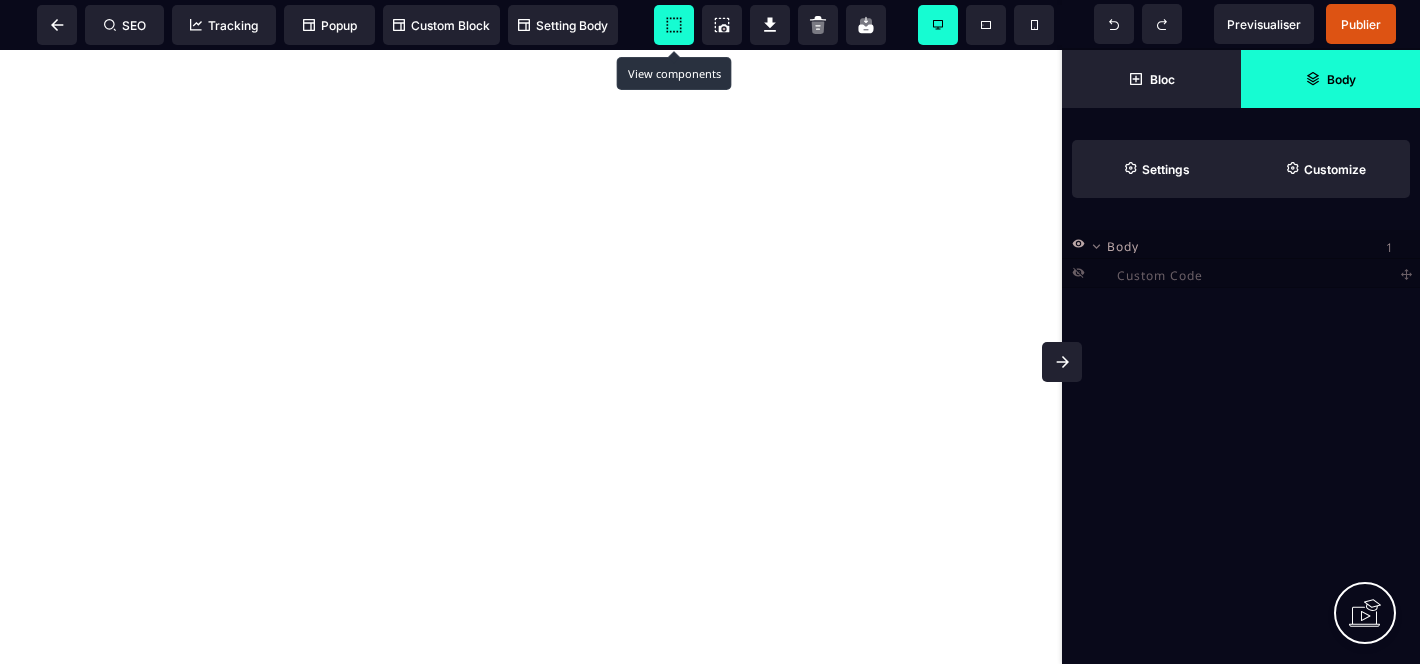 click at bounding box center [674, 25] 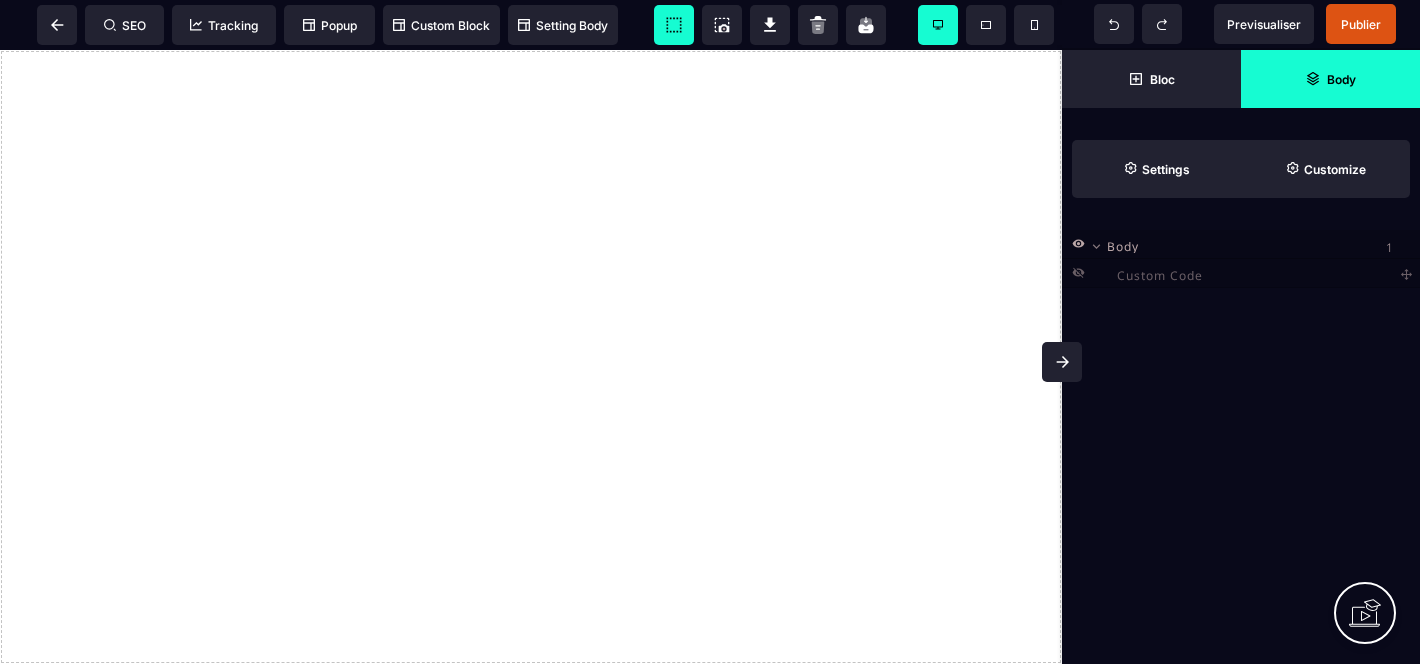 drag, startPoint x: 429, startPoint y: 152, endPoint x: 576, endPoint y: 301, distance: 209.30838 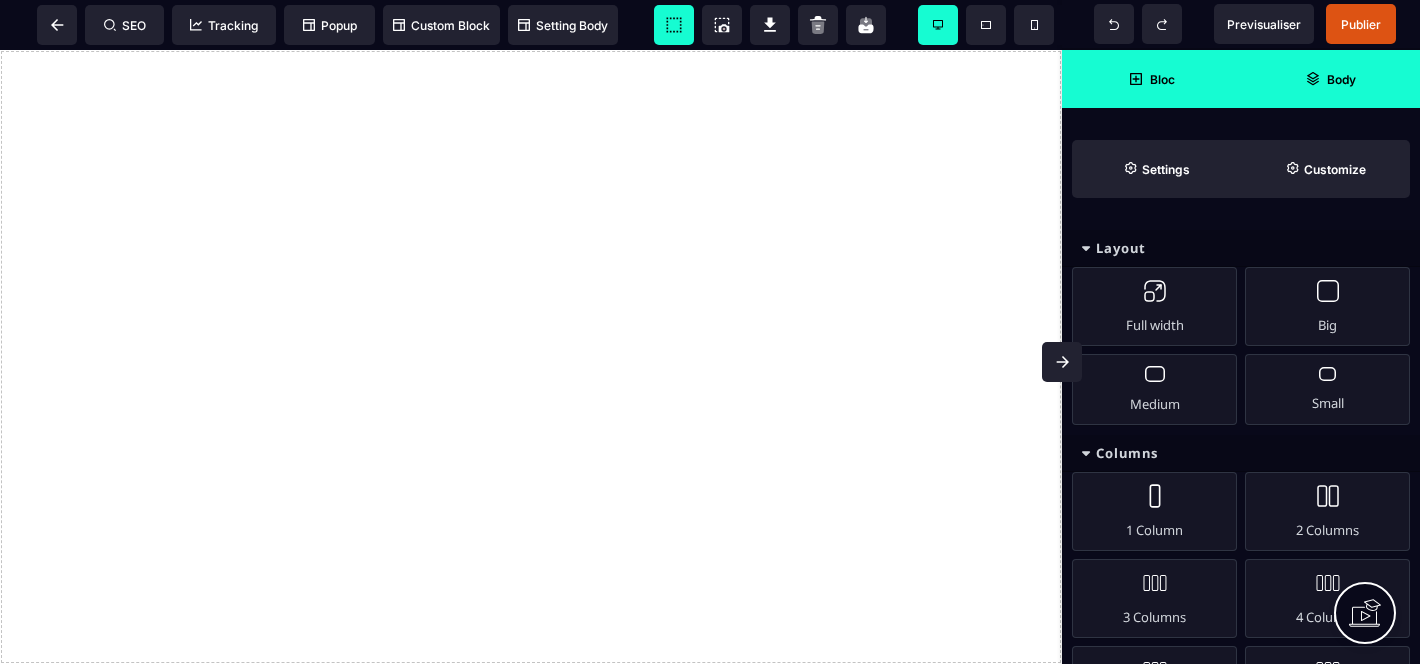click on "Body" at bounding box center [1341, 79] 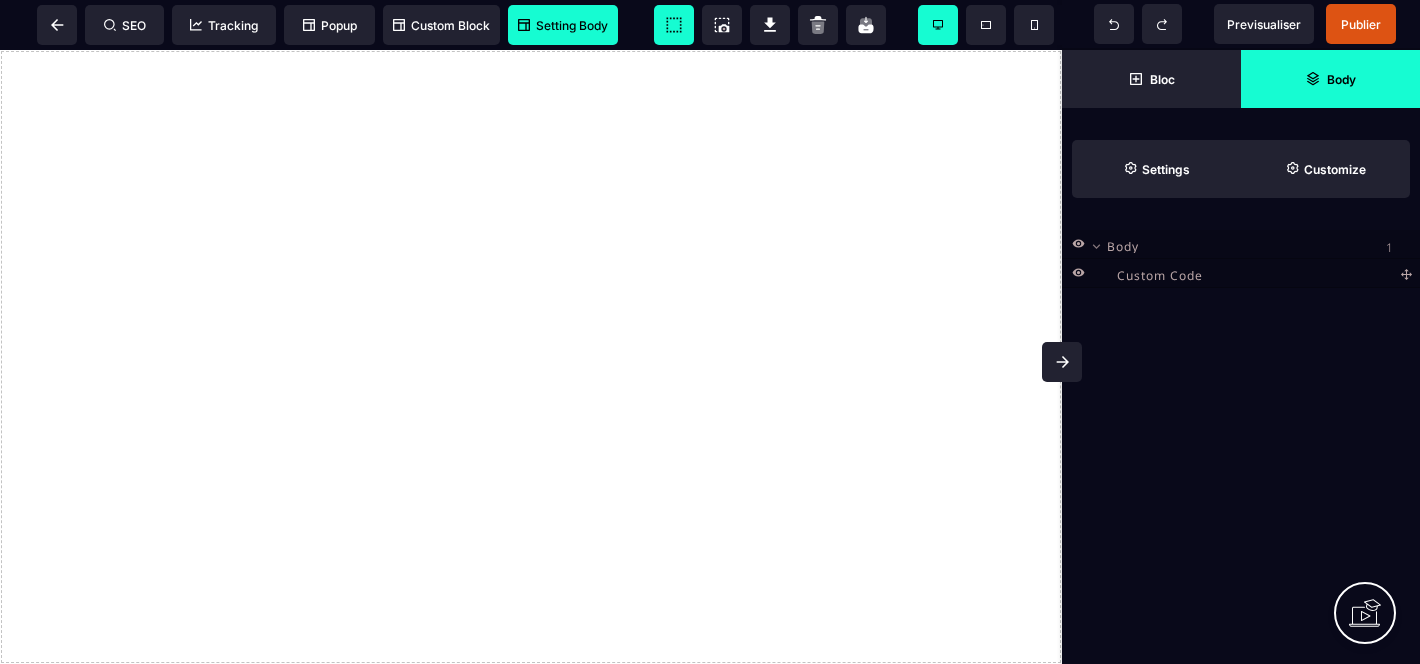 click on "Setting Body" at bounding box center (563, 25) 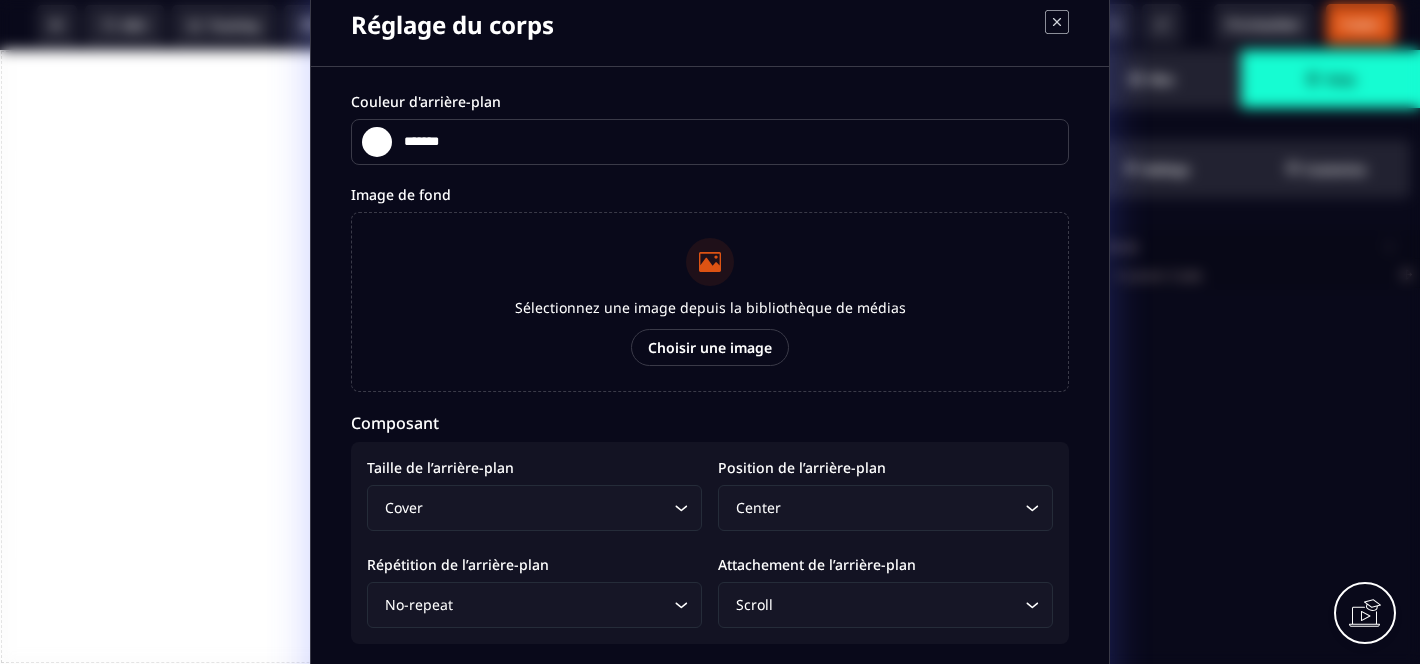 scroll, scrollTop: 0, scrollLeft: 0, axis: both 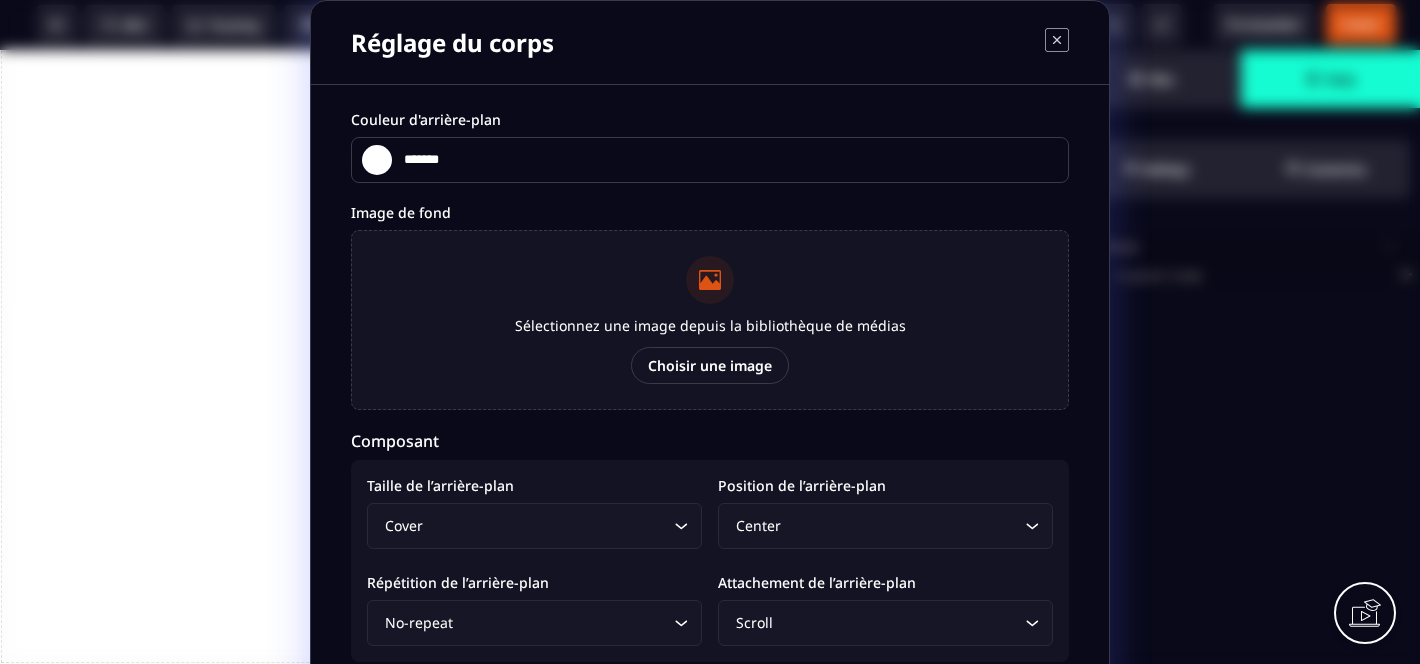 click on "Choisir une image" at bounding box center (710, 365) 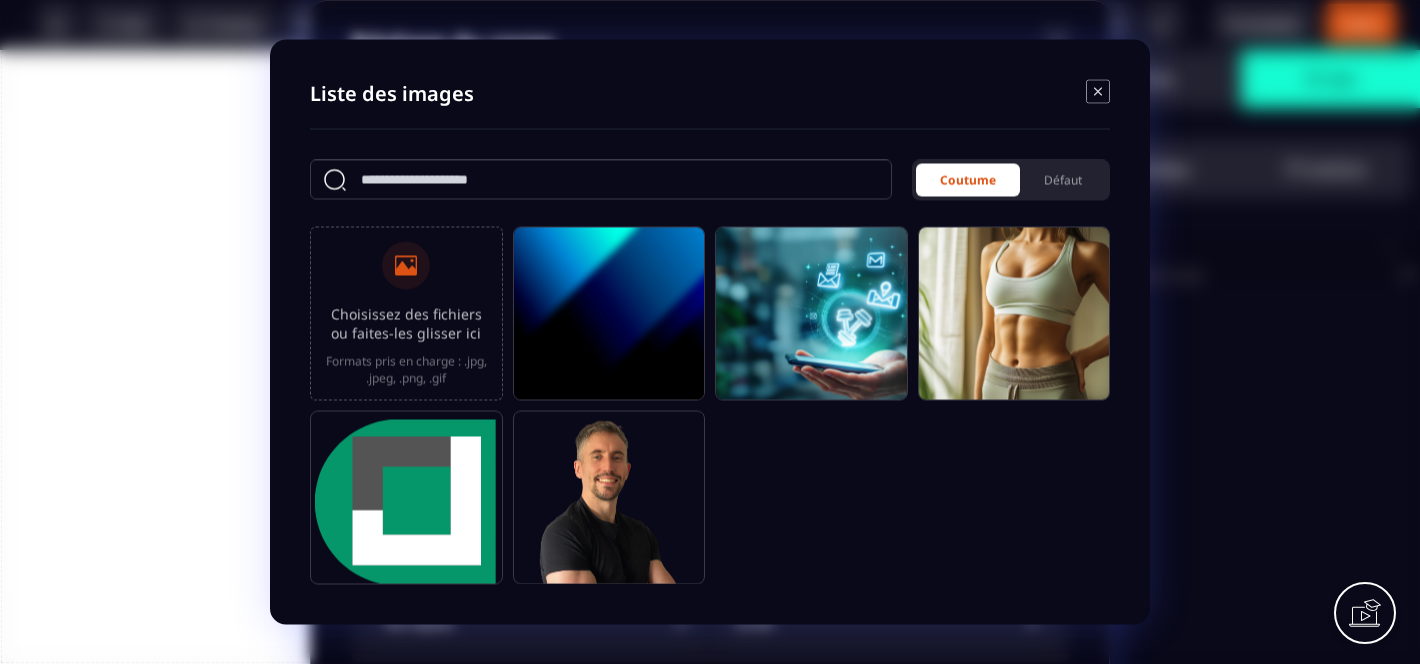 click 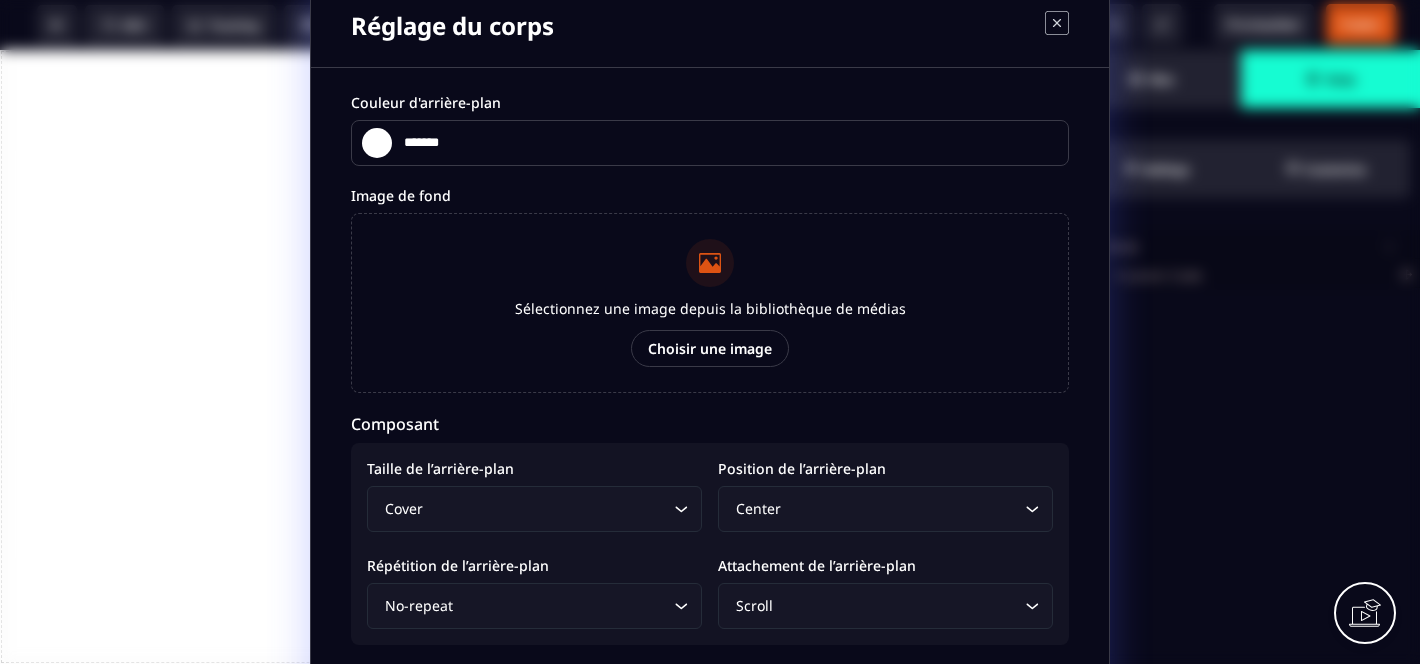 scroll, scrollTop: 32, scrollLeft: 0, axis: vertical 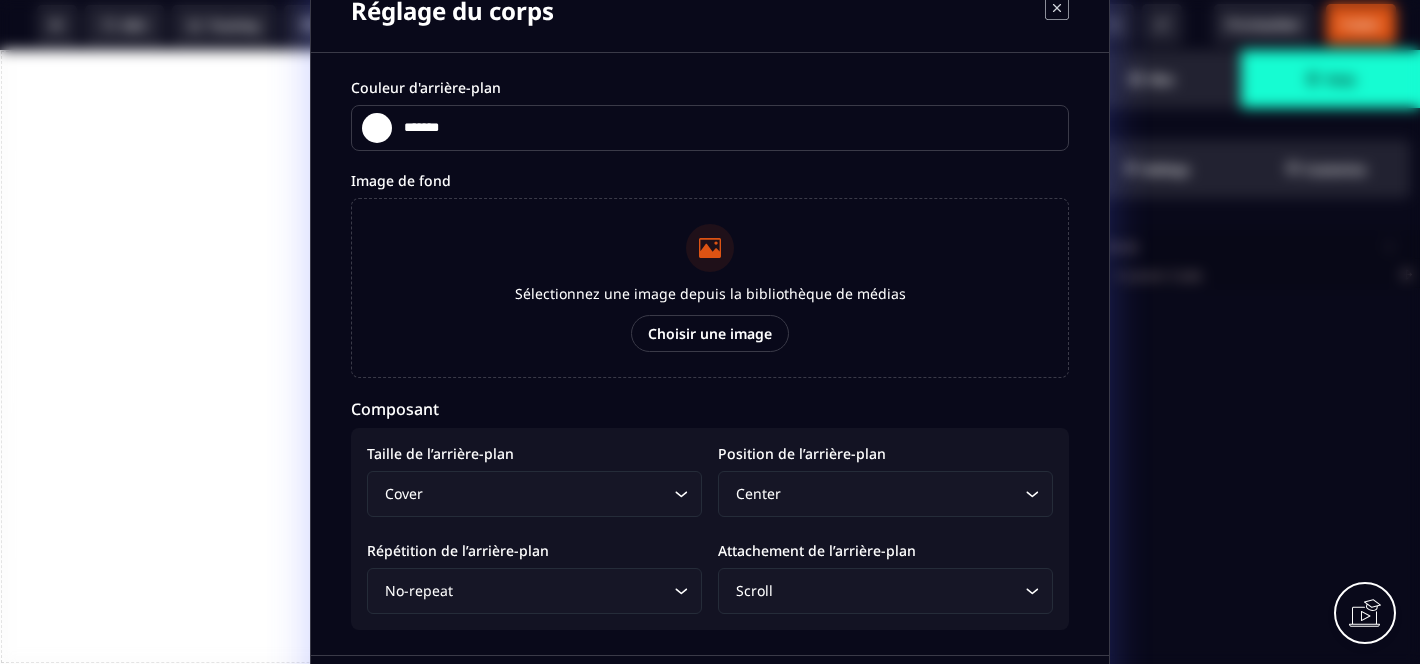 click on "*******" at bounding box center [387, 128] 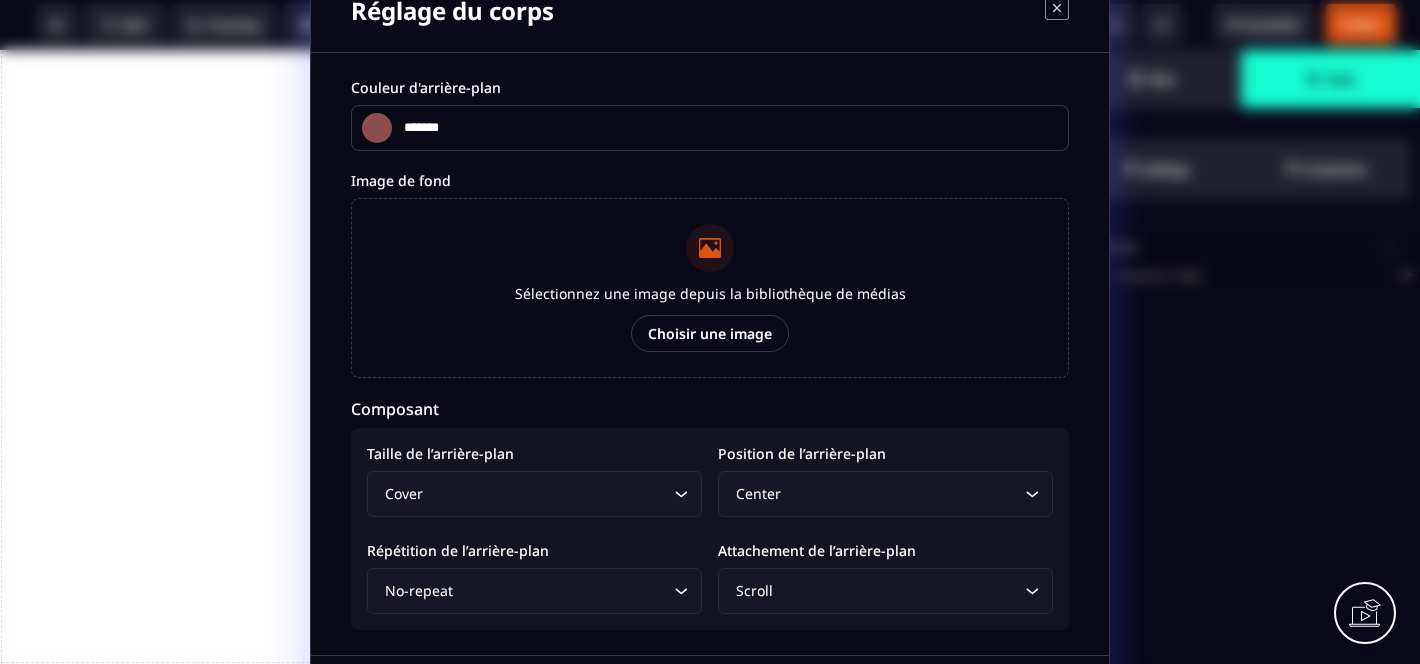 type on "*******" 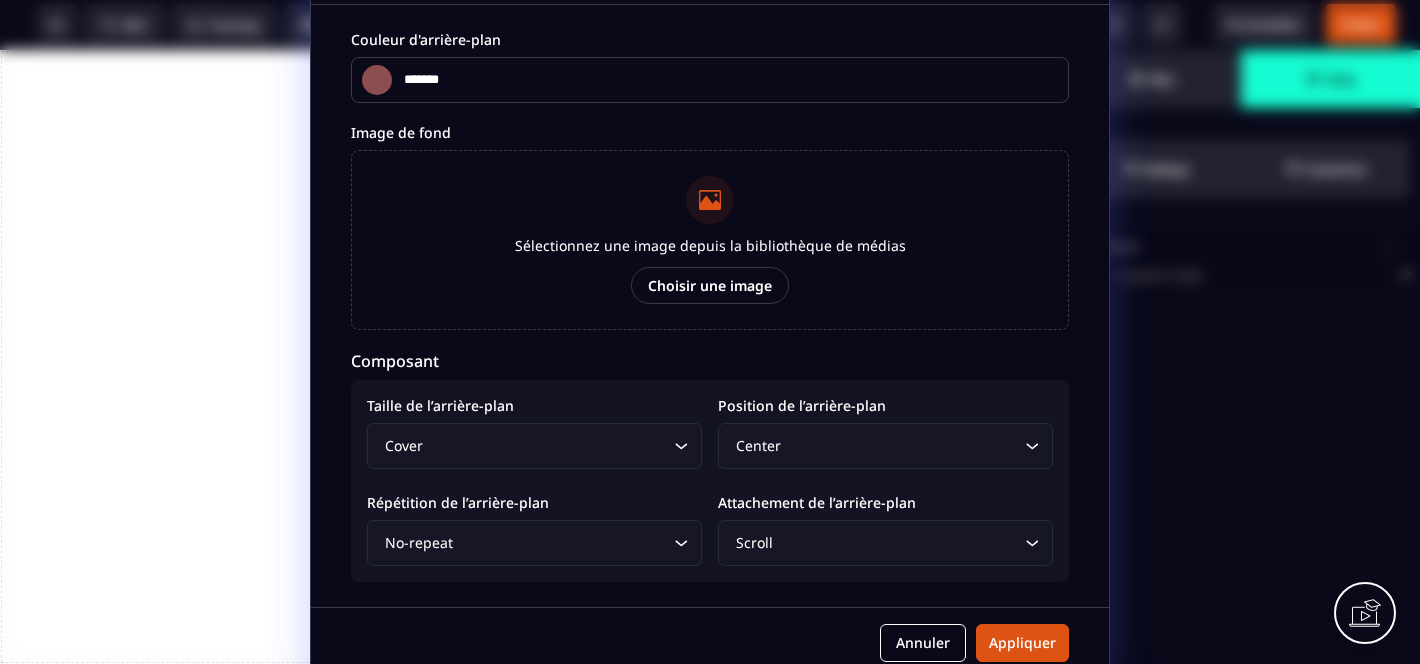 scroll, scrollTop: 103, scrollLeft: 0, axis: vertical 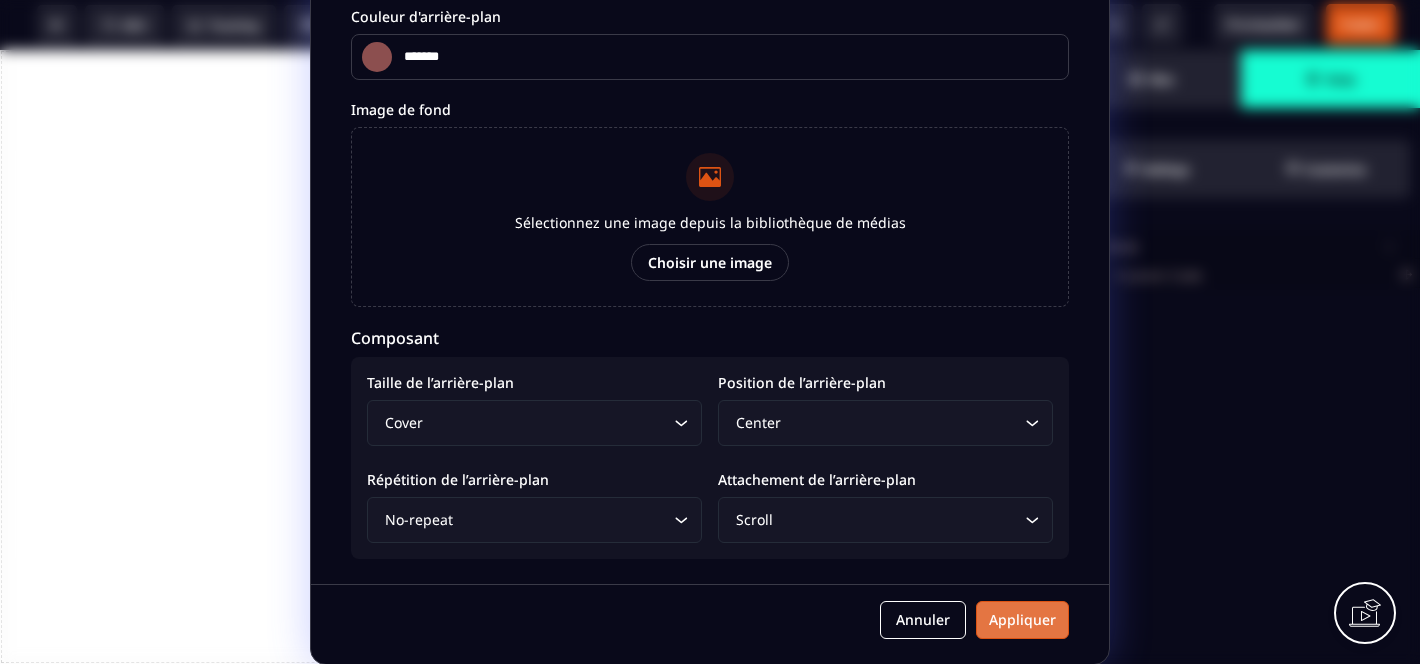 click on "Appliquer" at bounding box center [1022, 620] 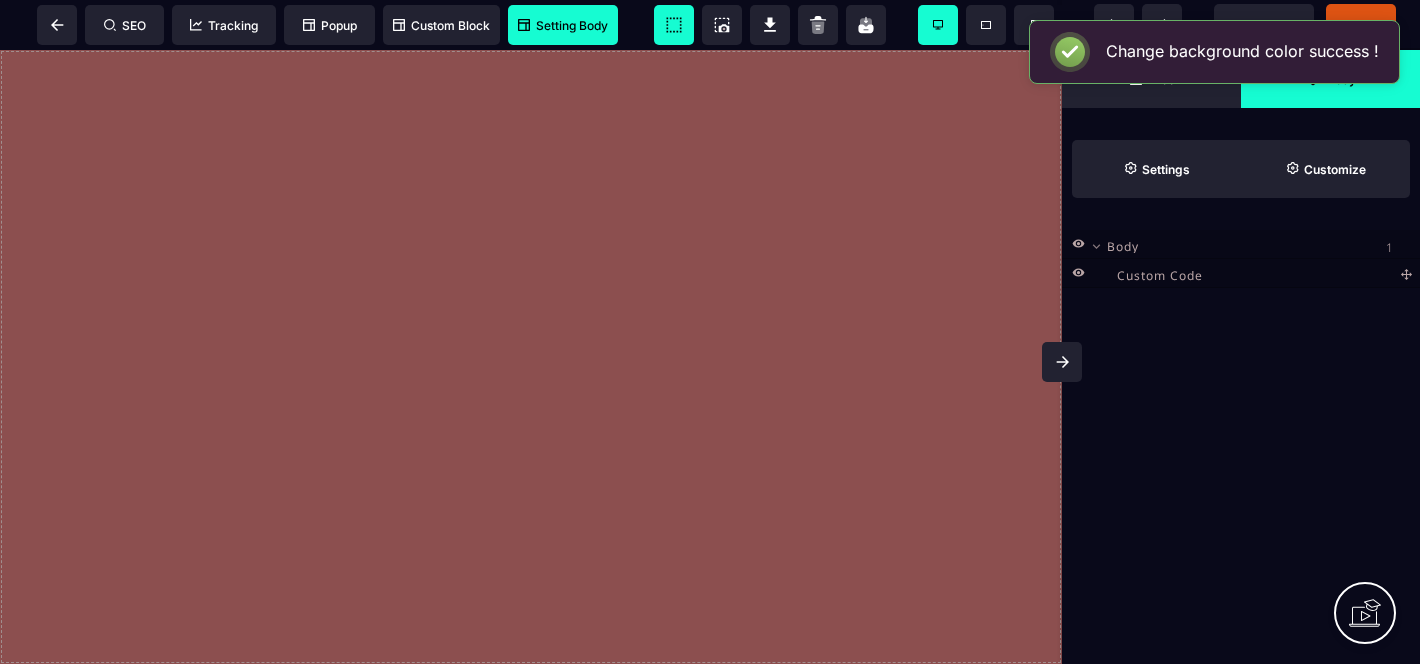 click on "Setting Body" at bounding box center (563, 25) 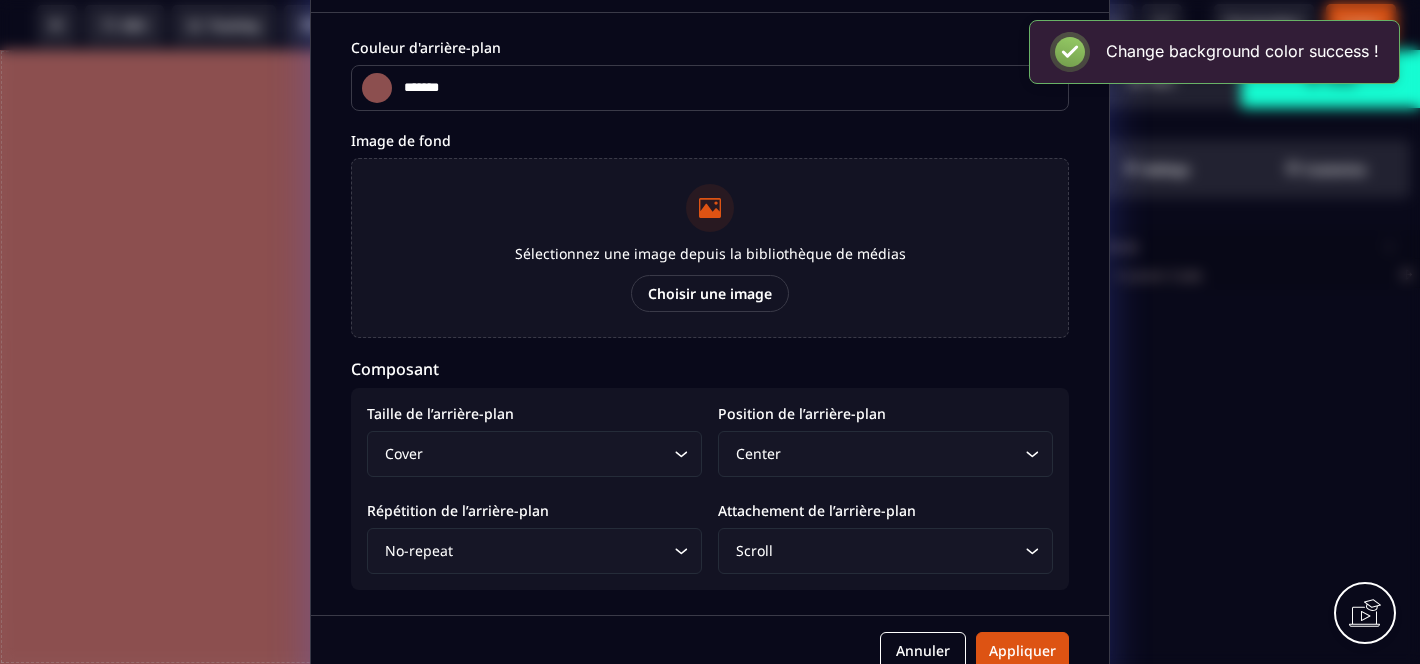 scroll, scrollTop: 103, scrollLeft: 0, axis: vertical 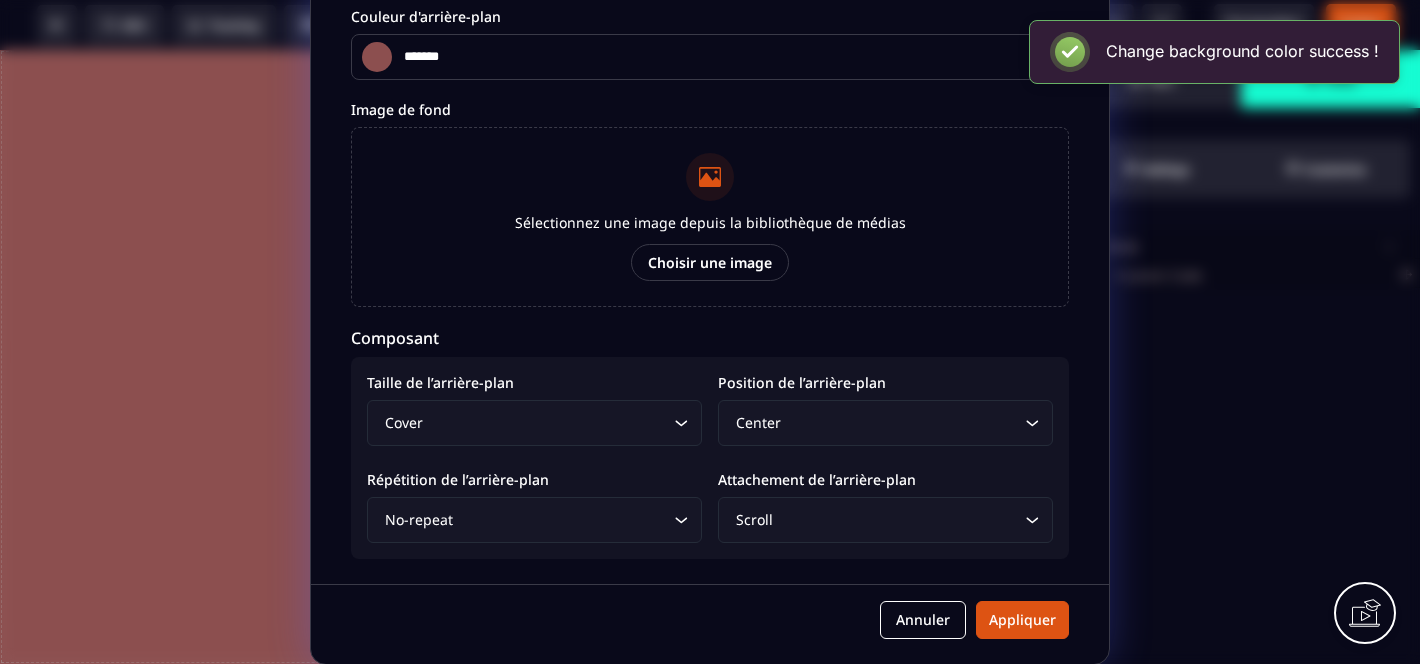 click on "Cover Loading..." 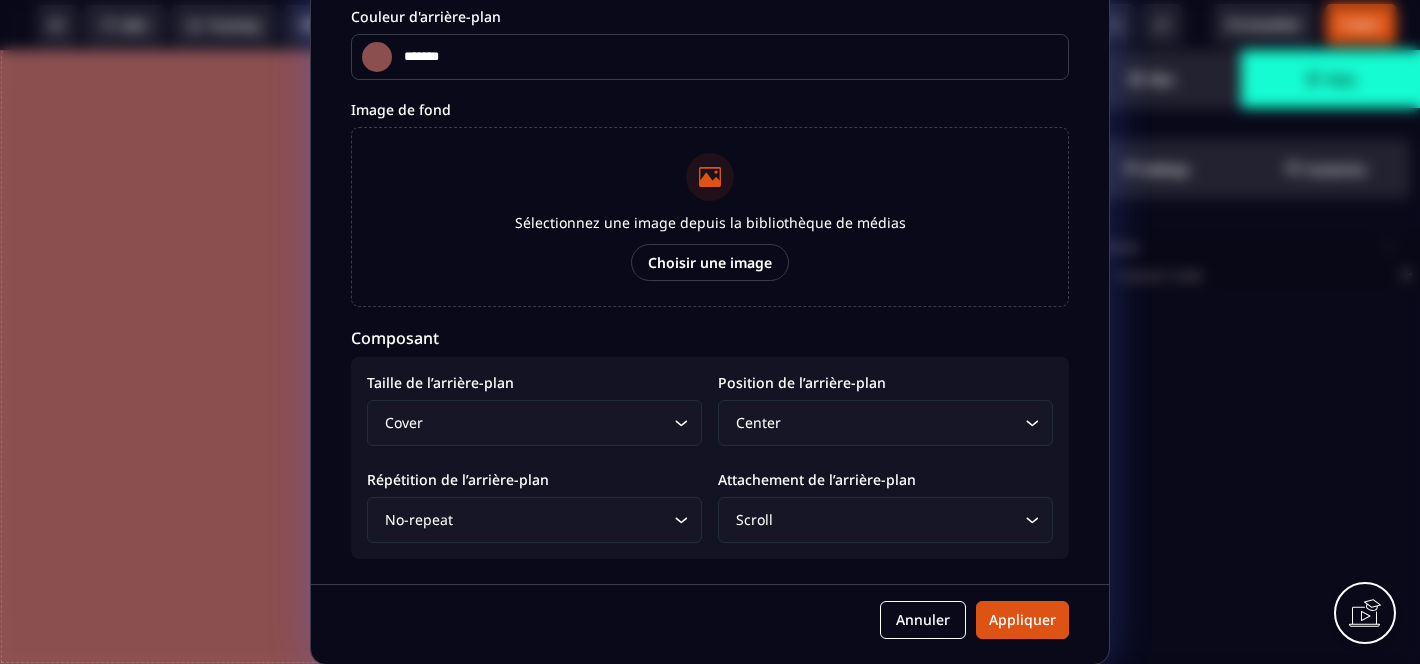 click on "Composant" at bounding box center (710, 338) 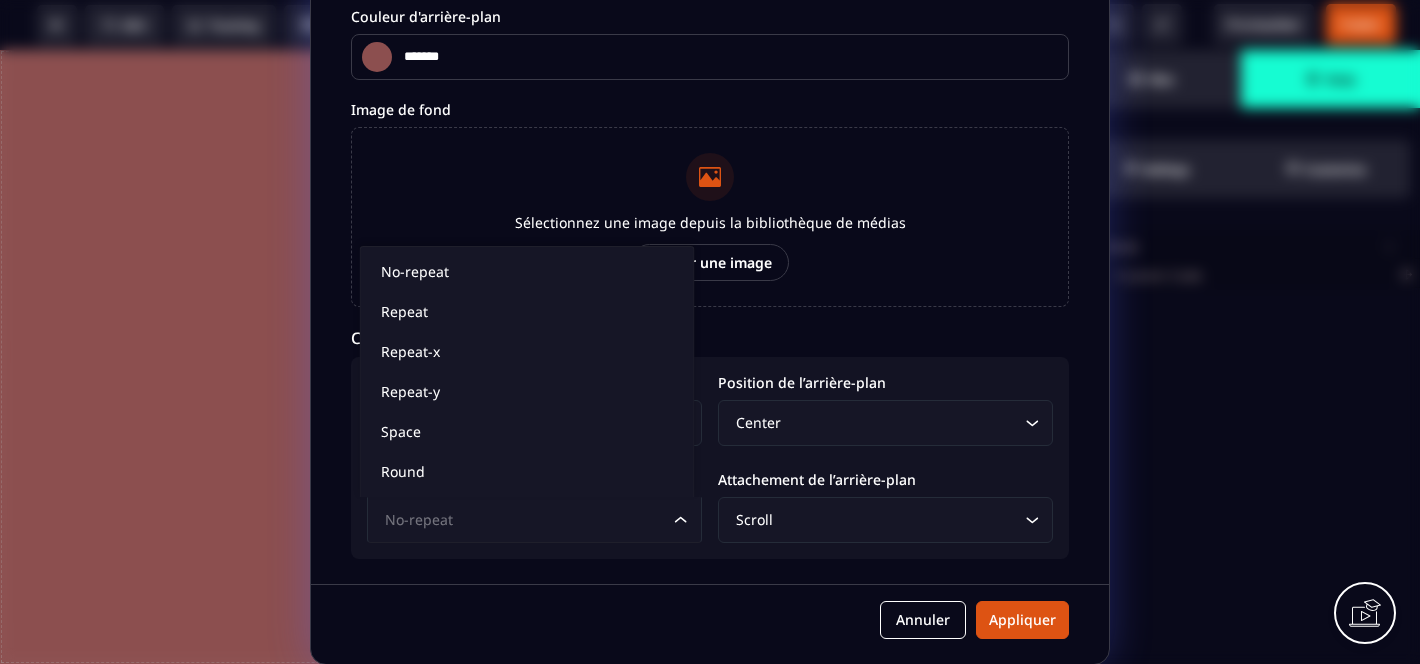 click 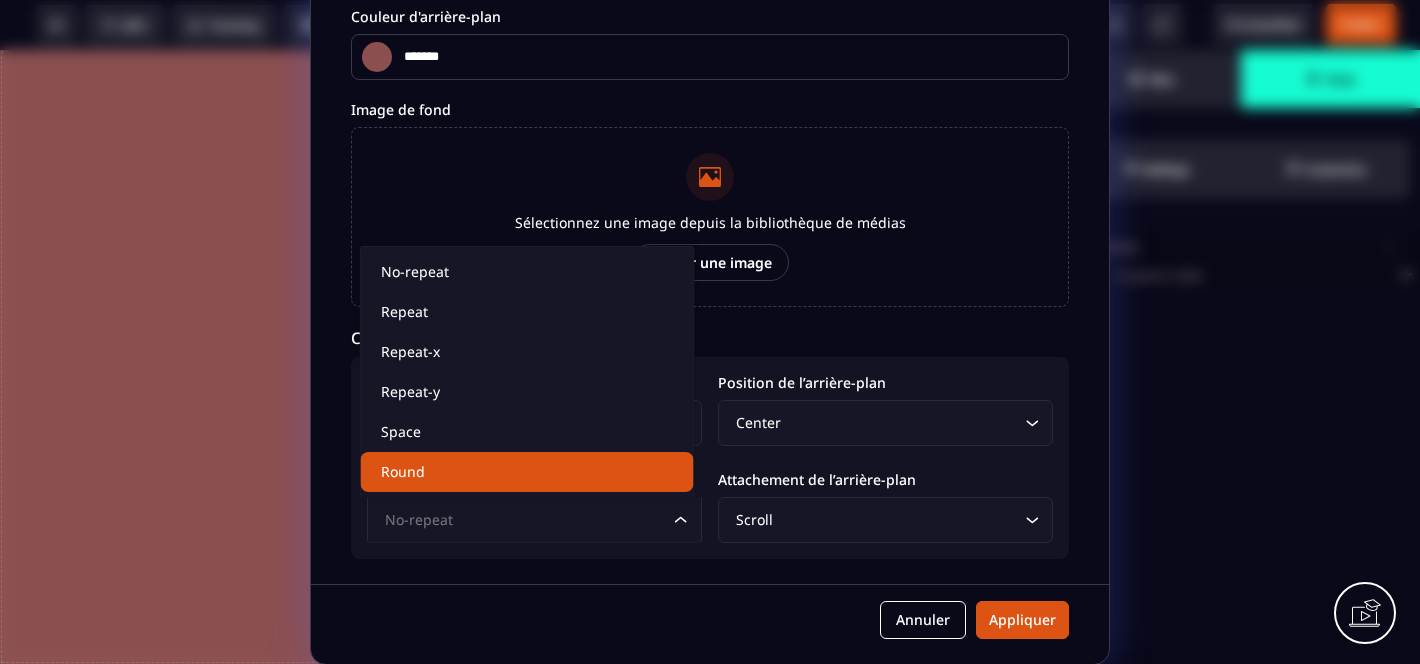 click on "Composant" at bounding box center [710, 338] 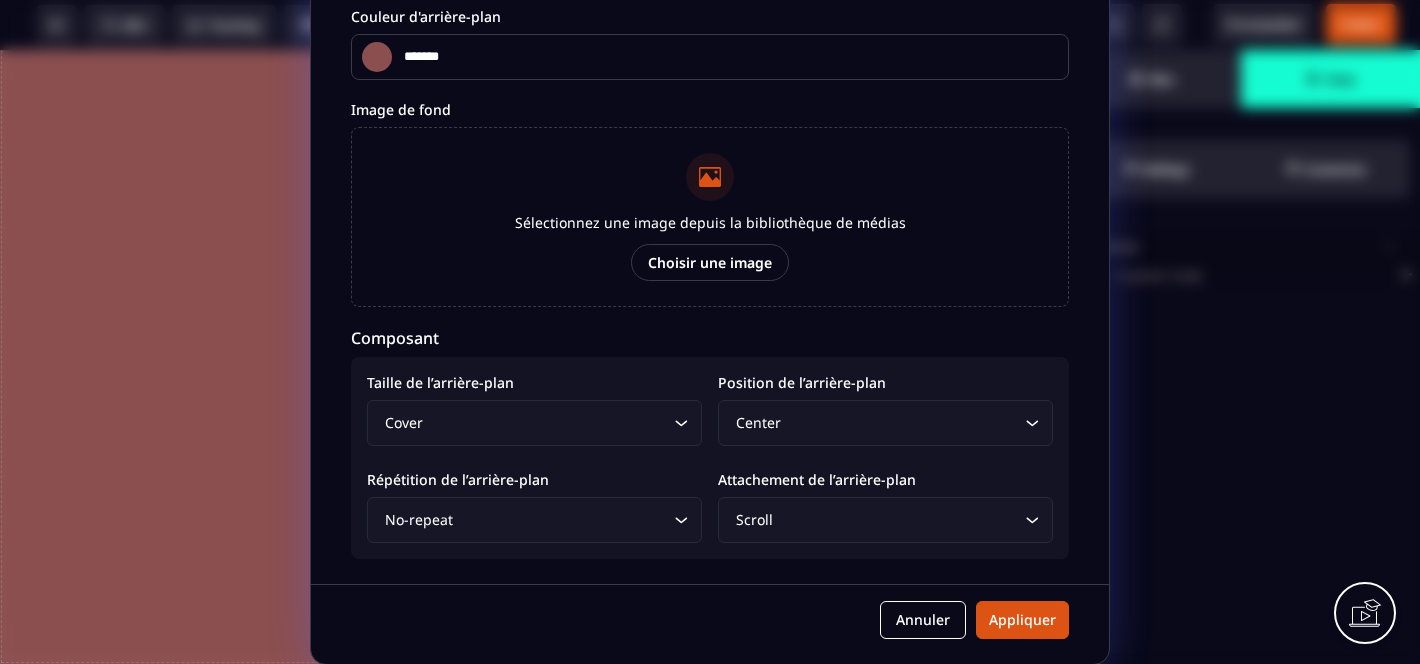 click on "*******" at bounding box center [387, 57] 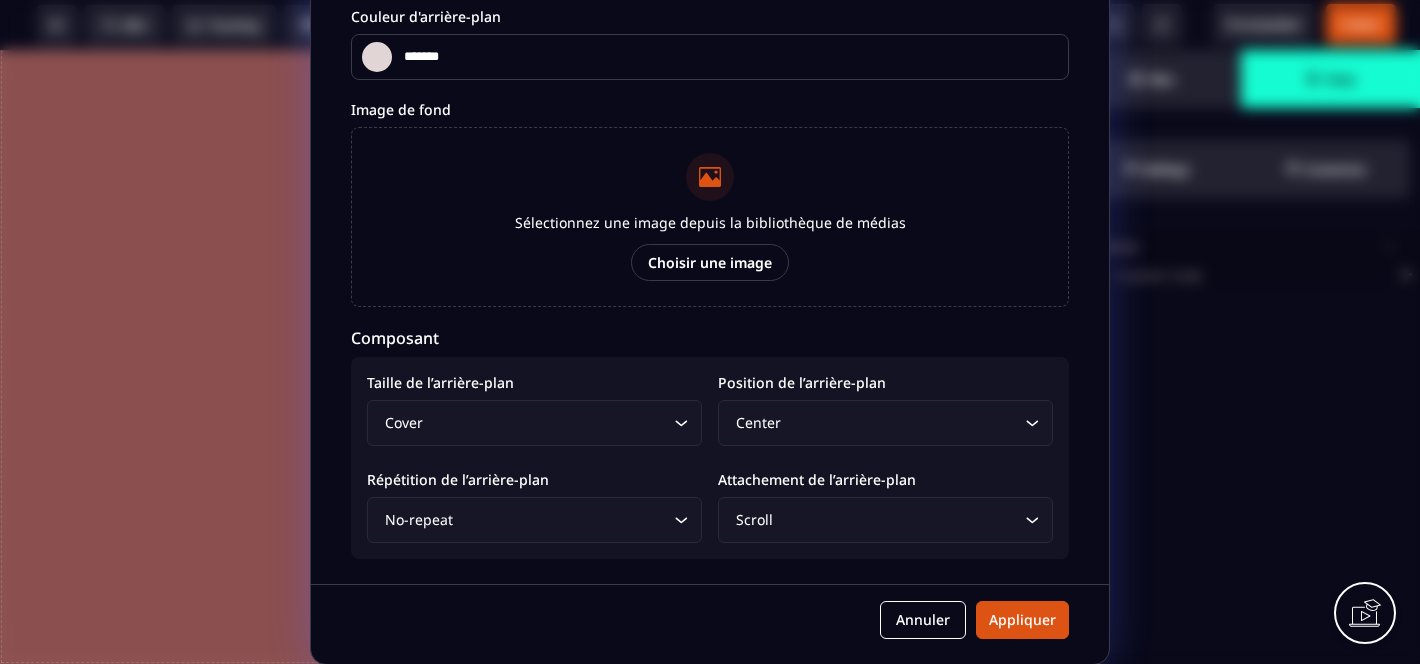 type on "*******" 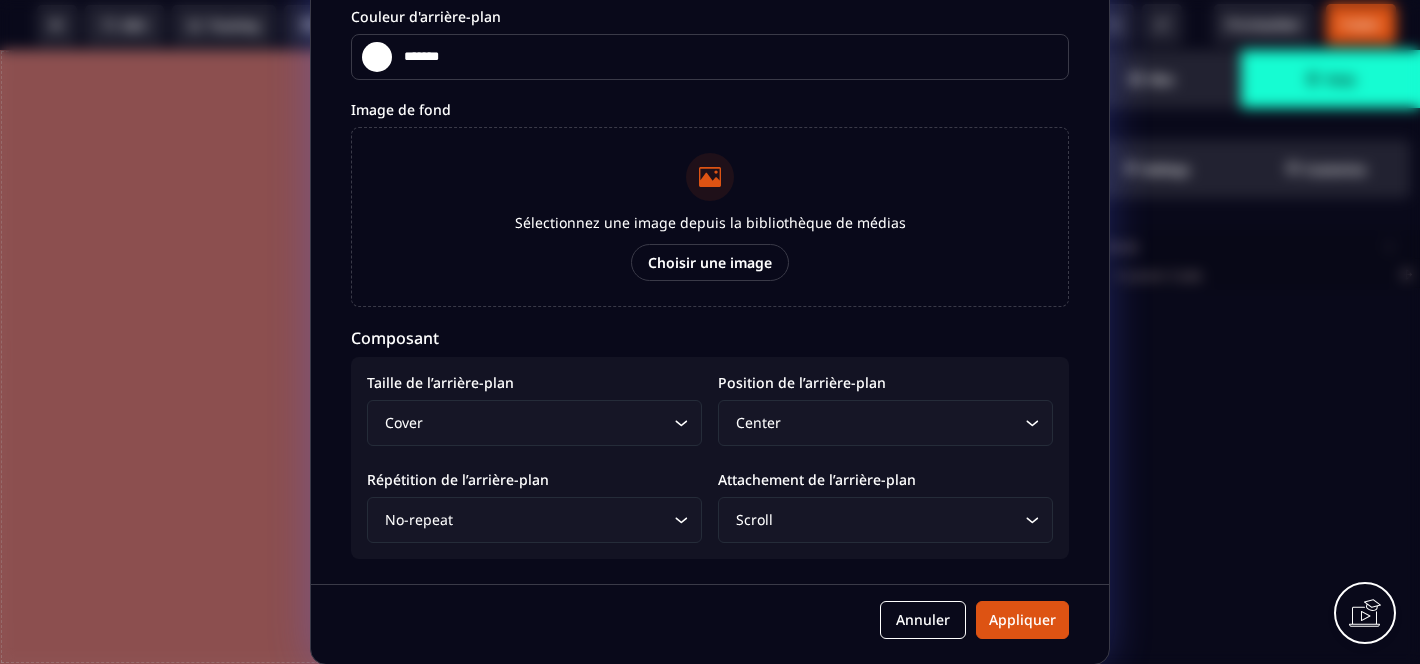 type on "*******" 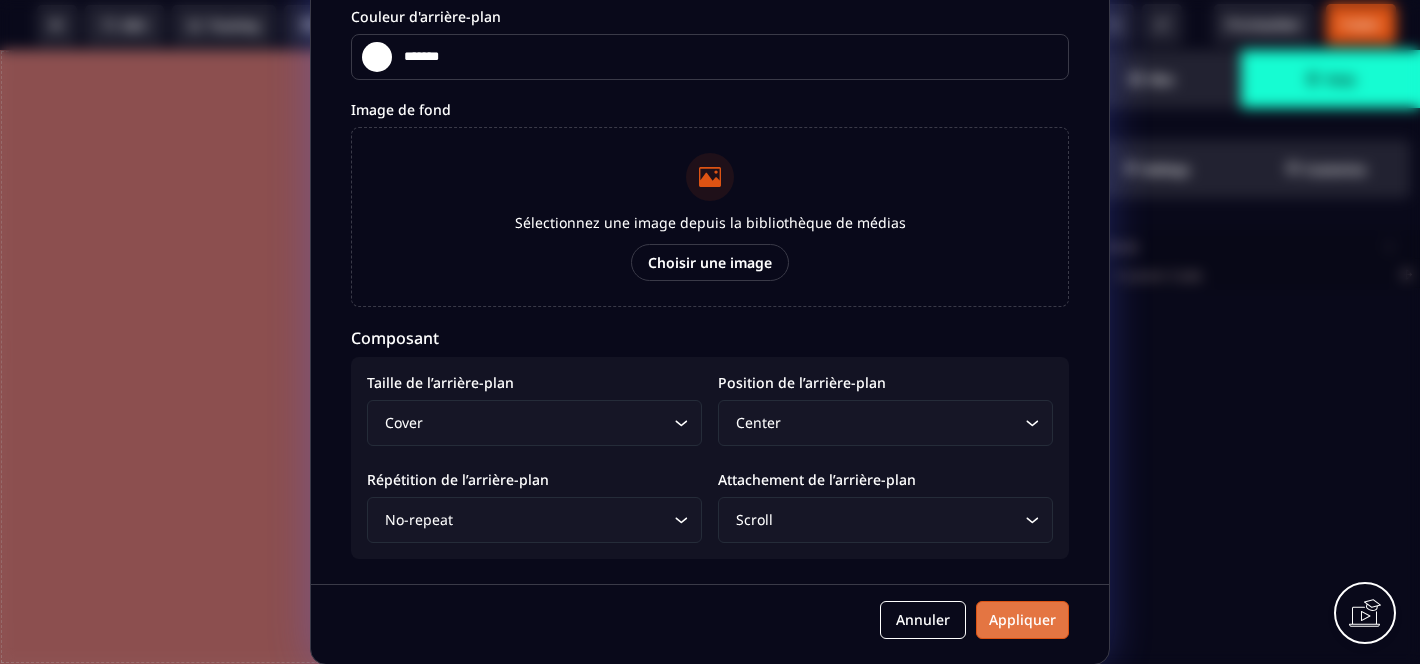 click on "Appliquer" at bounding box center (1022, 620) 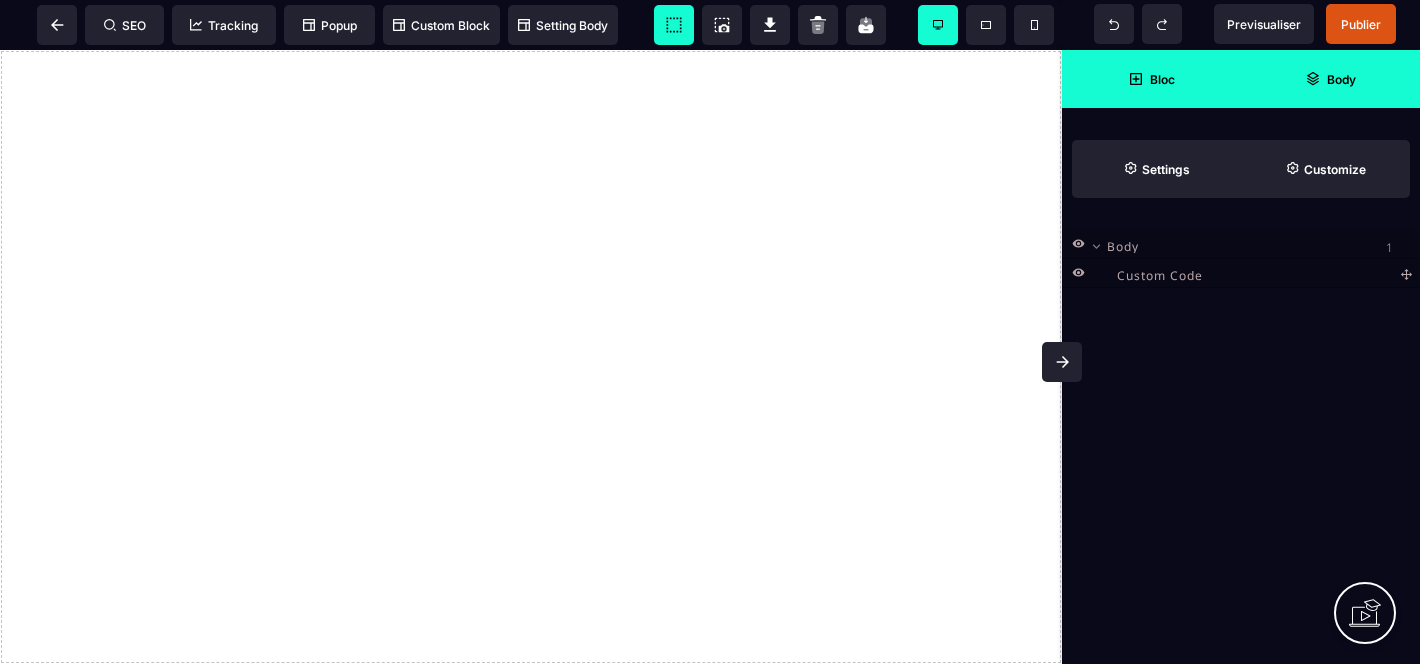 click on "Bloc" at bounding box center (1151, 79) 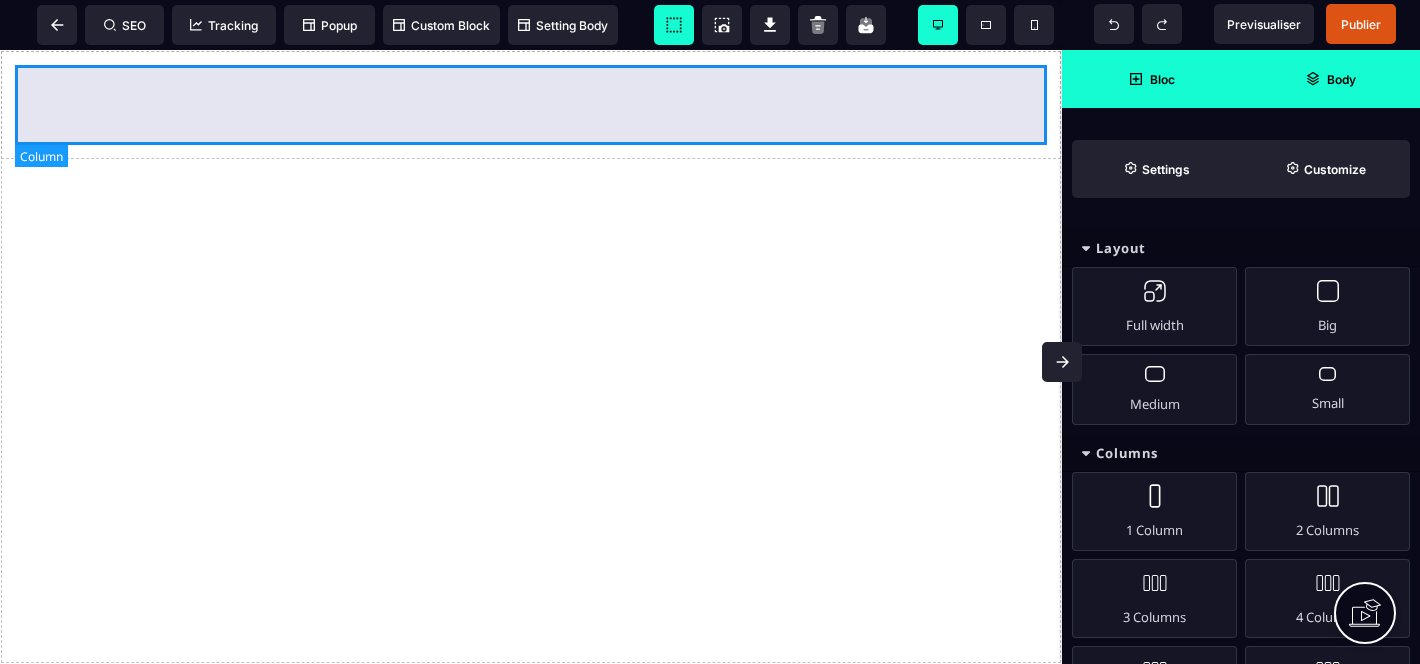 click at bounding box center (531, 105) 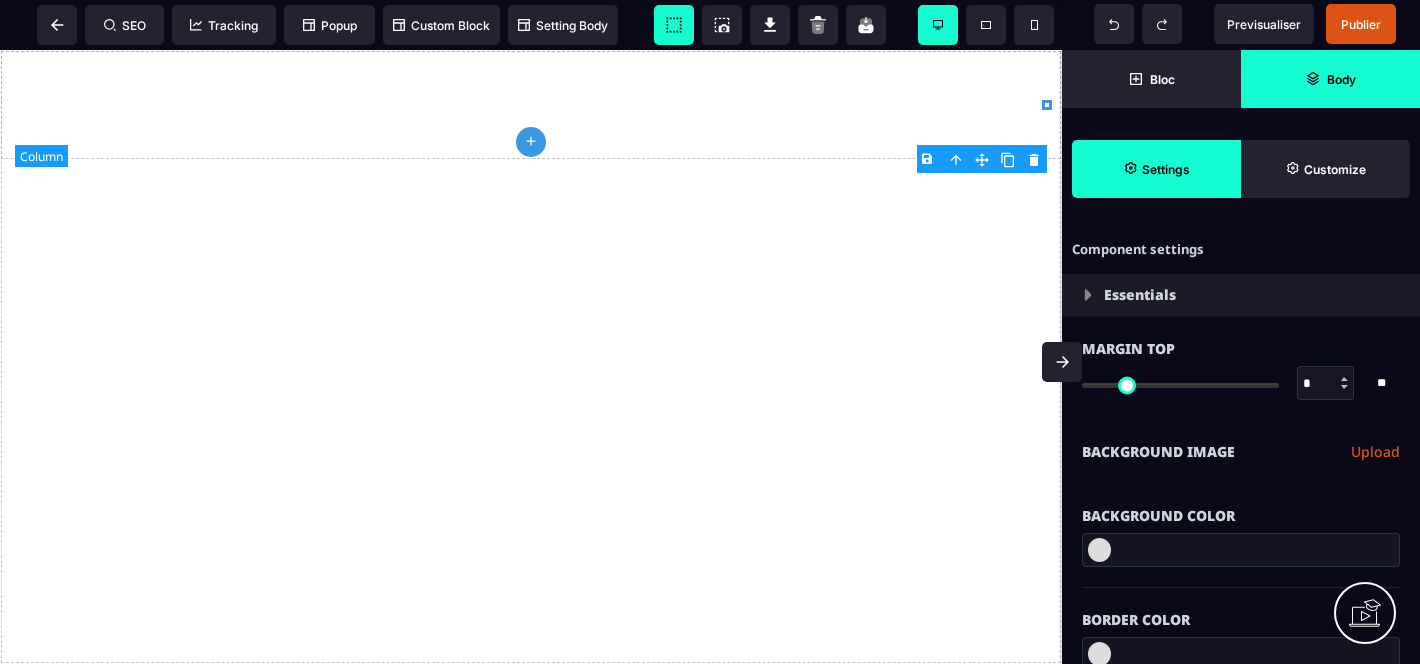 type on "*" 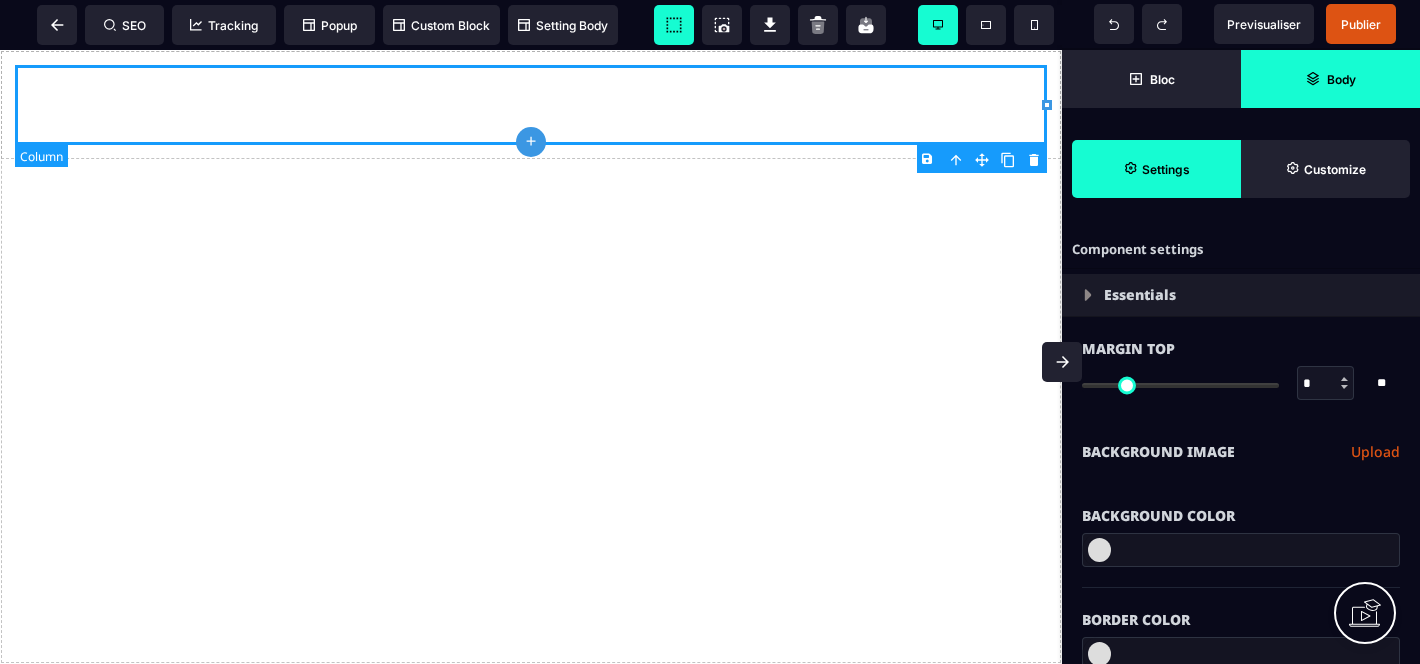 type on "*" 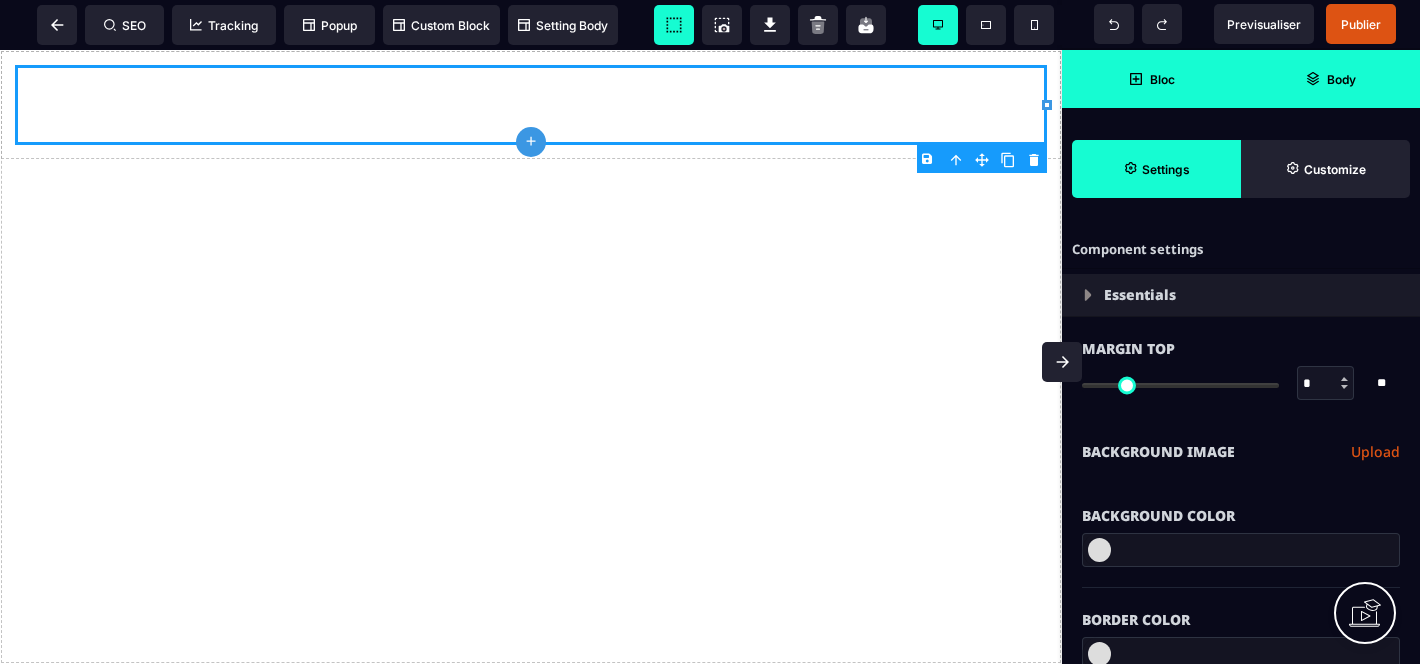 click on "Bloc" at bounding box center [1151, 79] 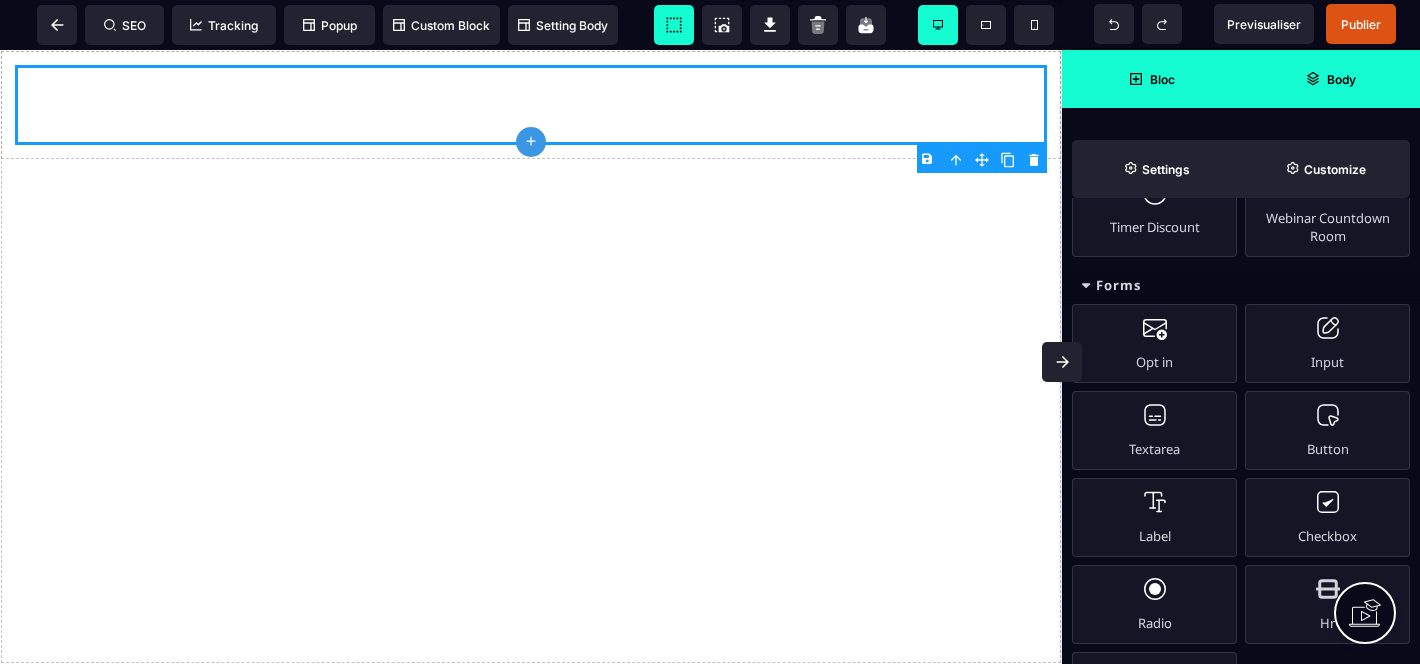 scroll, scrollTop: 1209, scrollLeft: 0, axis: vertical 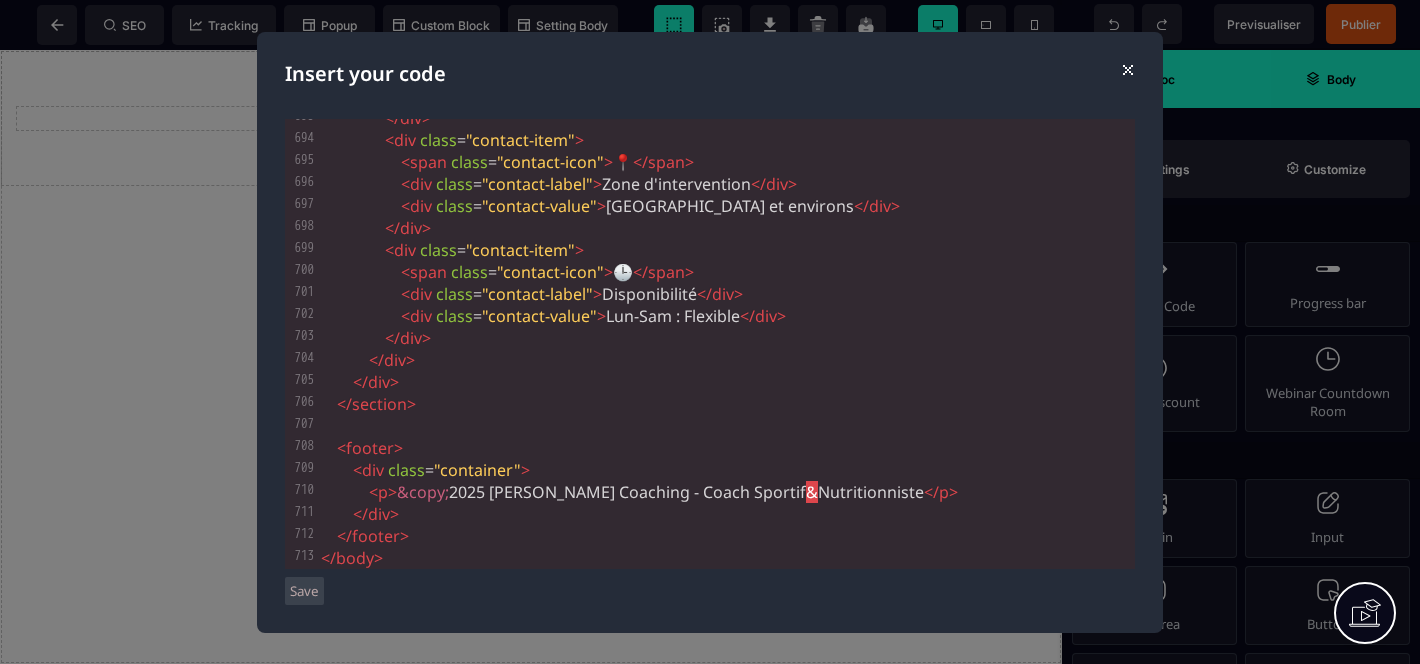 click on "Save" at bounding box center (304, 591) 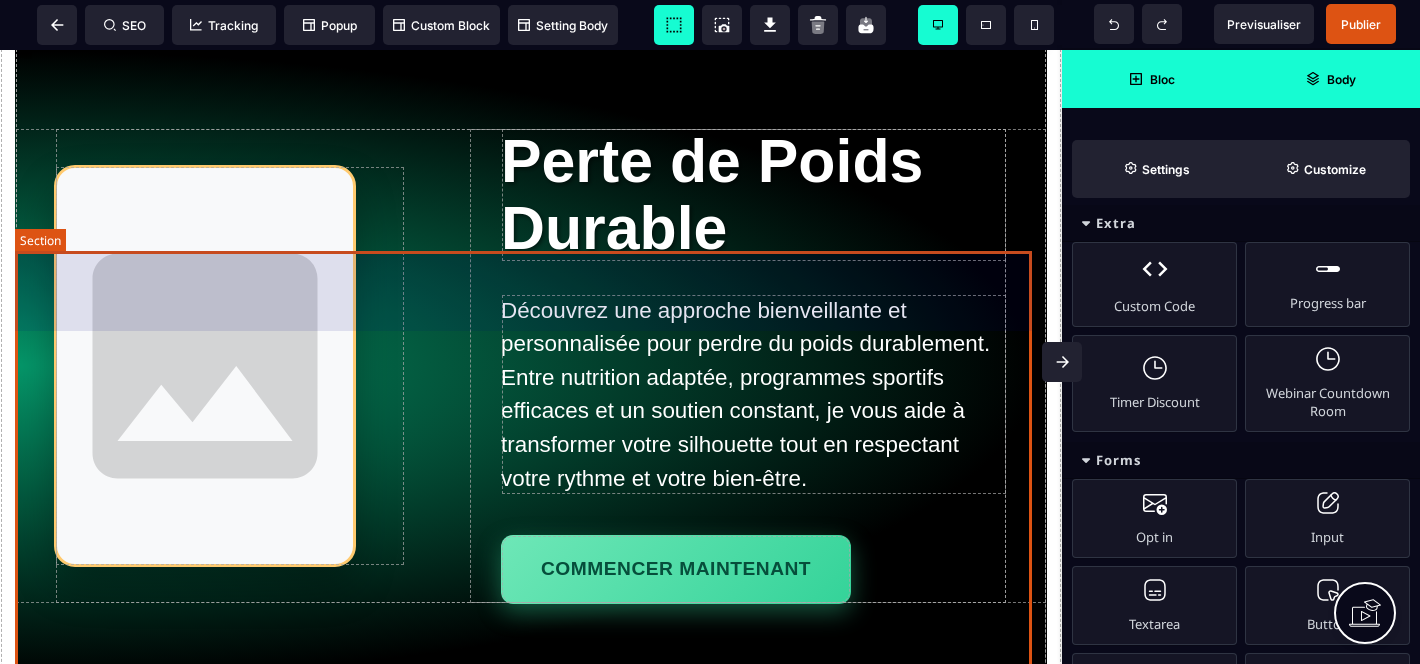 scroll, scrollTop: 0, scrollLeft: 0, axis: both 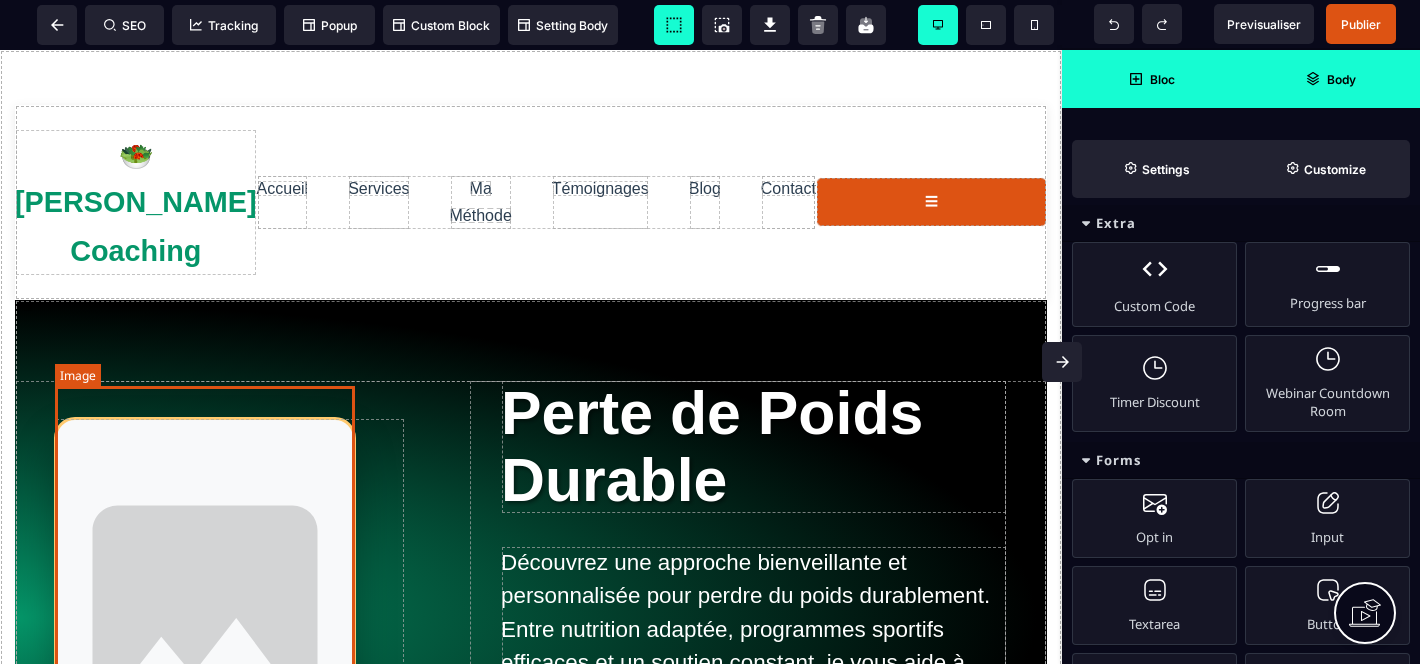 click at bounding box center (205, 618) 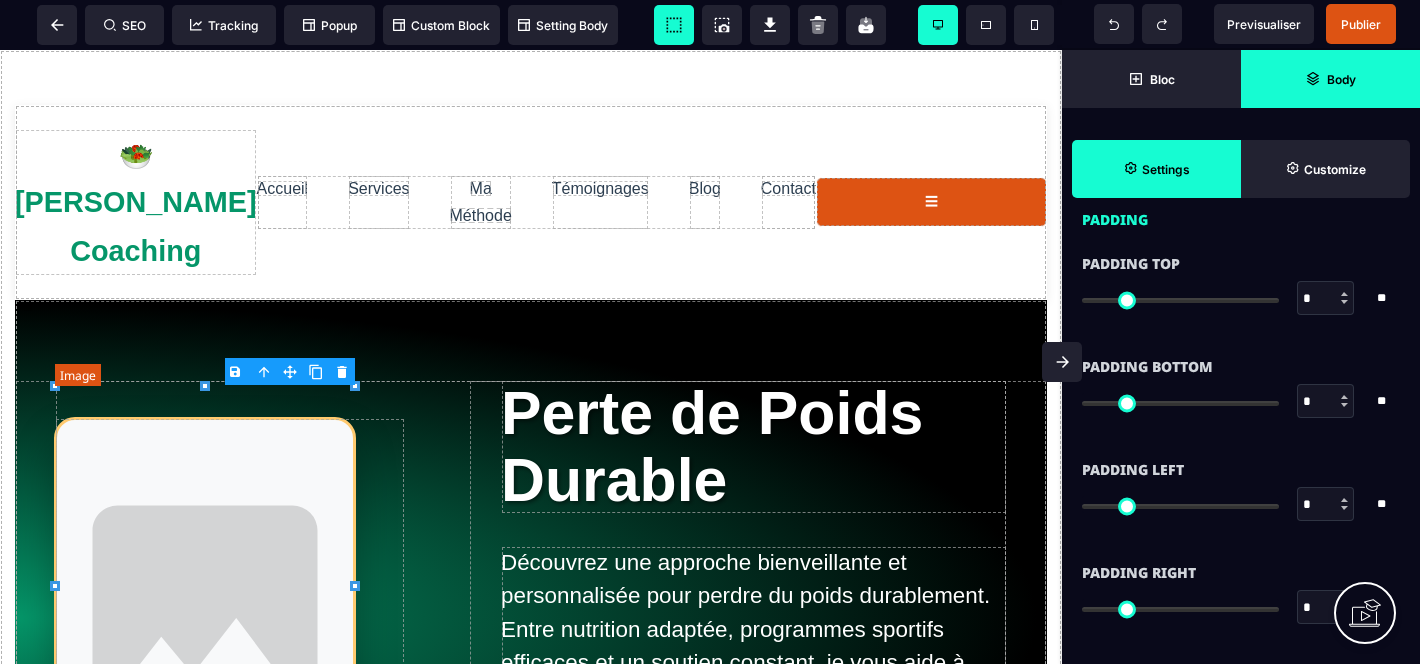 select on "**" 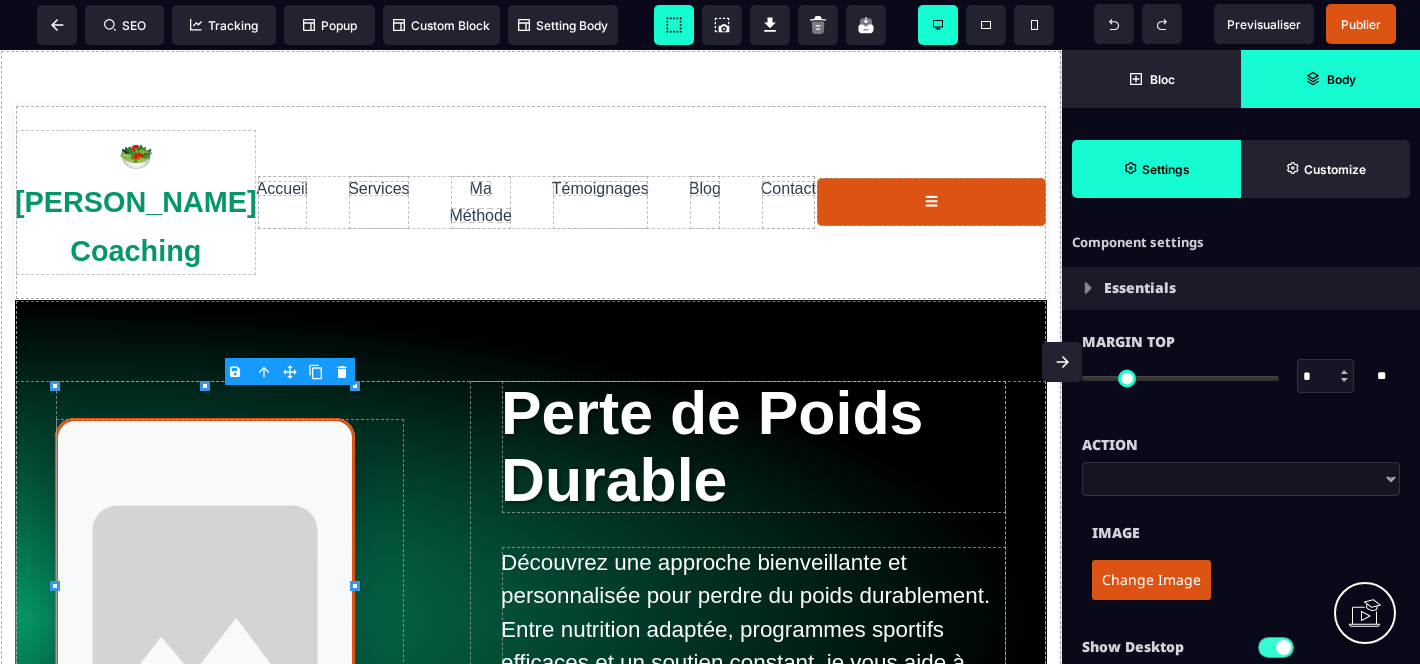 scroll, scrollTop: 8, scrollLeft: 0, axis: vertical 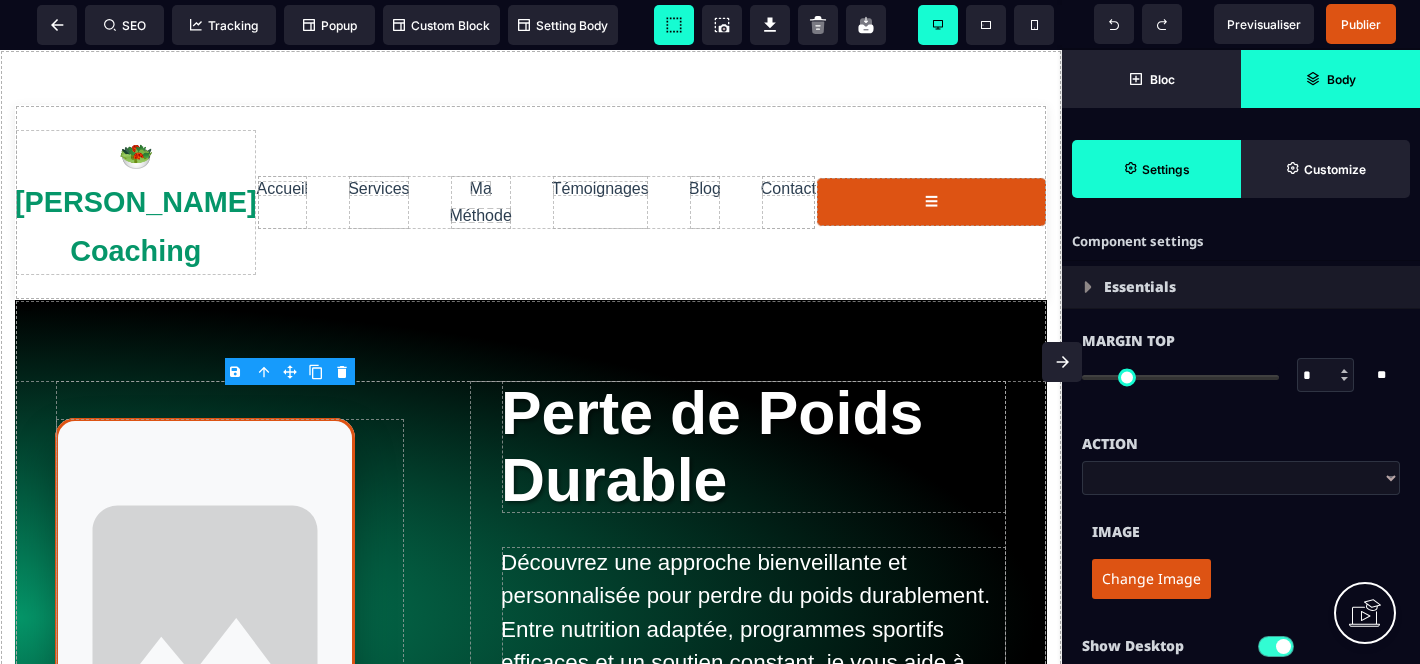 click on "Change Image" at bounding box center (1151, 579) 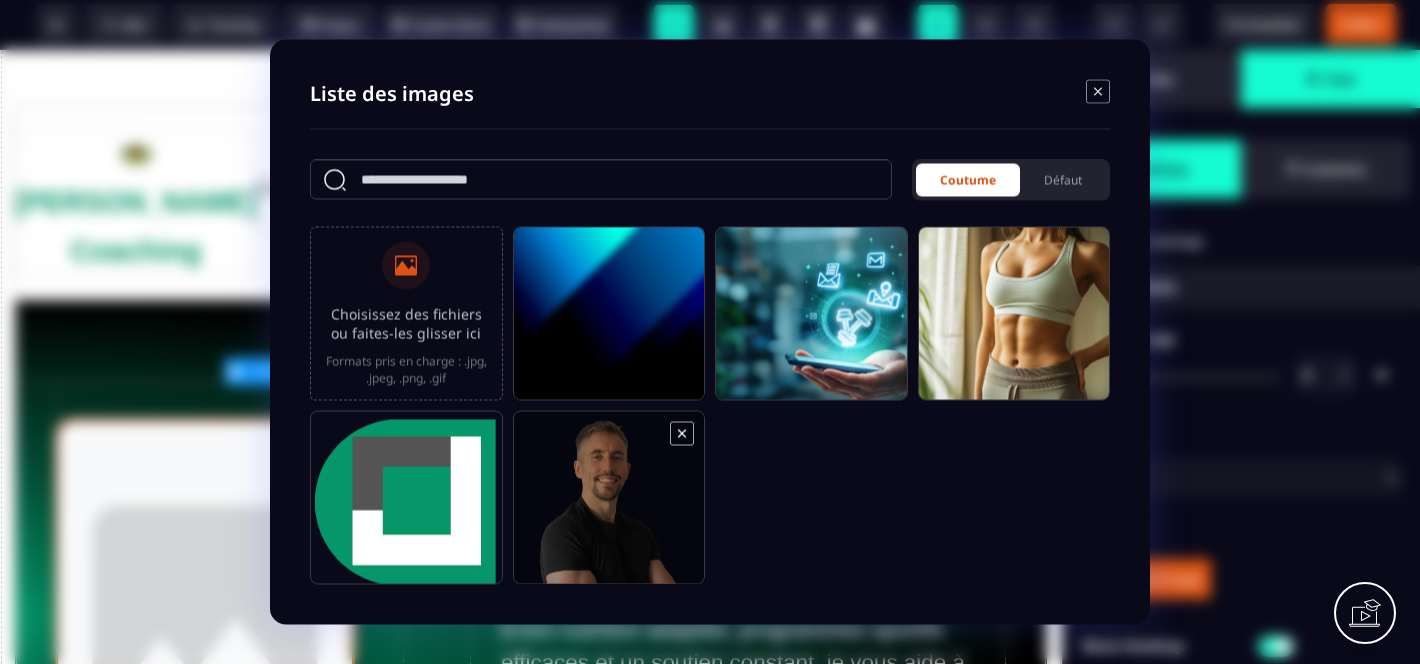 click at bounding box center (609, 507) 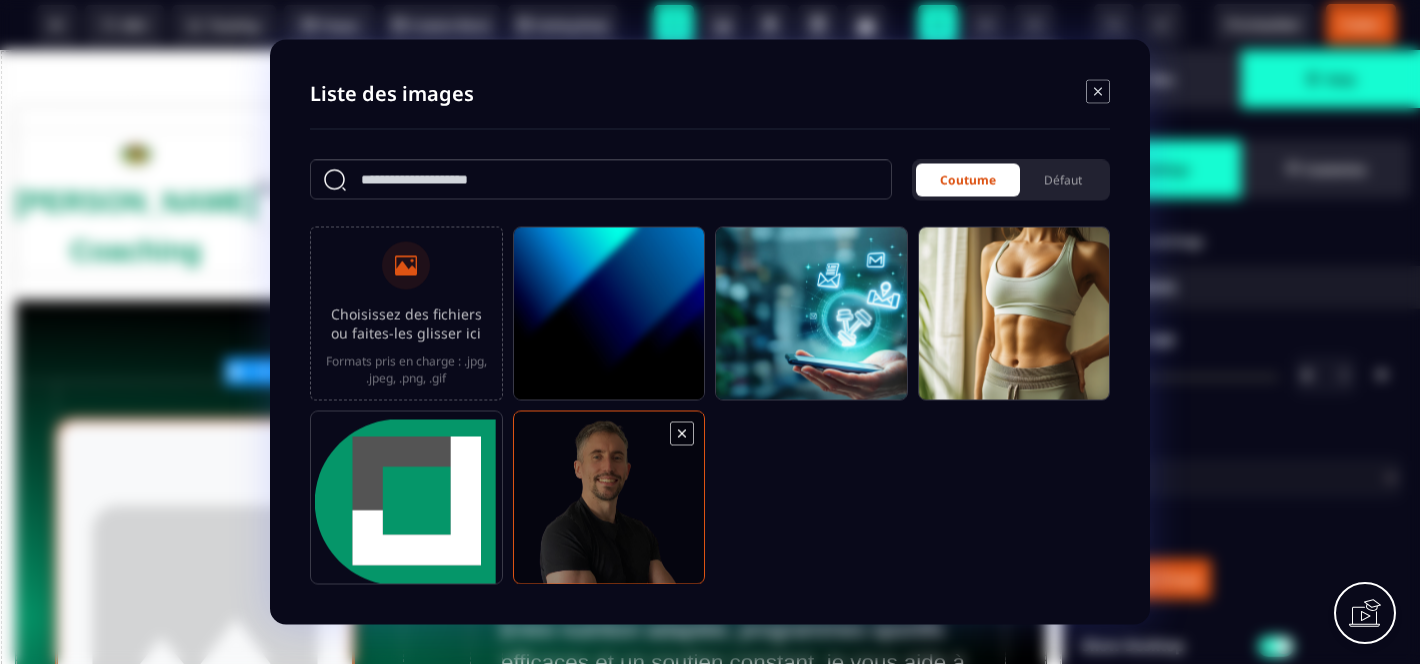 click at bounding box center (609, 507) 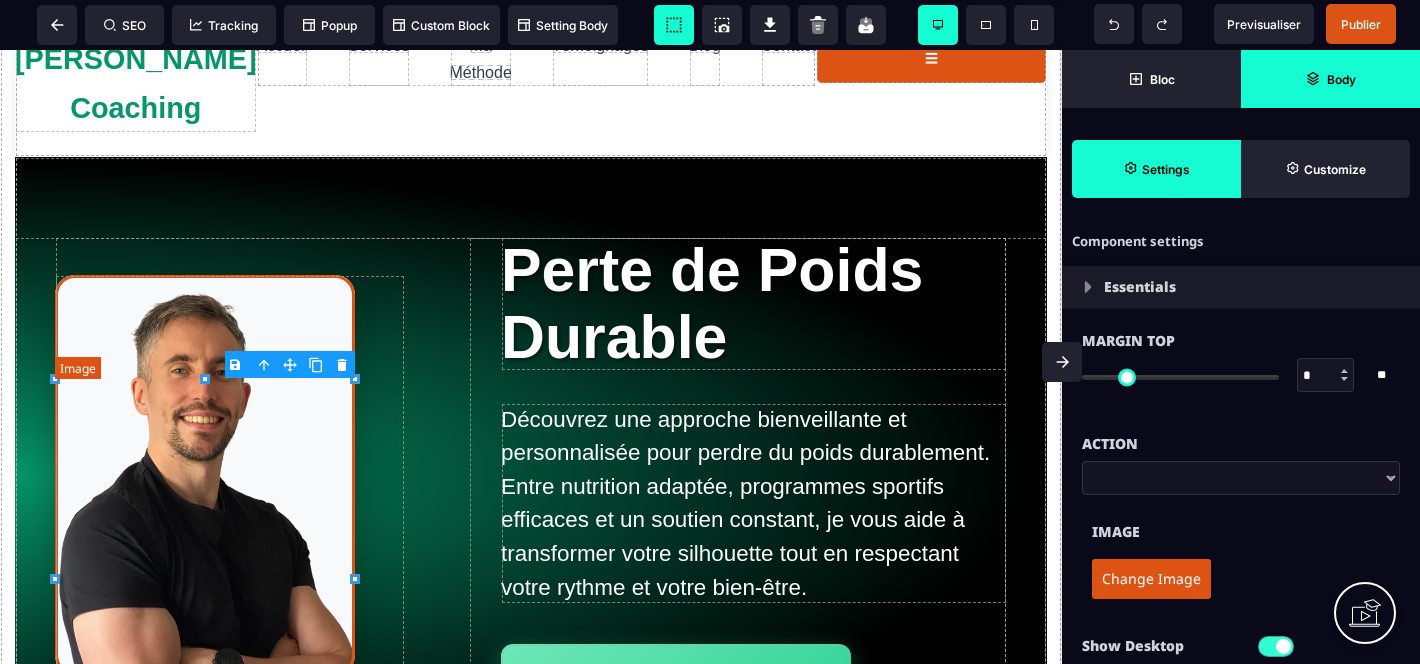 scroll, scrollTop: 181, scrollLeft: 0, axis: vertical 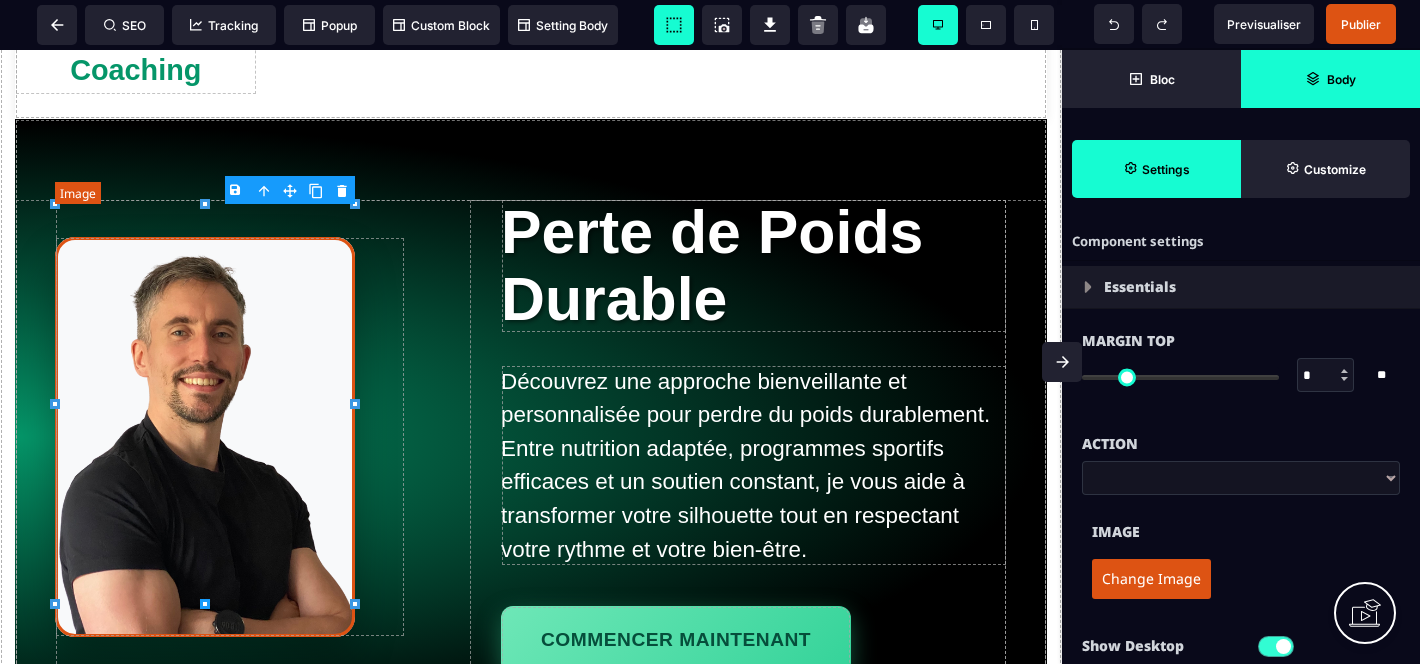 click at bounding box center (205, 437) 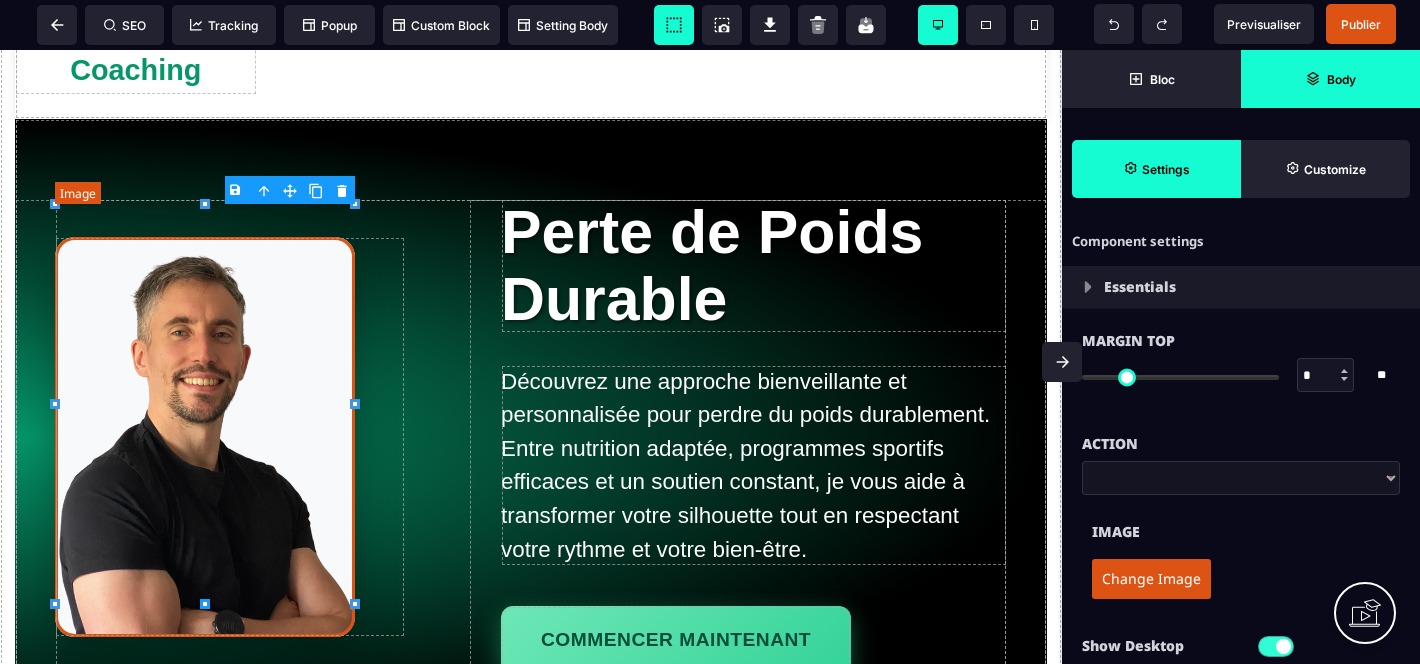 click at bounding box center (205, 437) 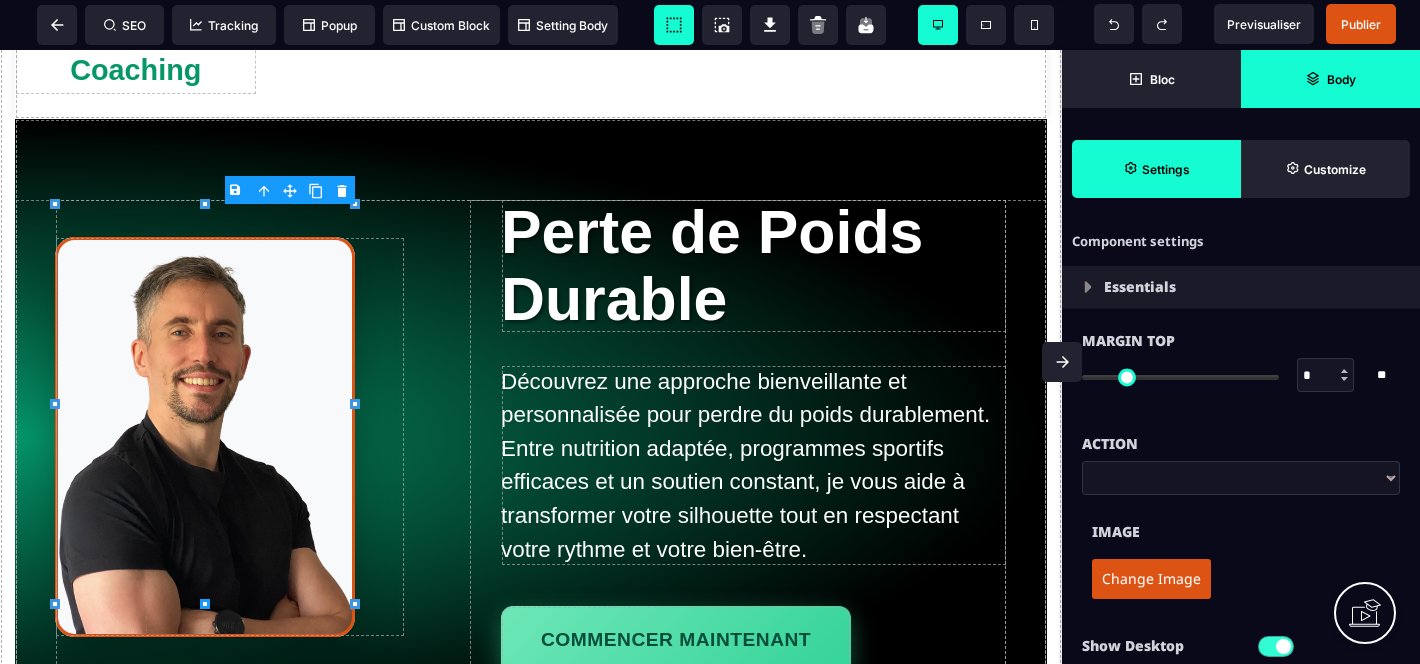 scroll, scrollTop: 185, scrollLeft: 0, axis: vertical 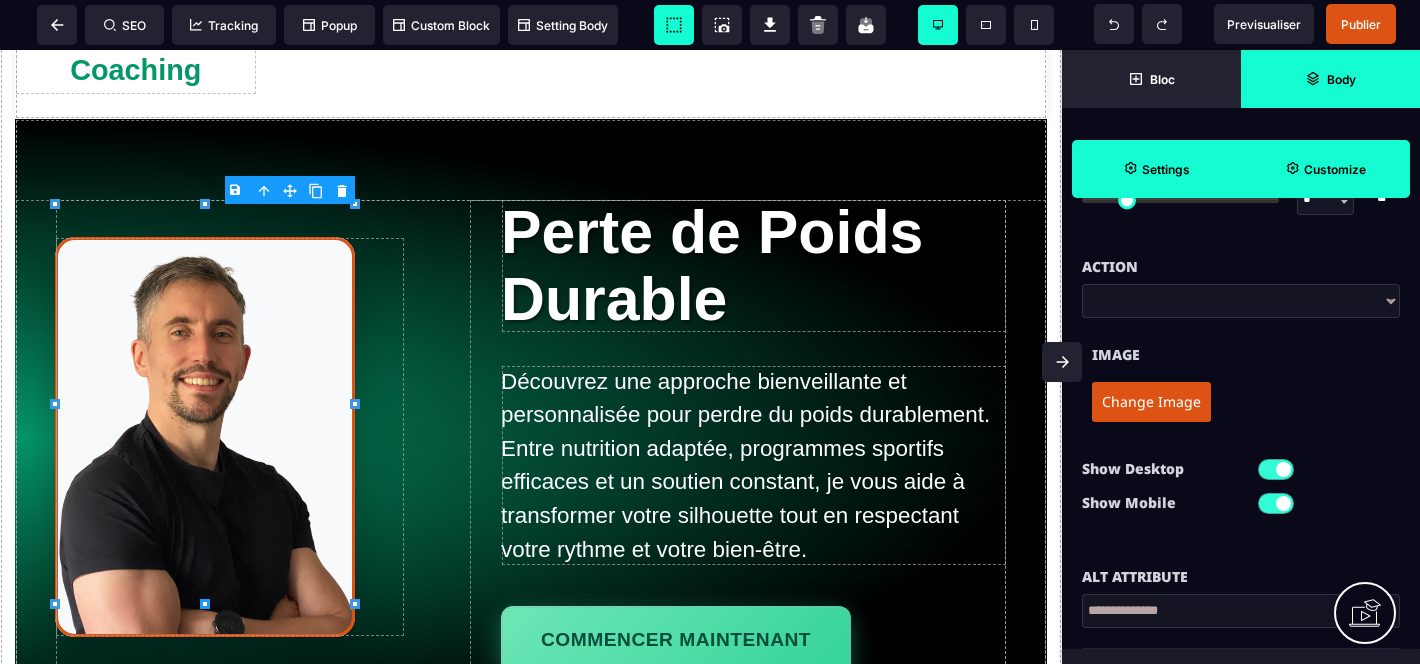 click on "Customize" at bounding box center (1325, 169) 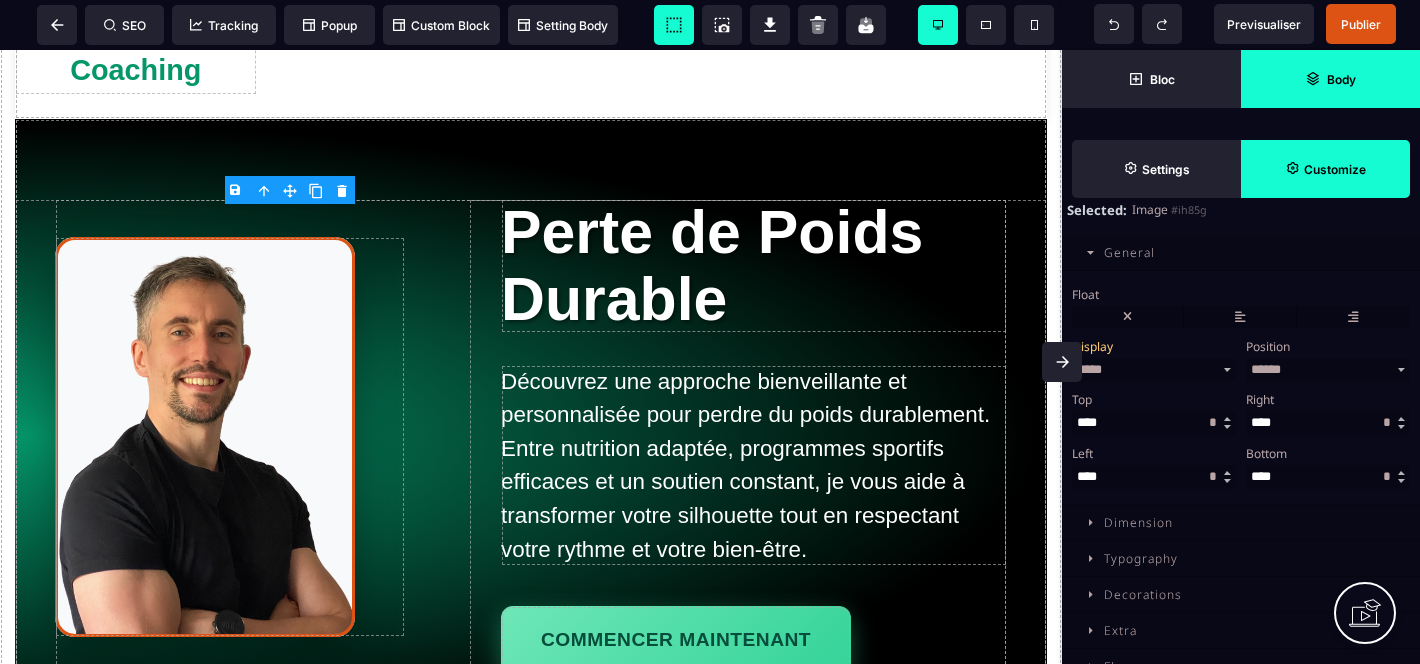 scroll, scrollTop: 215, scrollLeft: 0, axis: vertical 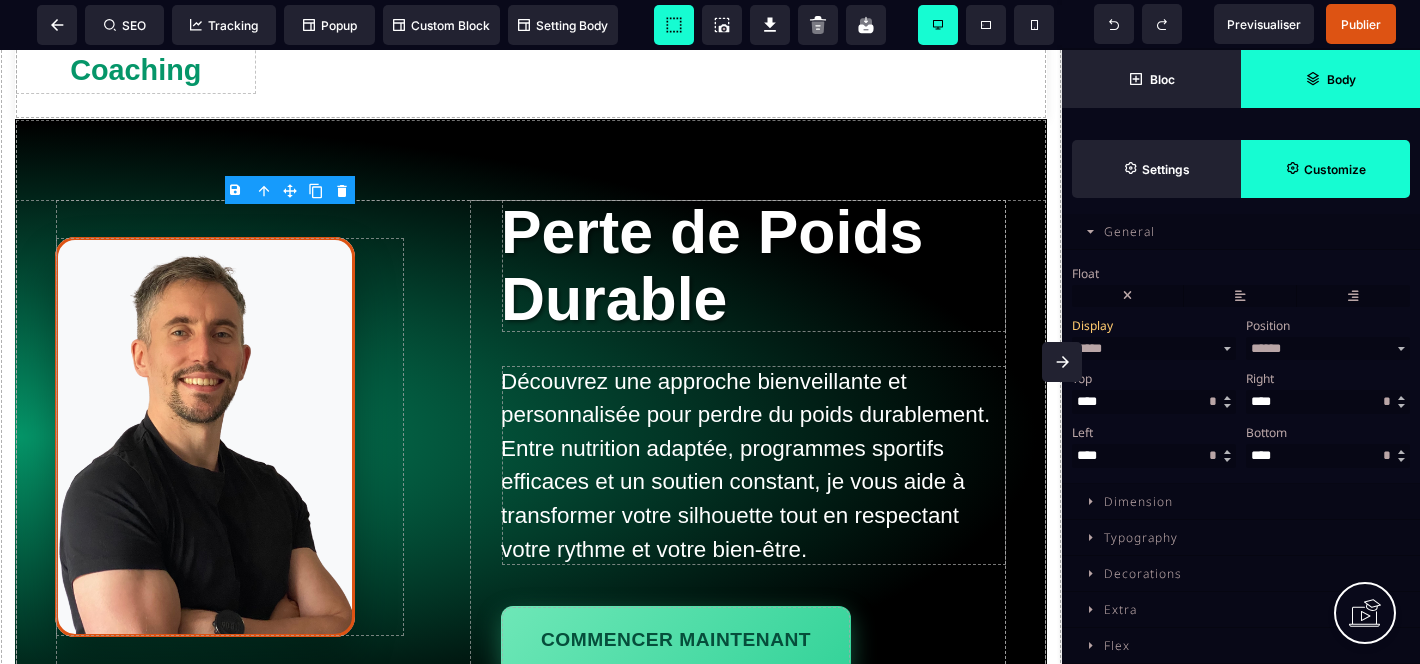 click on "Decorations" at bounding box center (1241, 574) 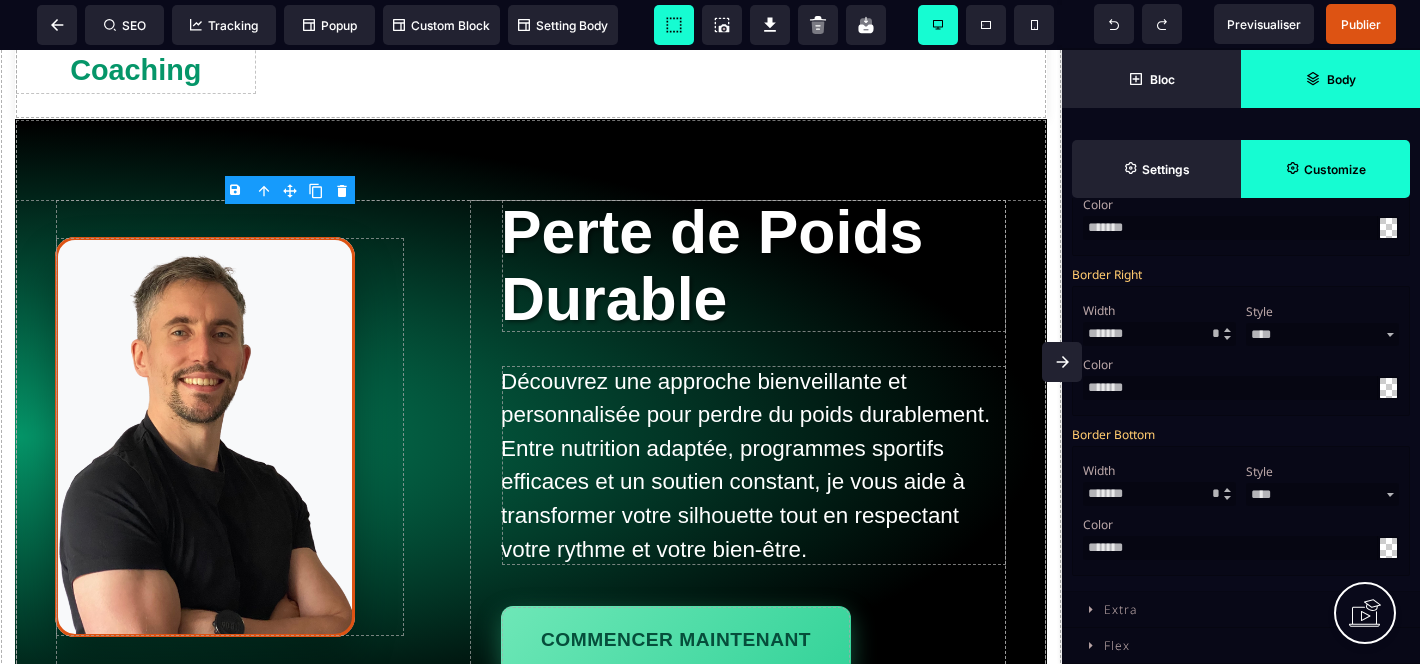 scroll, scrollTop: 1216, scrollLeft: 0, axis: vertical 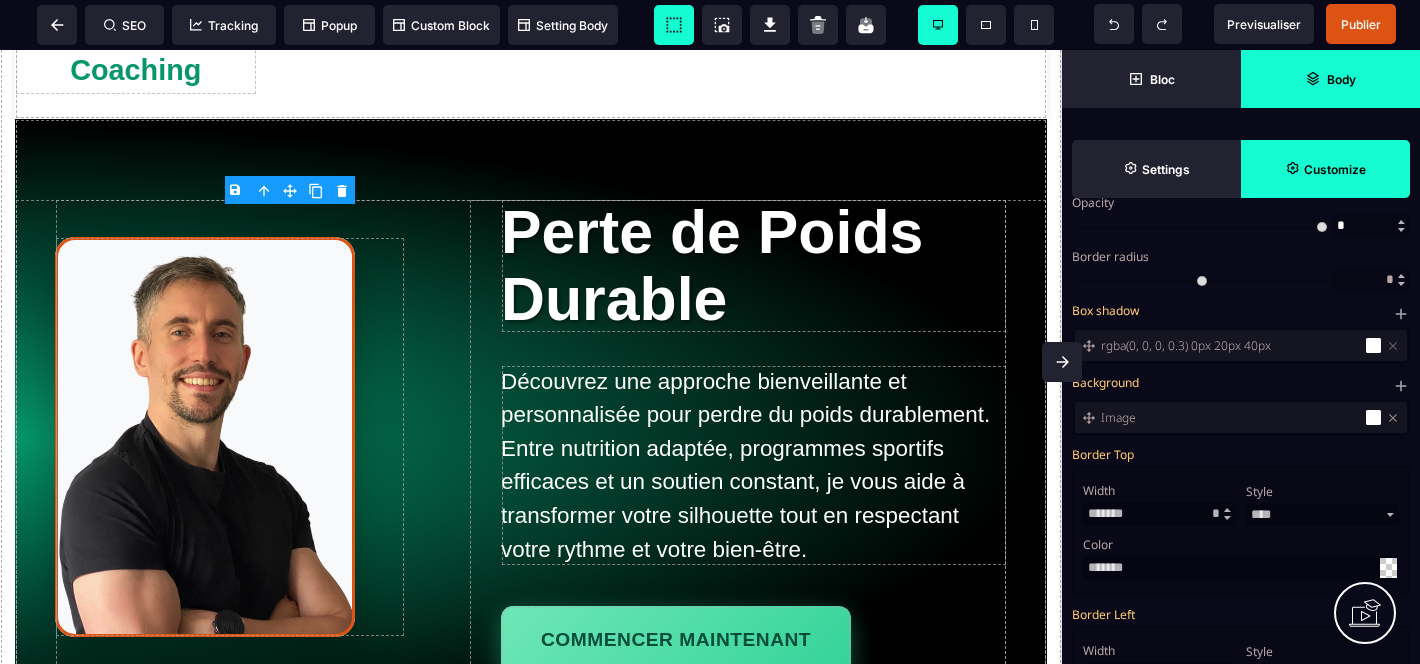 click 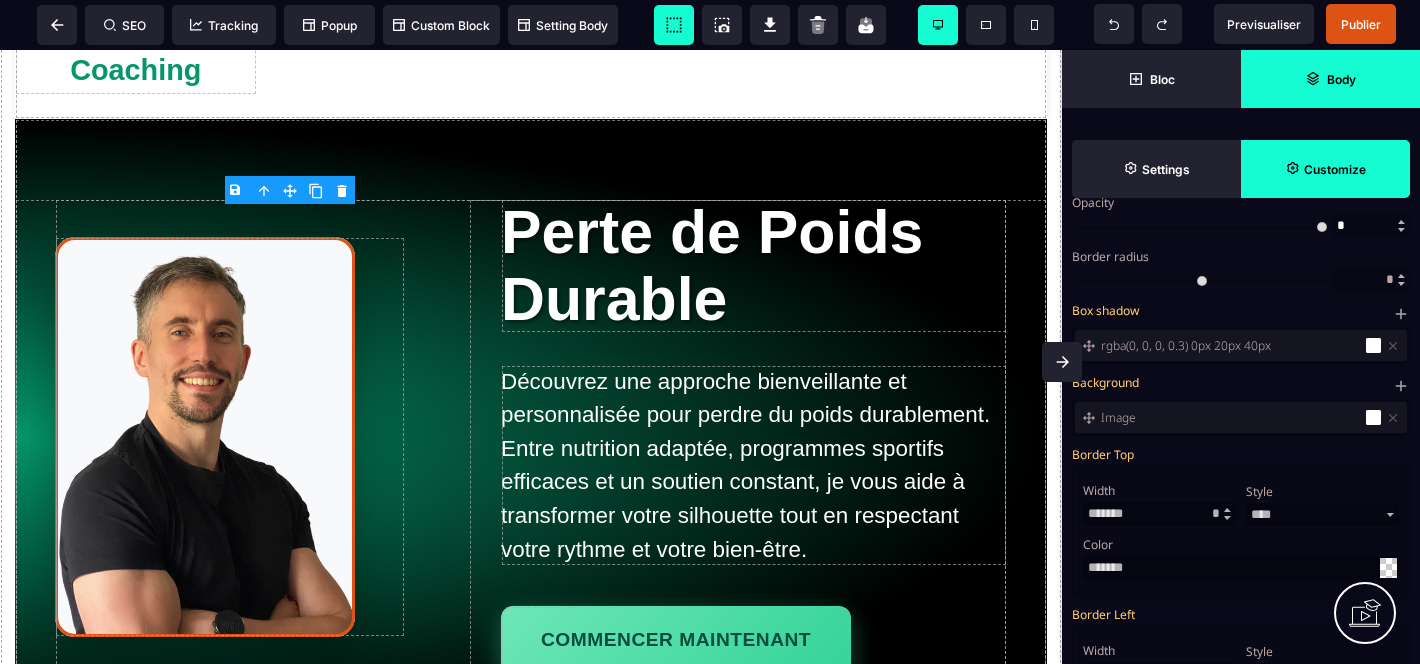 click 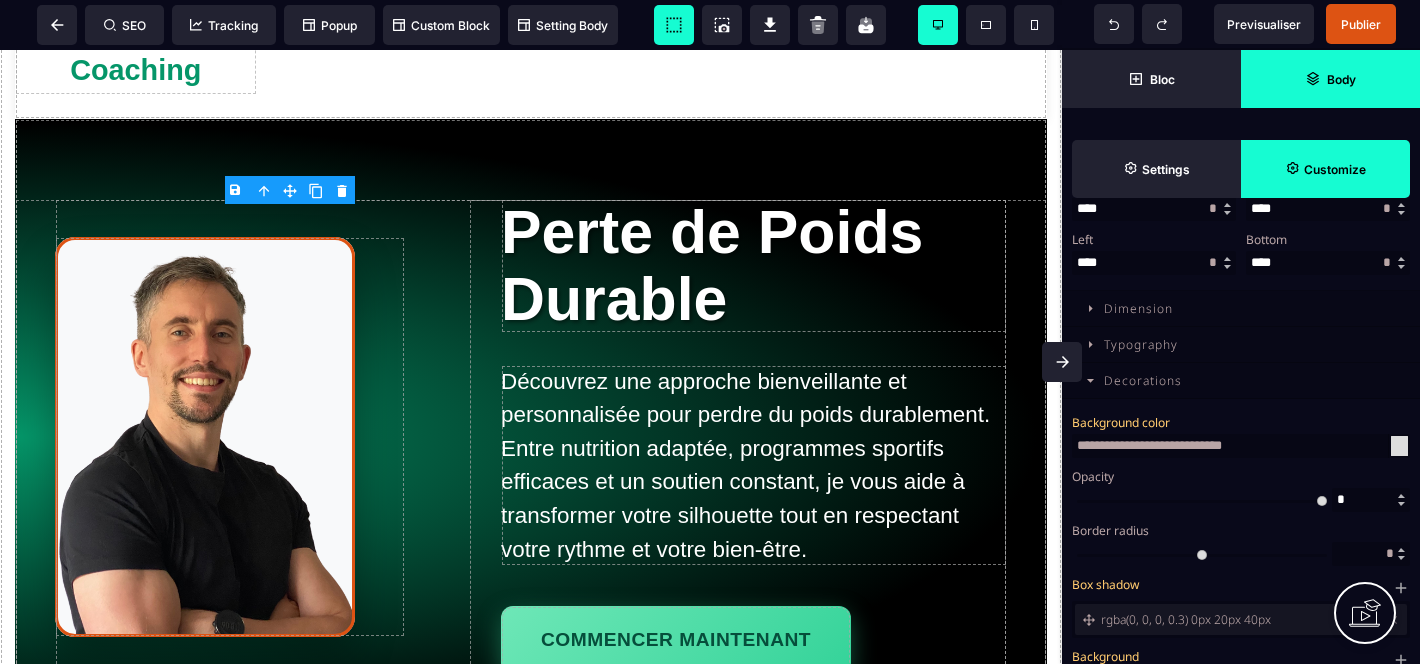 scroll, scrollTop: 406, scrollLeft: 0, axis: vertical 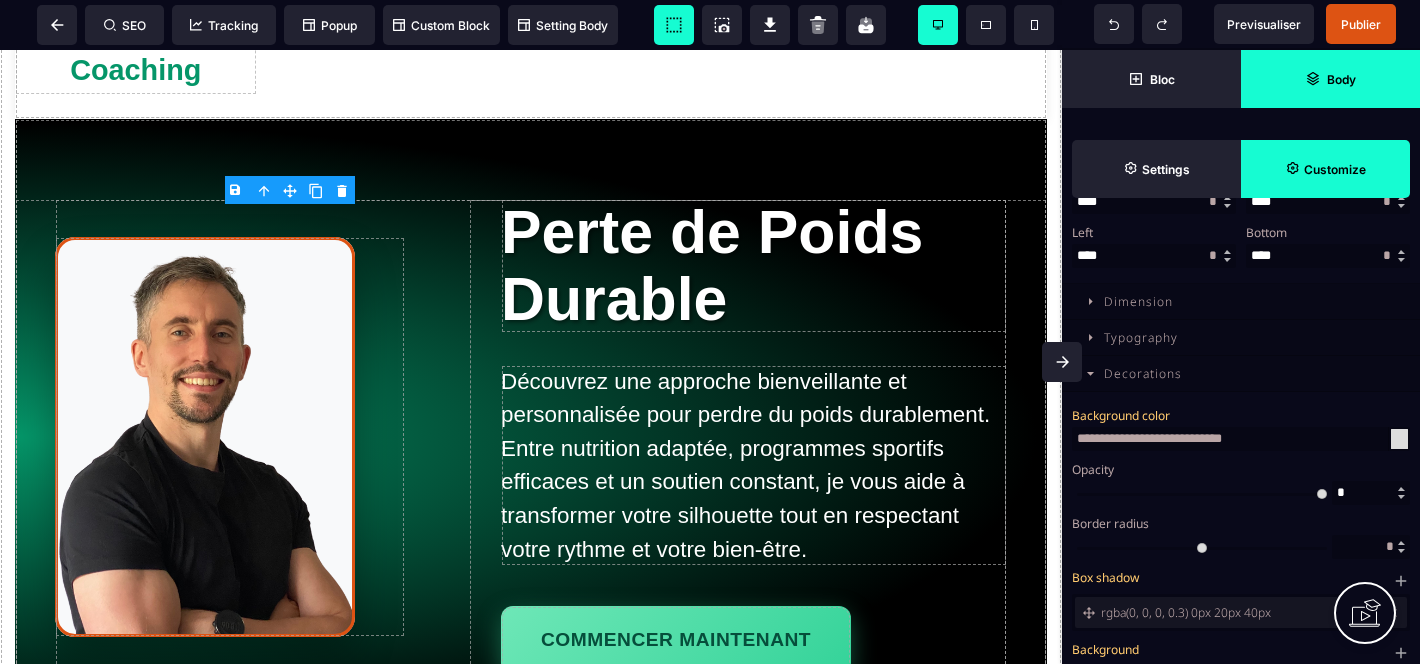 click on "**********" at bounding box center (1241, 439) 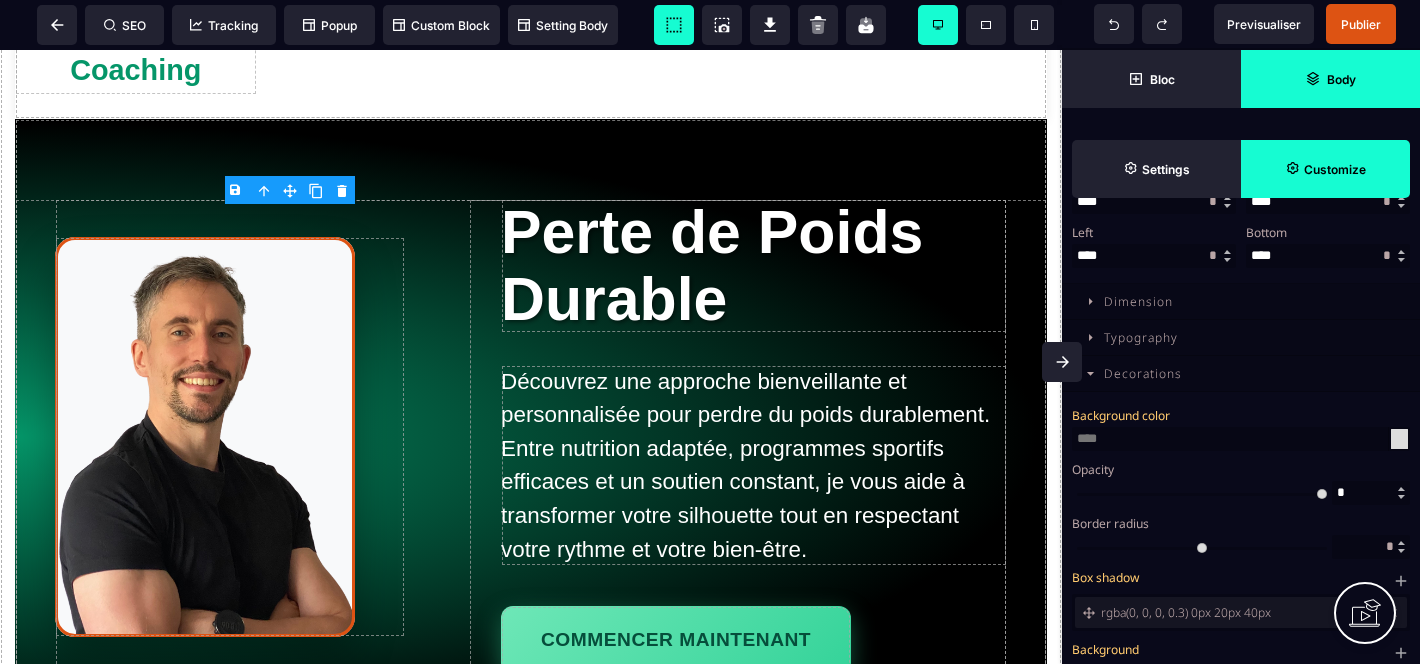 type on "**********" 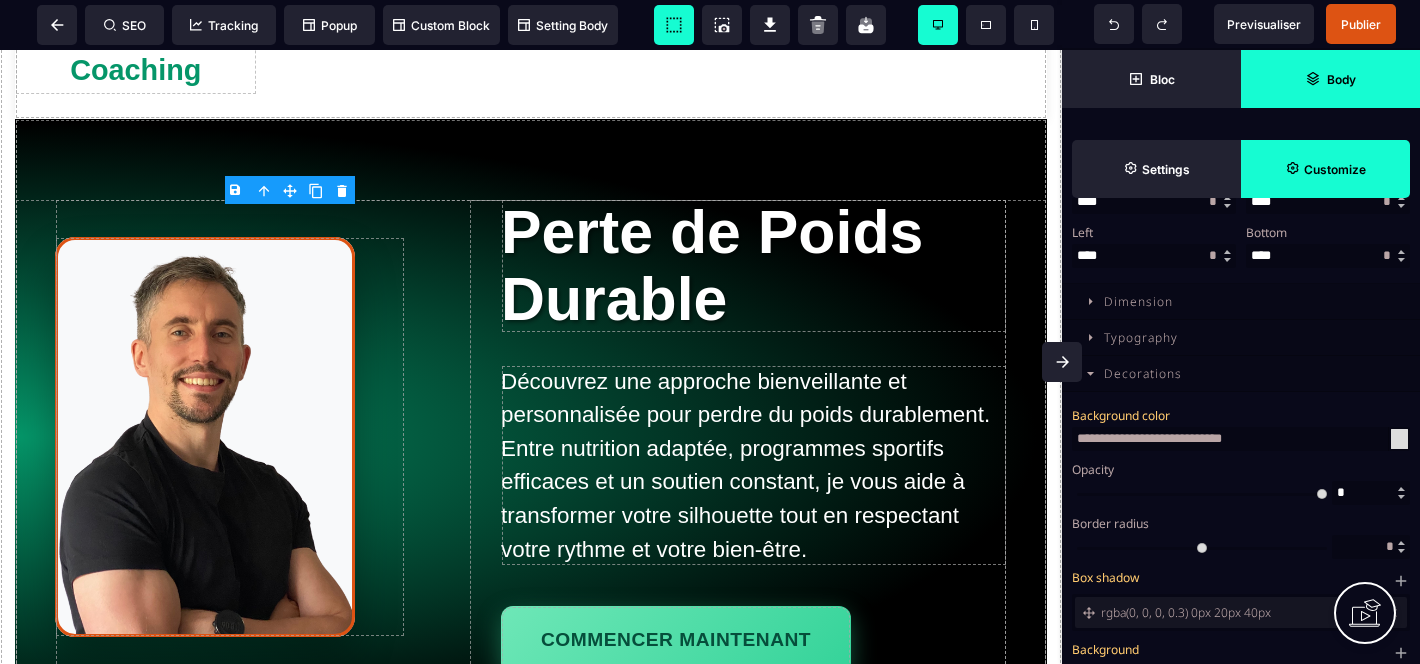 click on "Background color" at bounding box center (1238, 415) 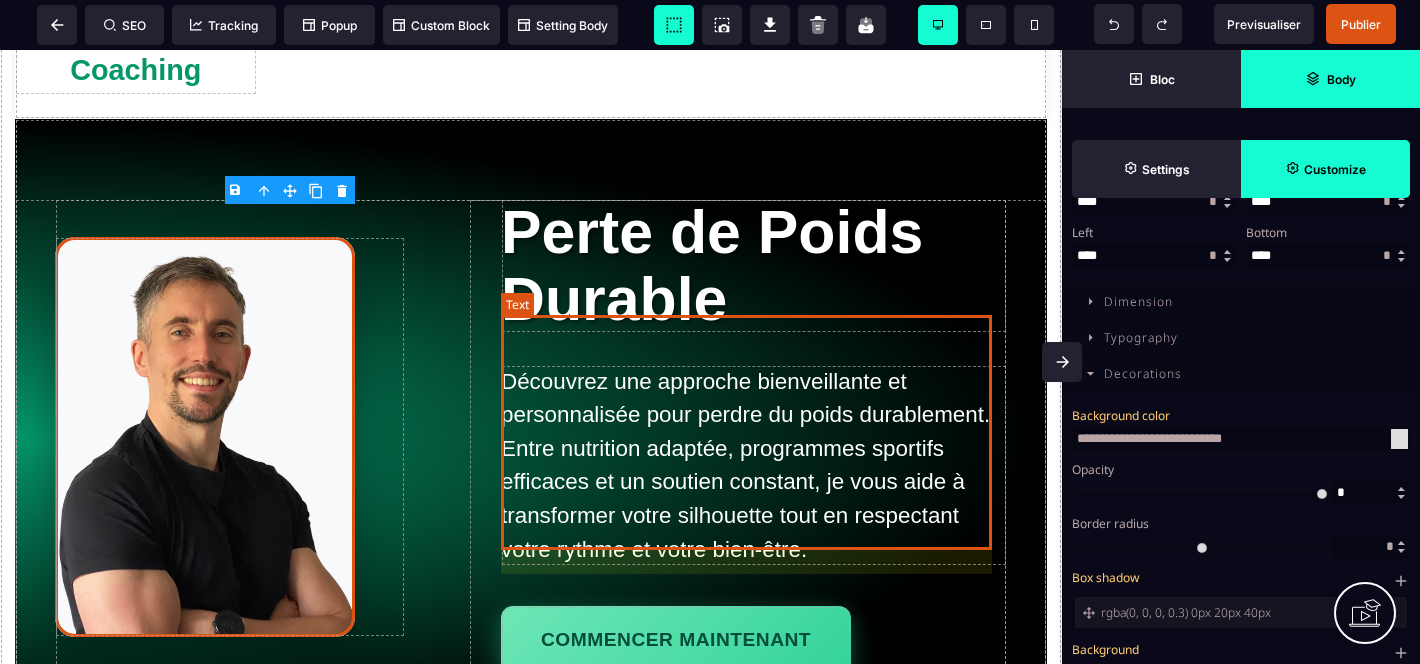 drag, startPoint x: 1275, startPoint y: 498, endPoint x: 991, endPoint y: 450, distance: 288.02777 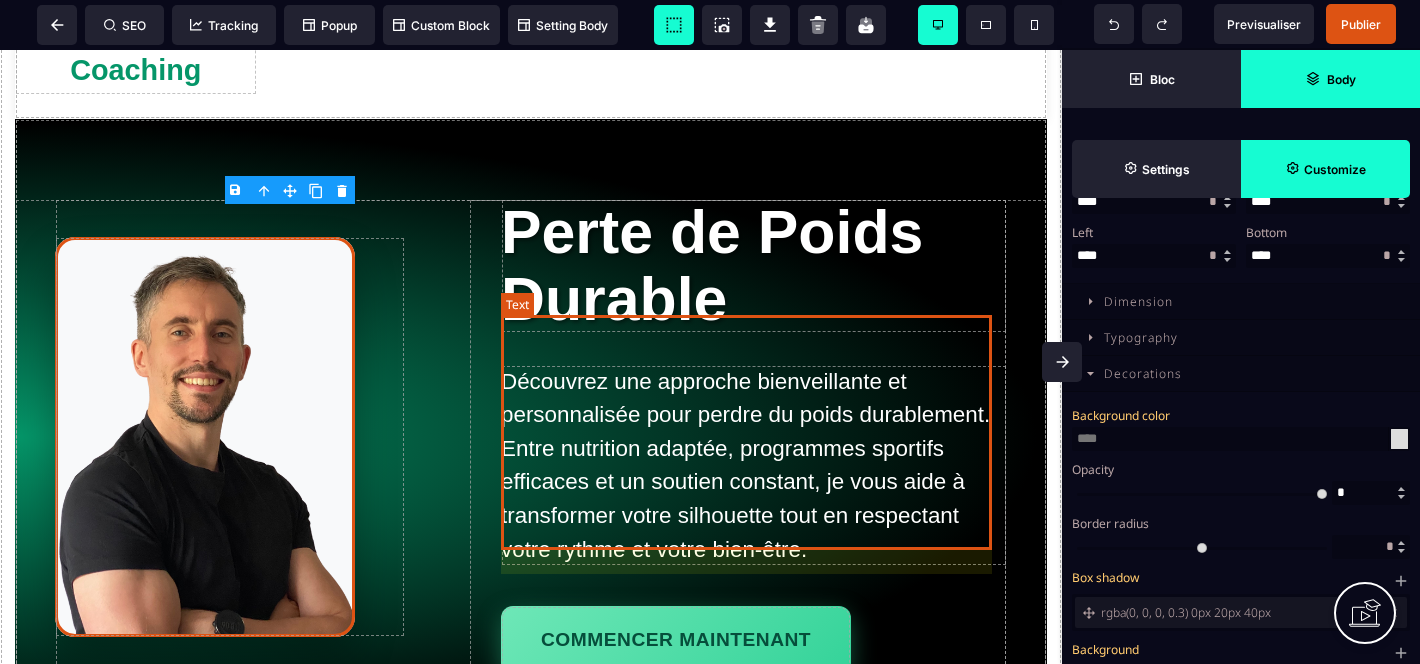 type on "**********" 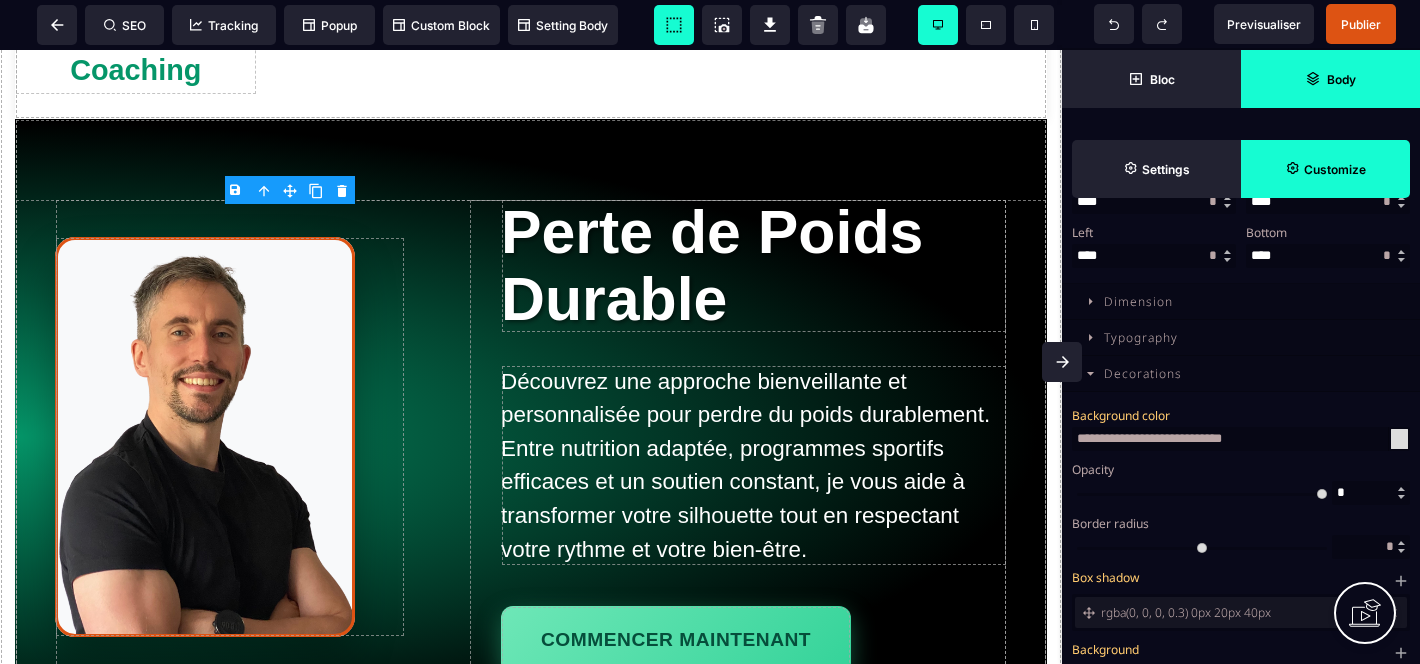 click on "Background color" at bounding box center [1121, 415] 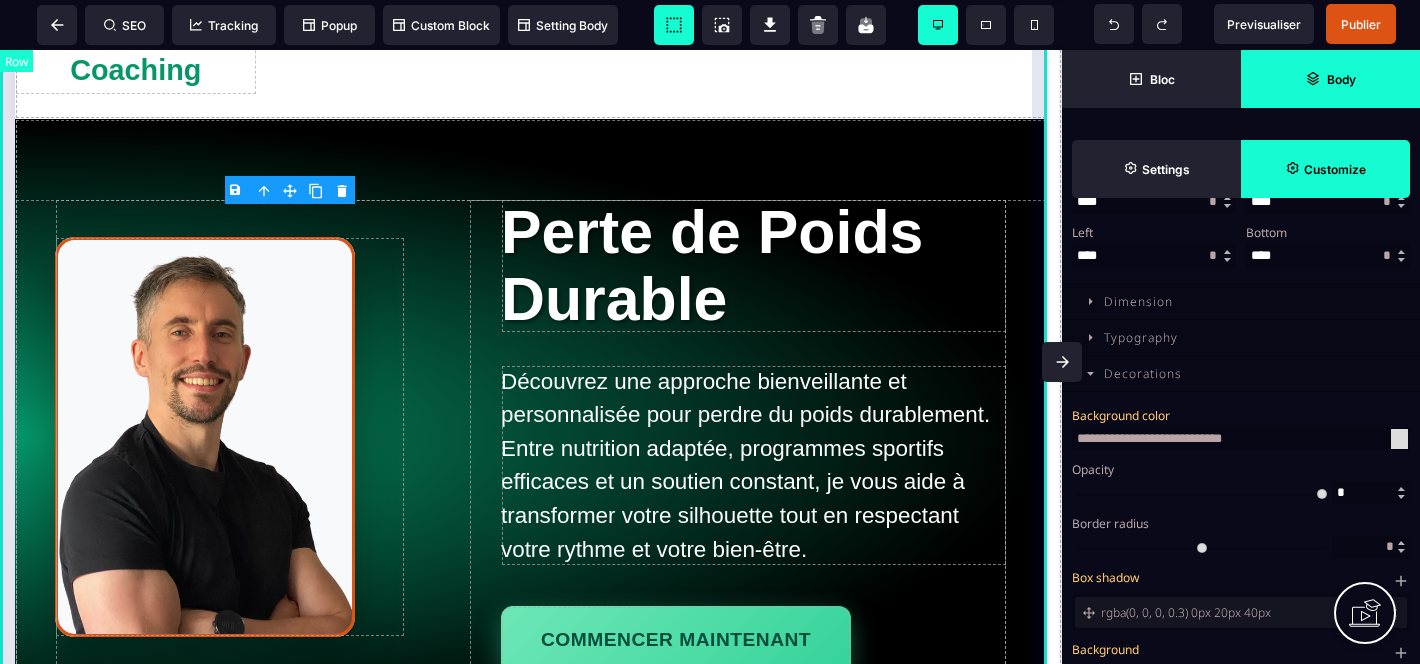 drag, startPoint x: 1250, startPoint y: 503, endPoint x: 1039, endPoint y: 452, distance: 217.07602 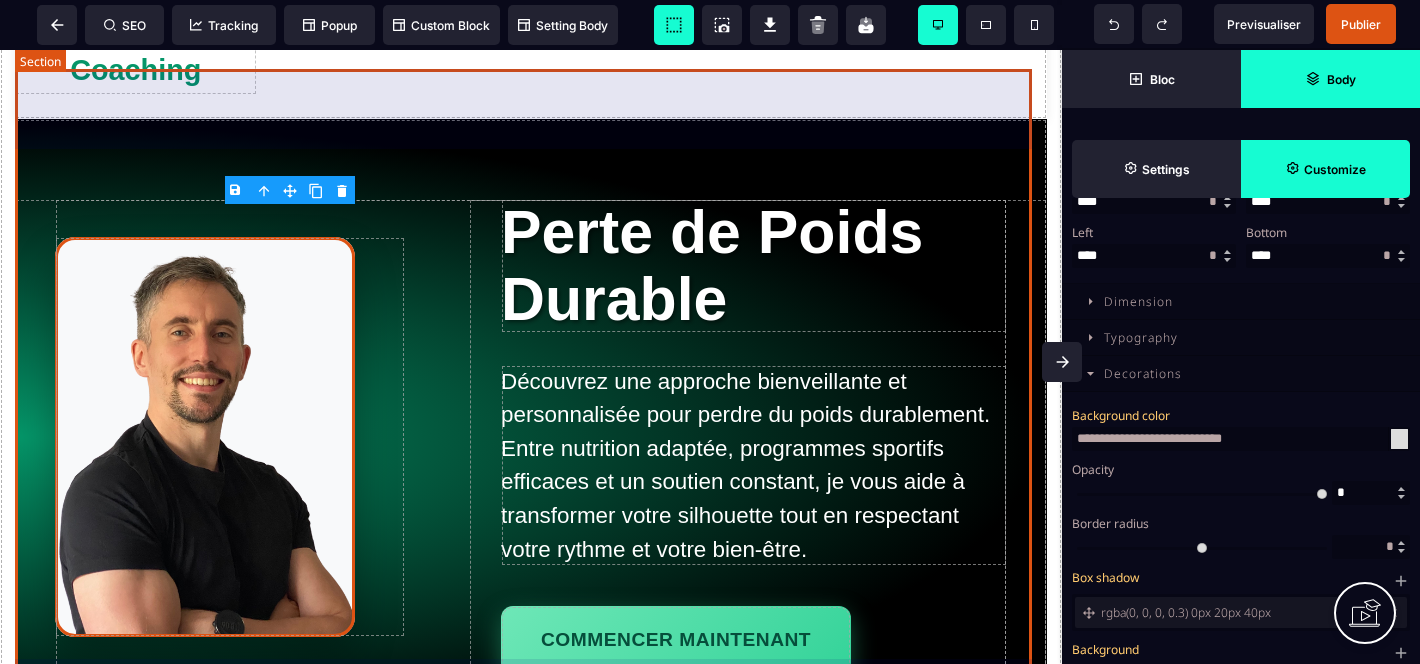 click on "Perte de Poids Durable Découvrez une approche bienveillante et personnalisée pour perdre du poids durablement. Entre nutrition adaptée, programmes sportifs efficaces et un soutien constant, je vous aide à transformer votre silhouette tout en respectant votre rythme et votre bien-être. Commencer maintenant" at bounding box center (531, 437) 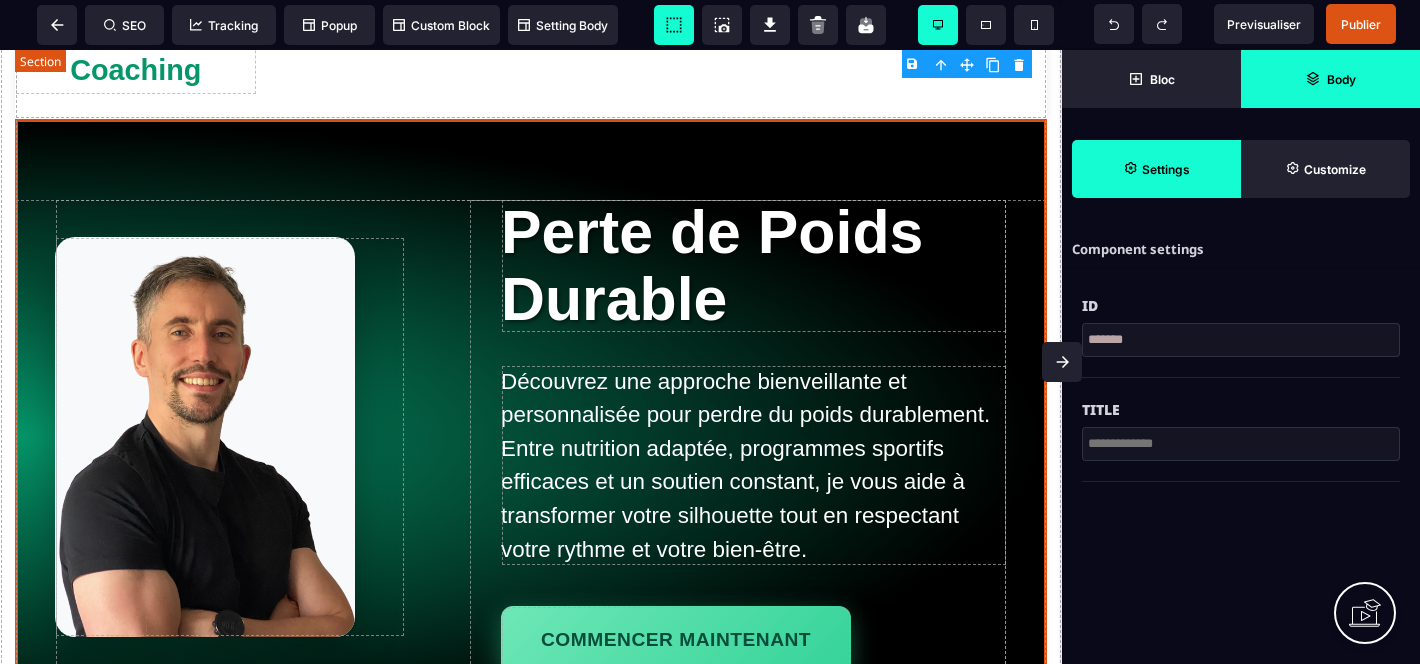 scroll, scrollTop: 0, scrollLeft: 0, axis: both 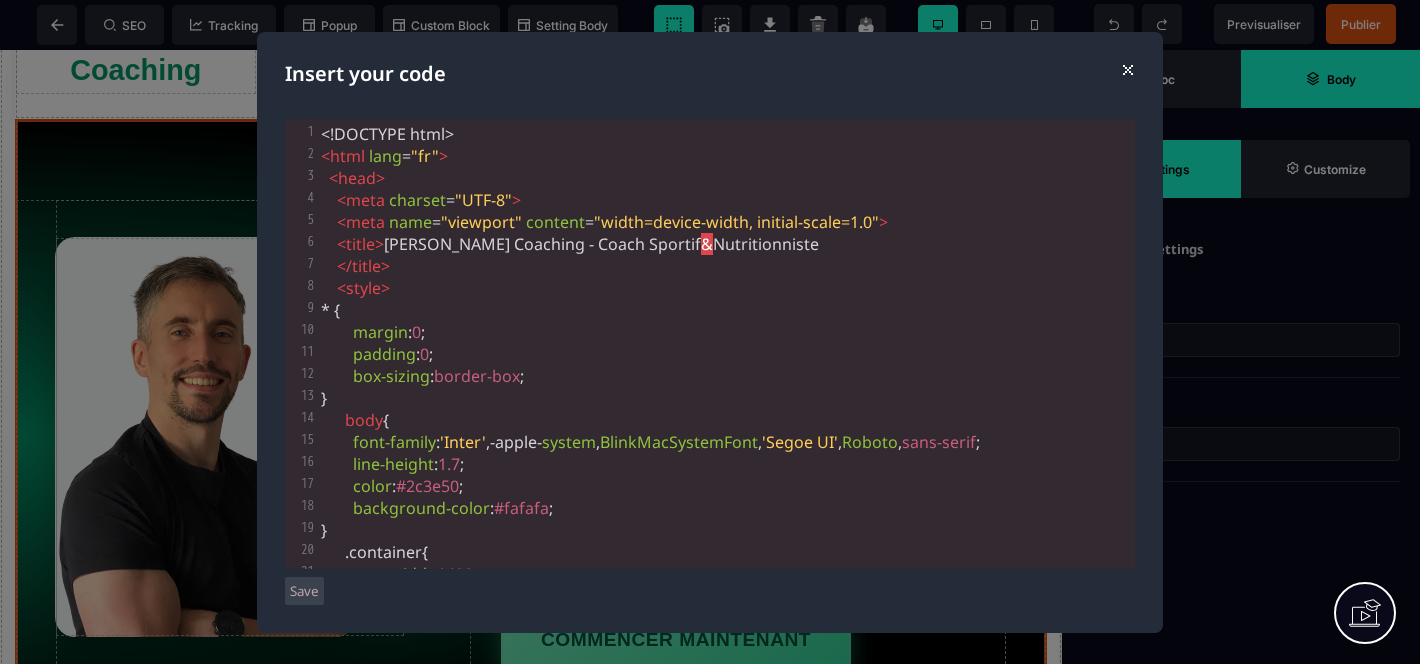 click on "⨯" at bounding box center [1127, 68] 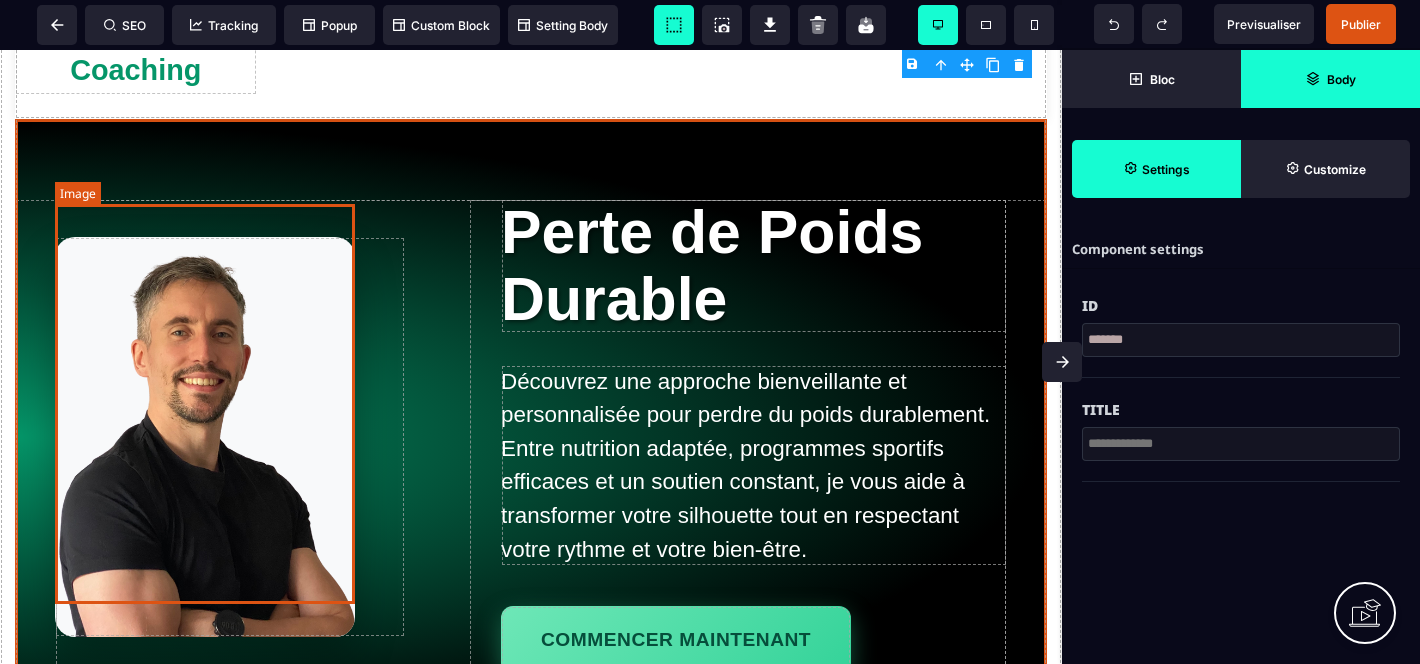 click at bounding box center [205, 437] 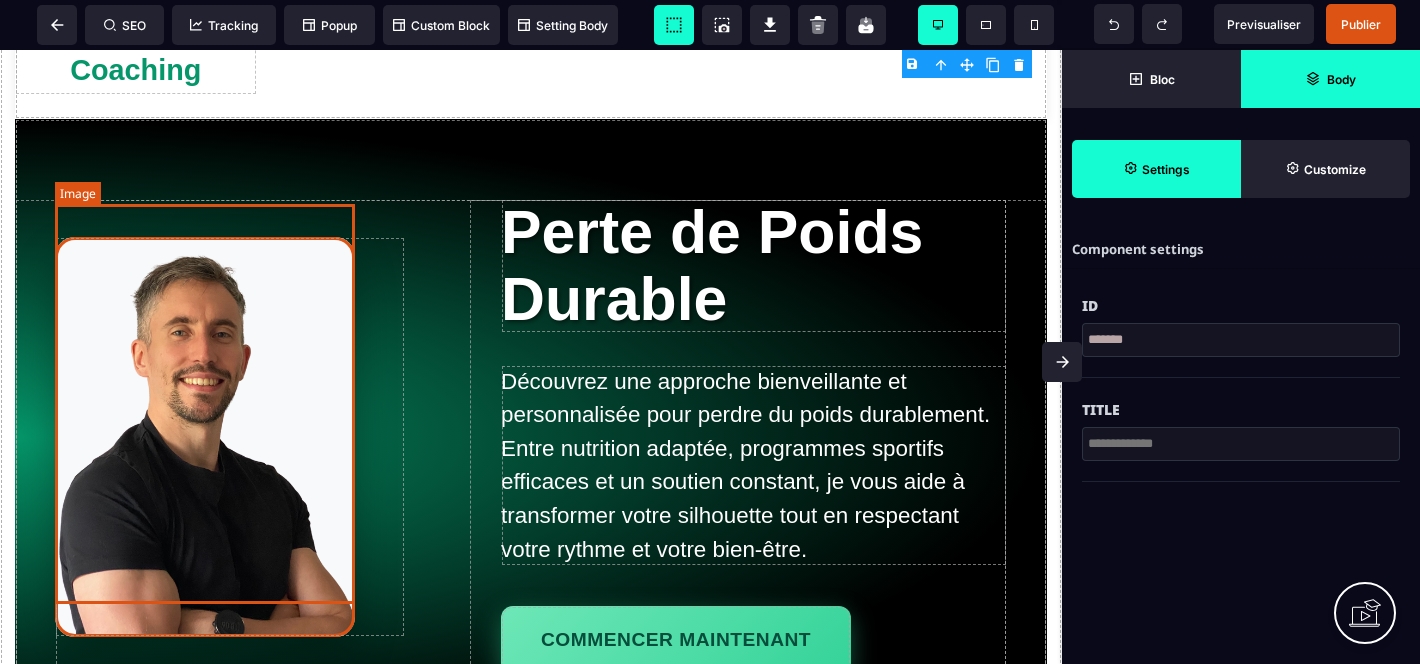 select 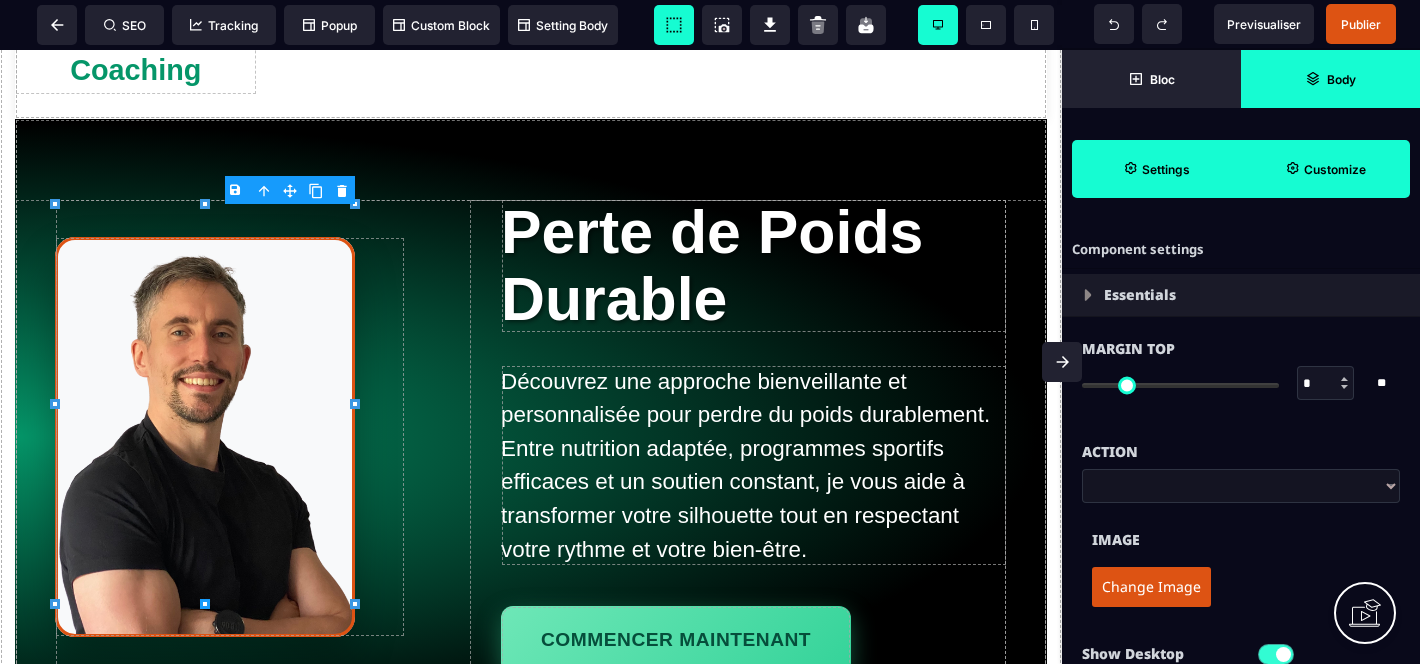 click on "Customize" at bounding box center (1325, 169) 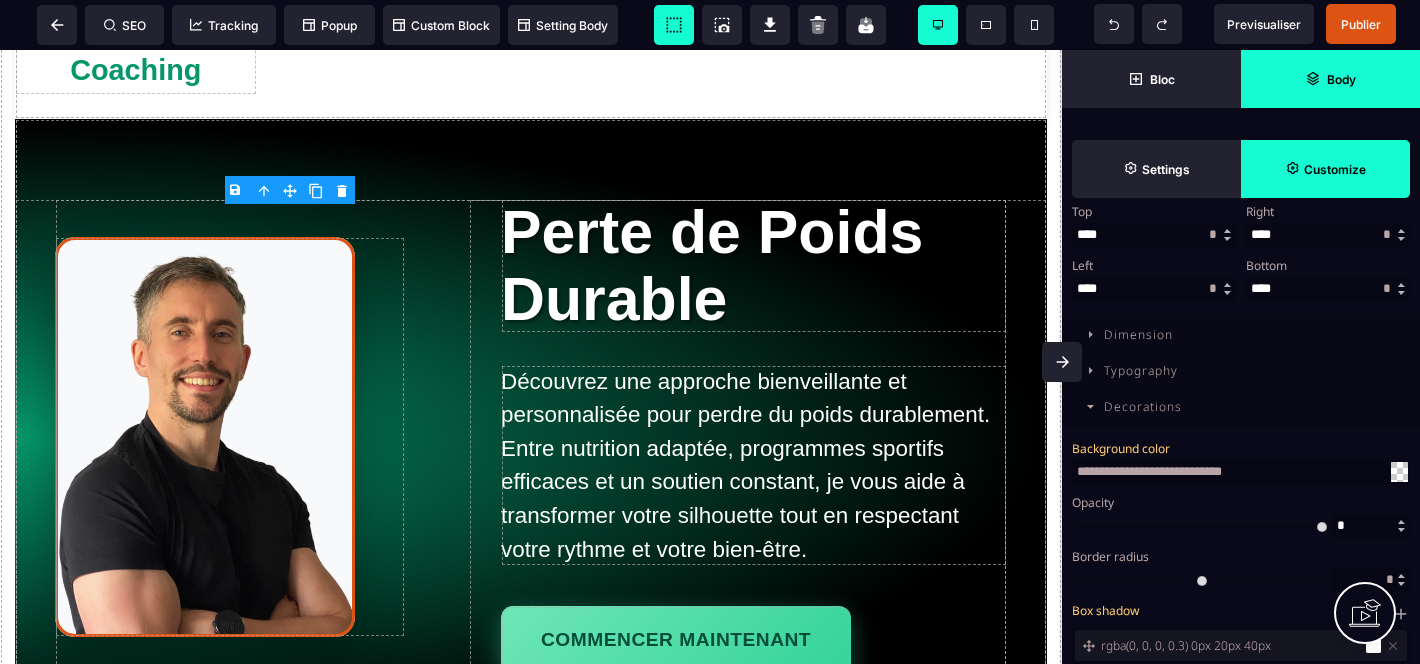 scroll, scrollTop: 409, scrollLeft: 0, axis: vertical 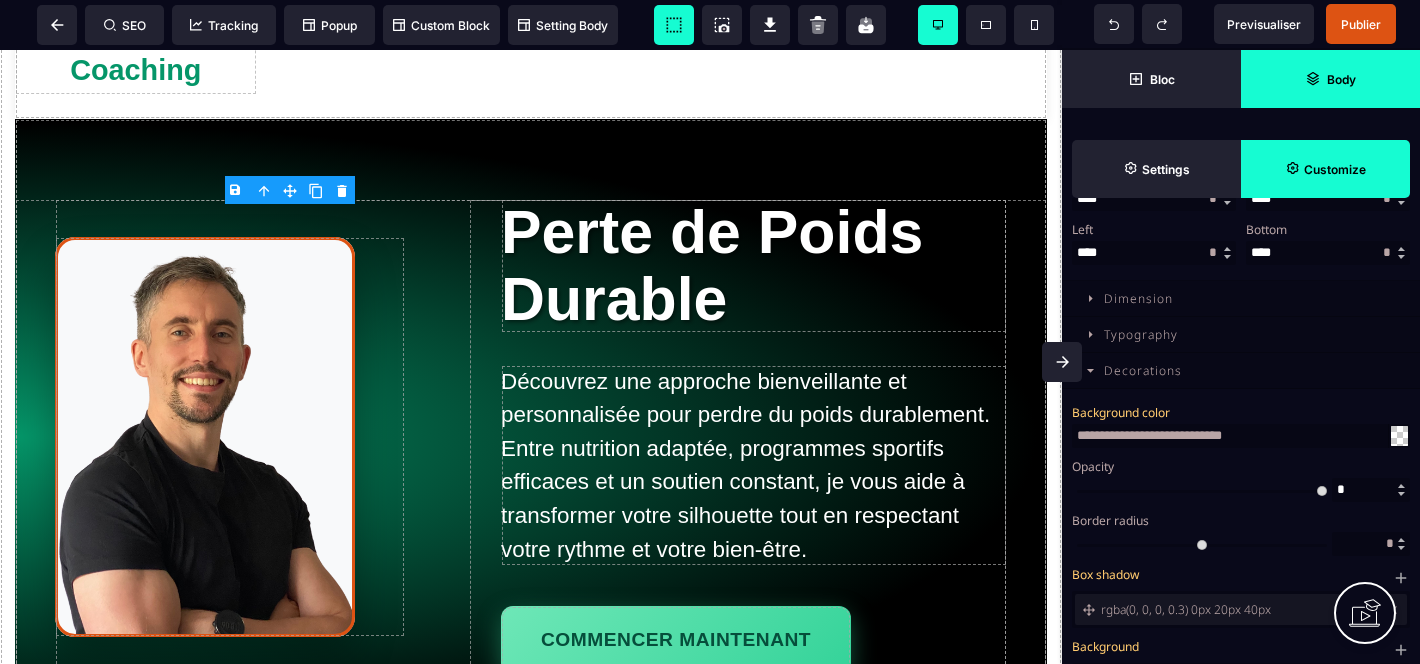 click at bounding box center (1399, 436) 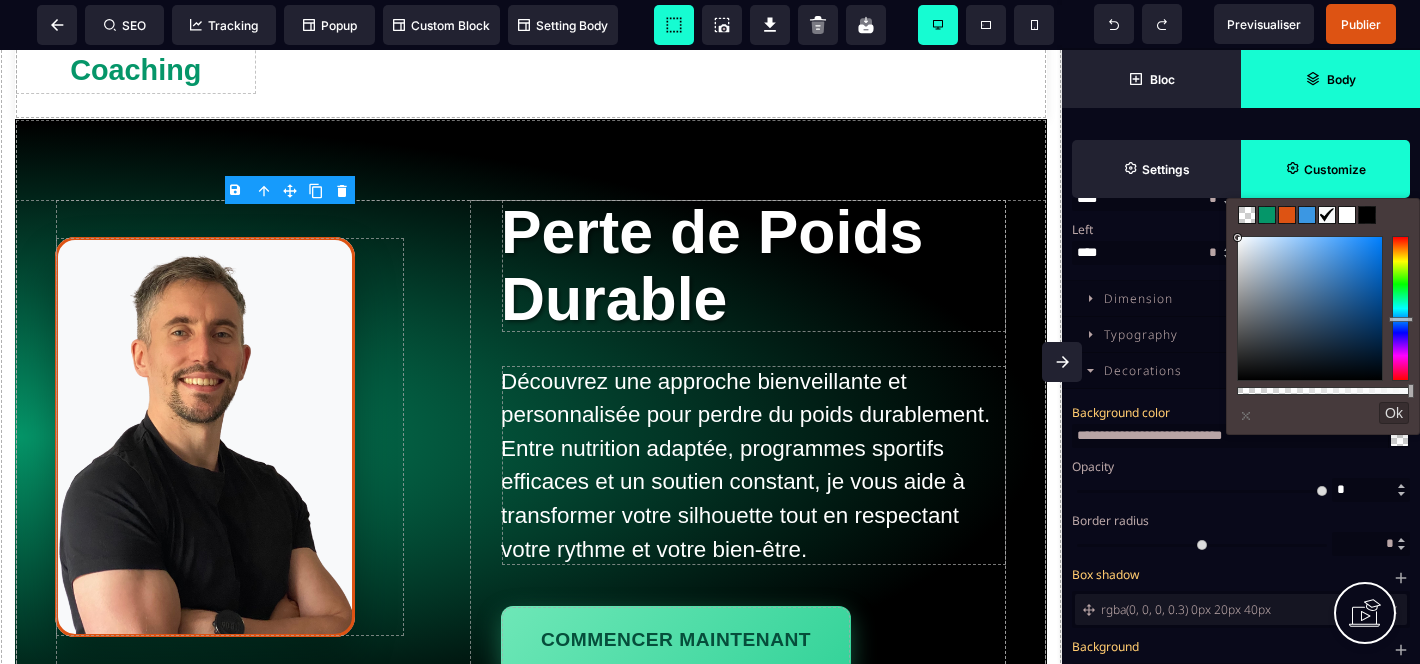 click at bounding box center [1247, 215] 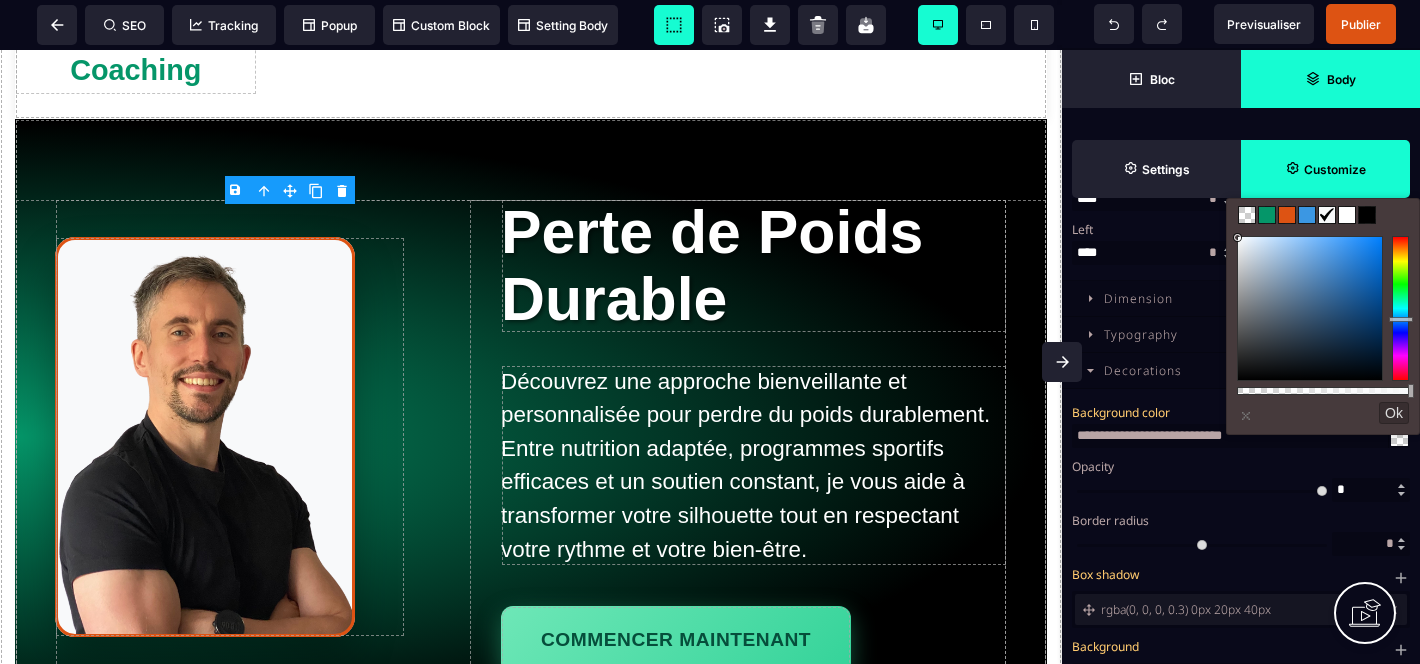 type on "**********" 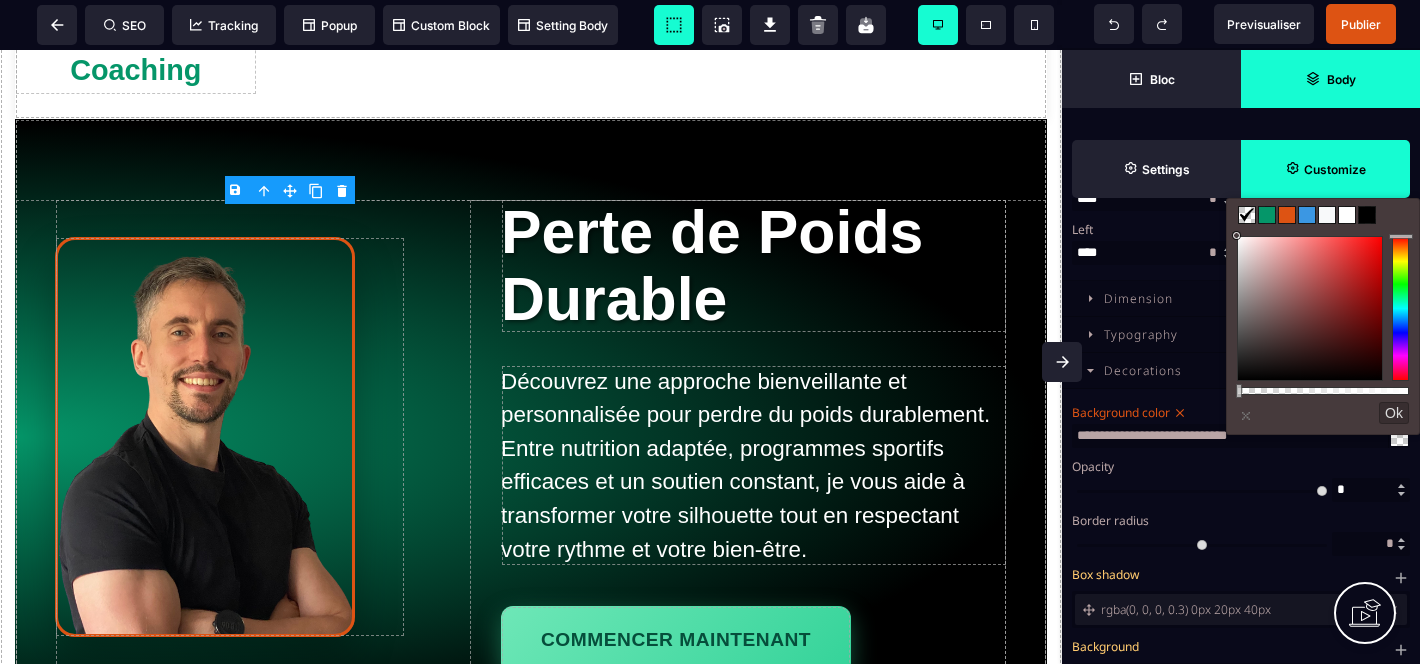 click on "Ok" at bounding box center [1394, 413] 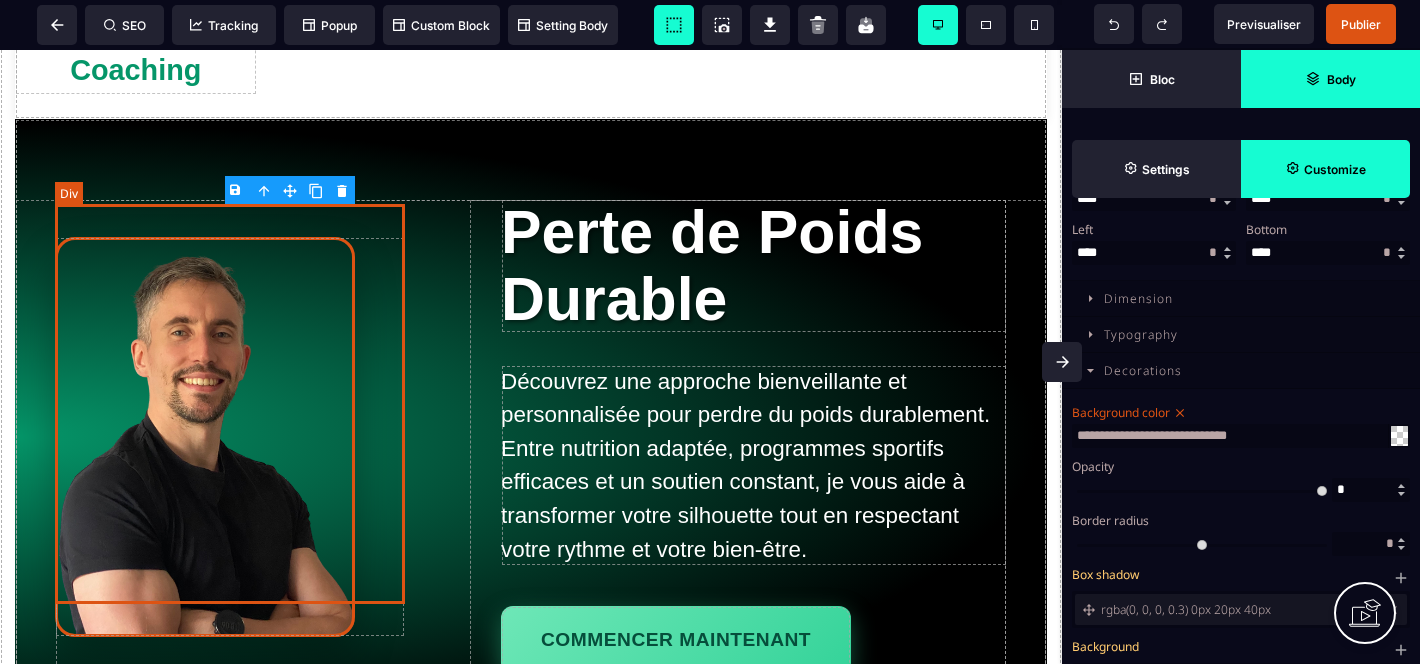 click at bounding box center [230, 437] 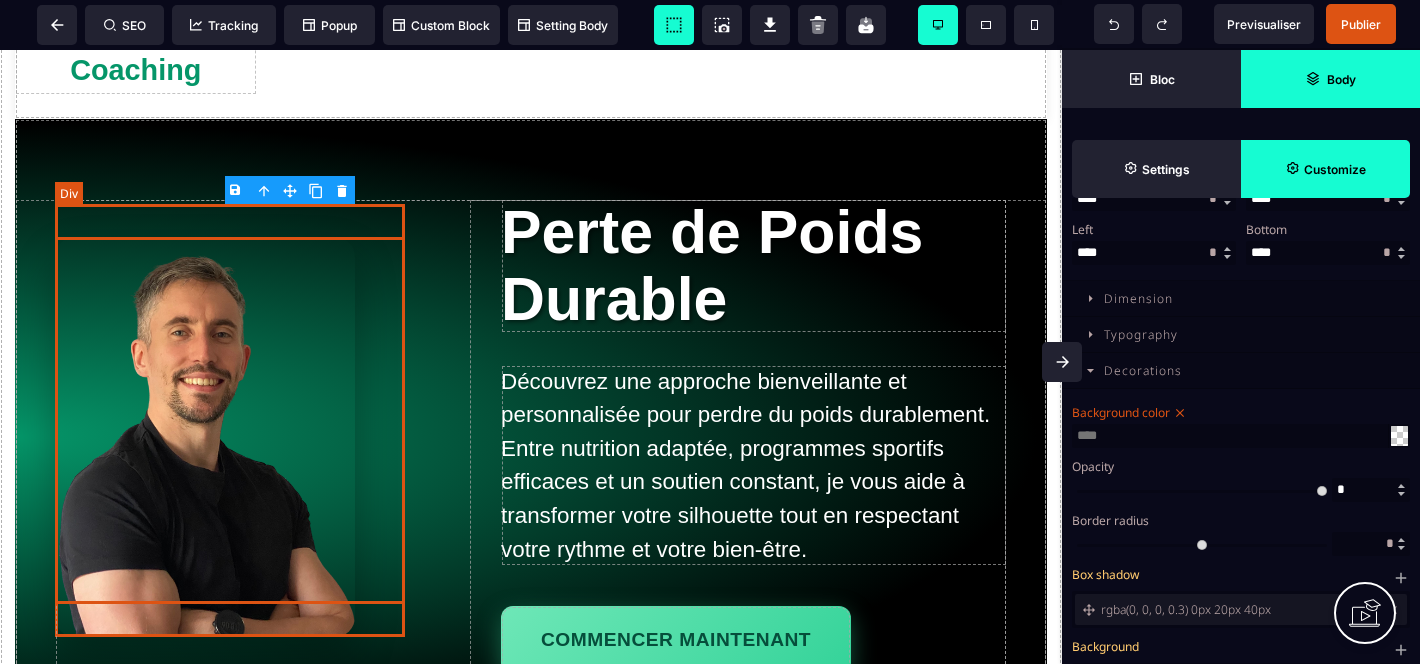 scroll, scrollTop: 0, scrollLeft: 0, axis: both 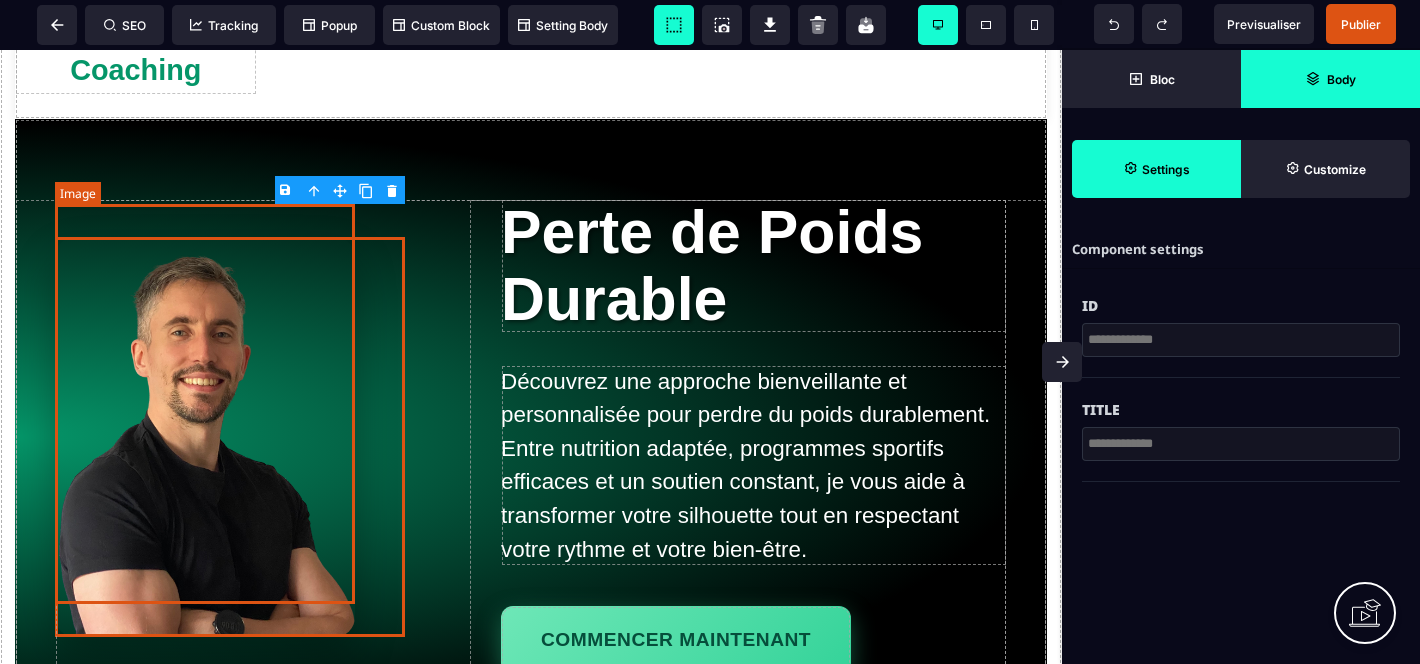 click at bounding box center (205, 437) 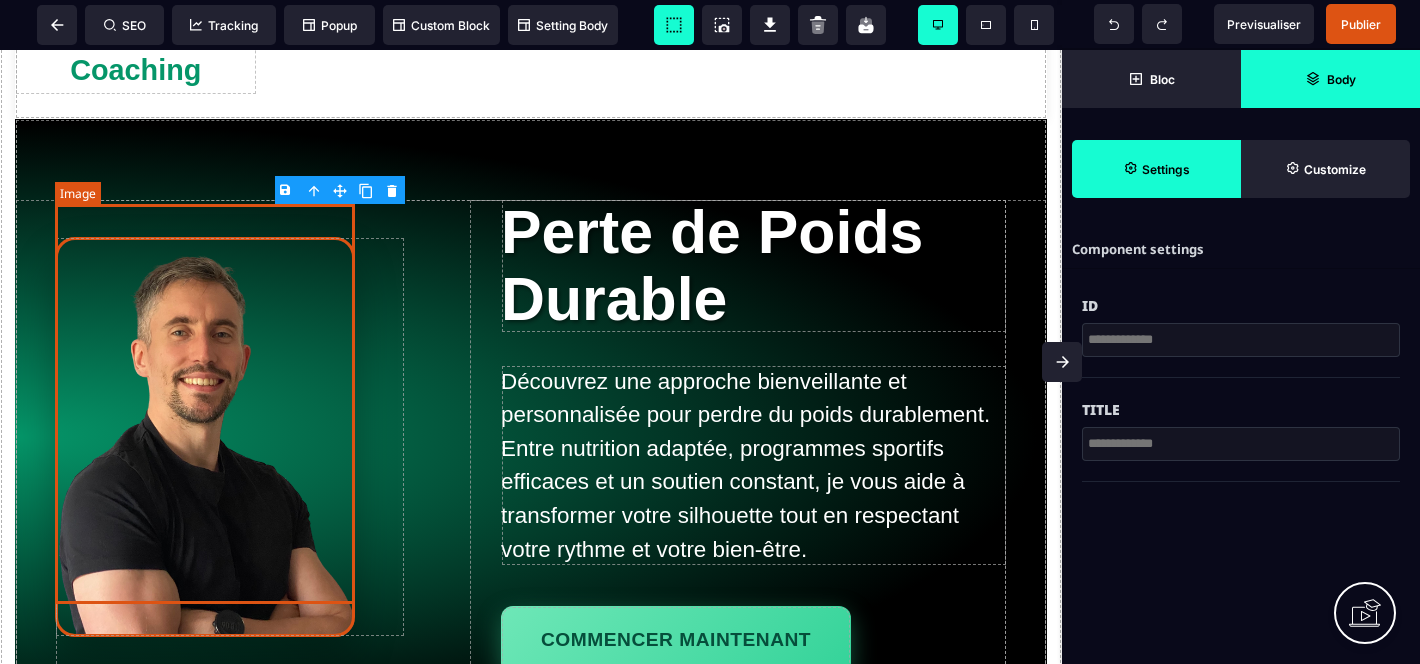 select 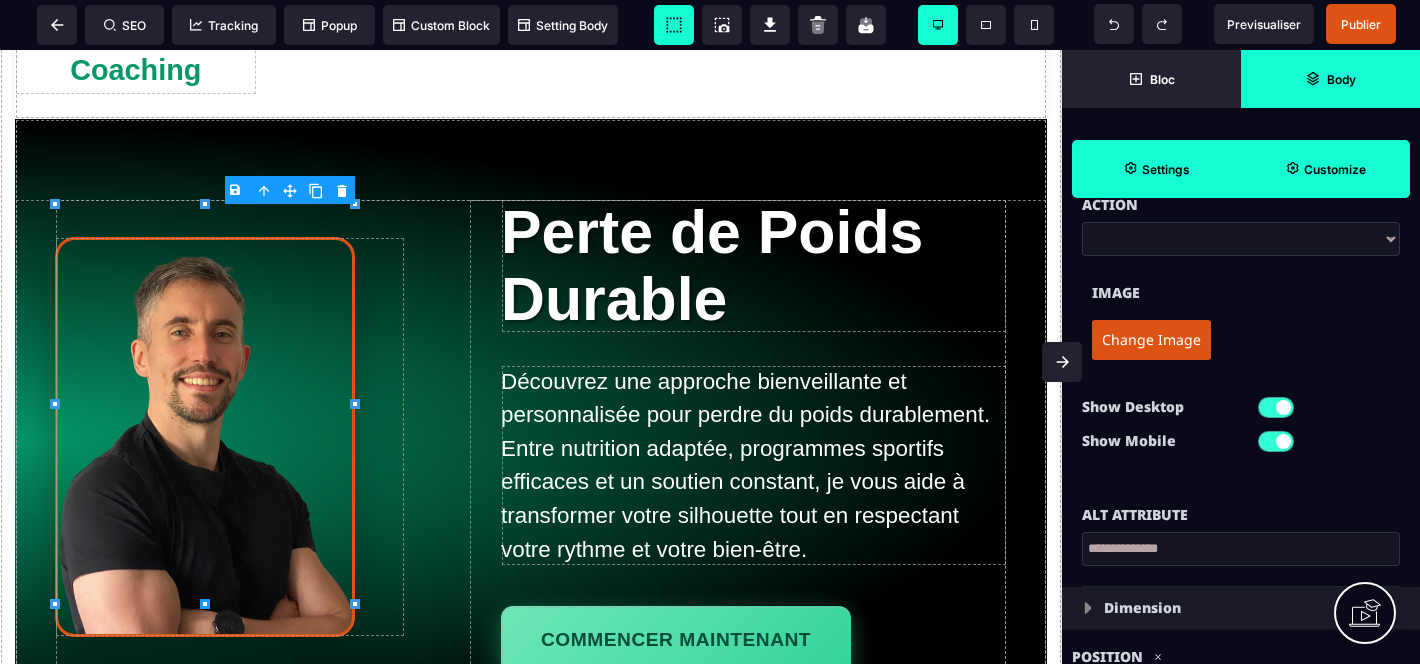 click on "Customize" at bounding box center [1335, 169] 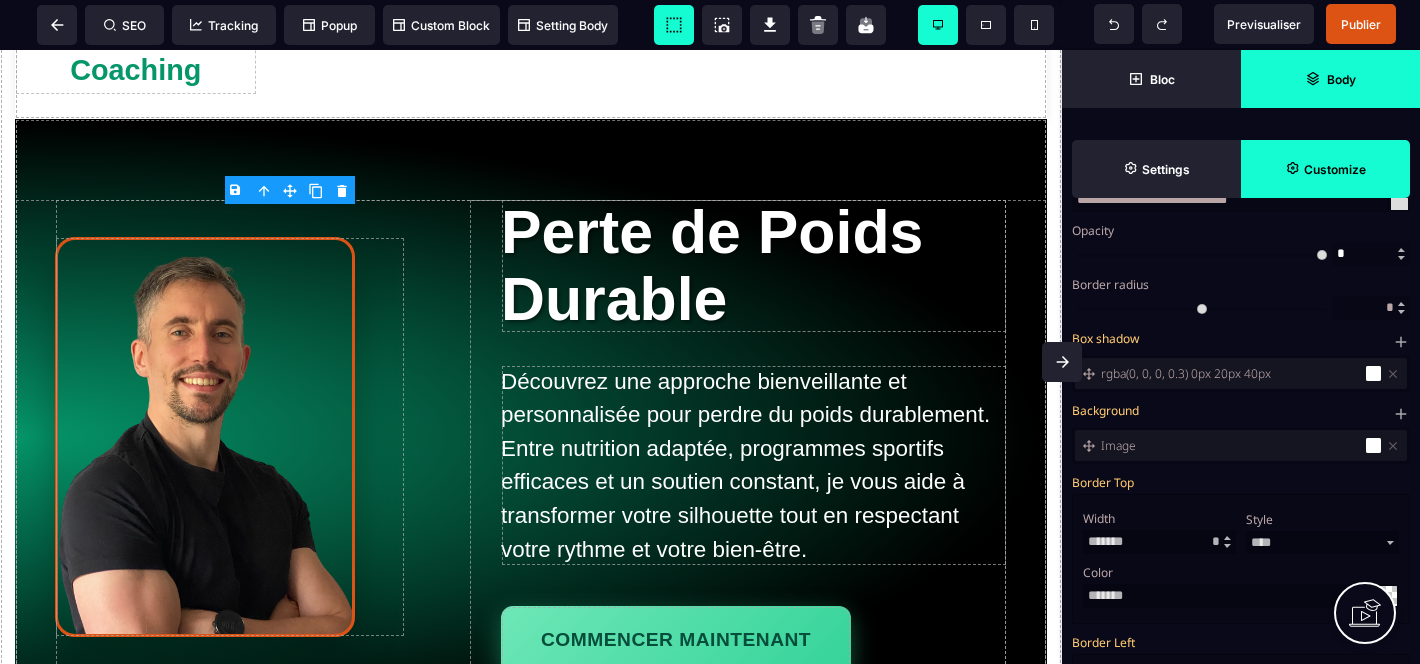 scroll, scrollTop: 600, scrollLeft: 0, axis: vertical 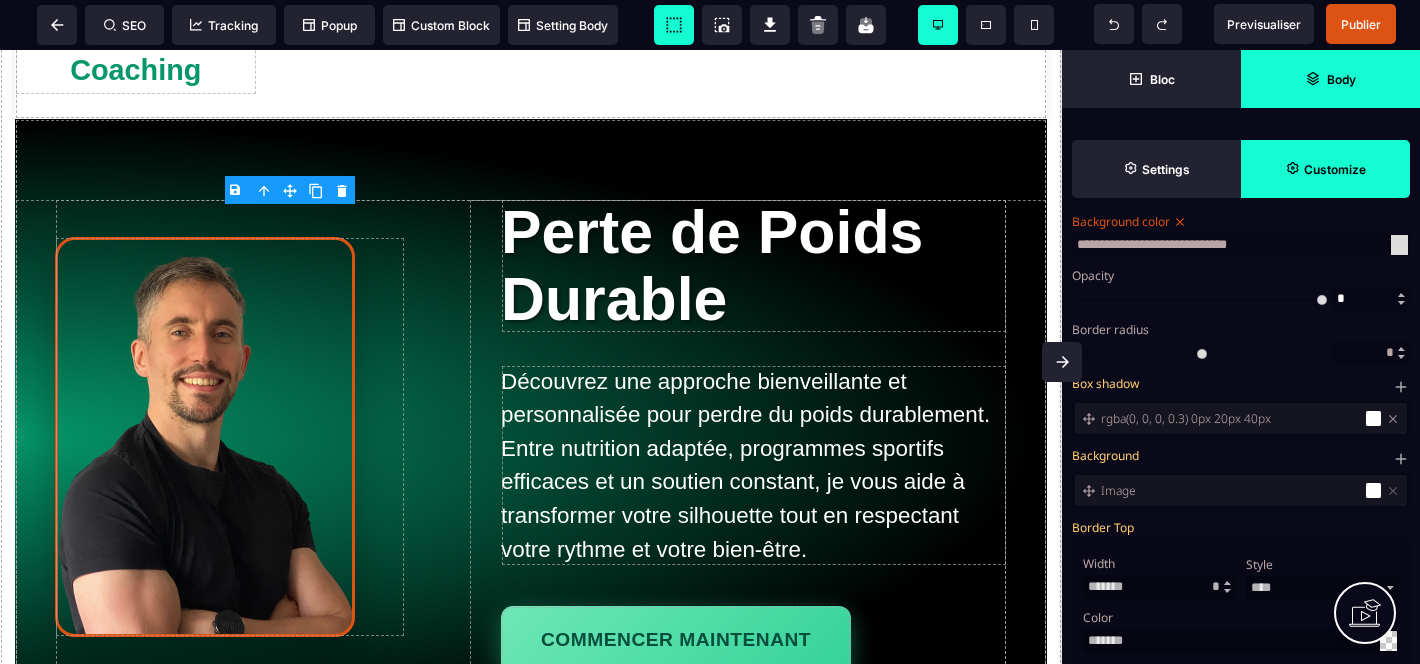 click 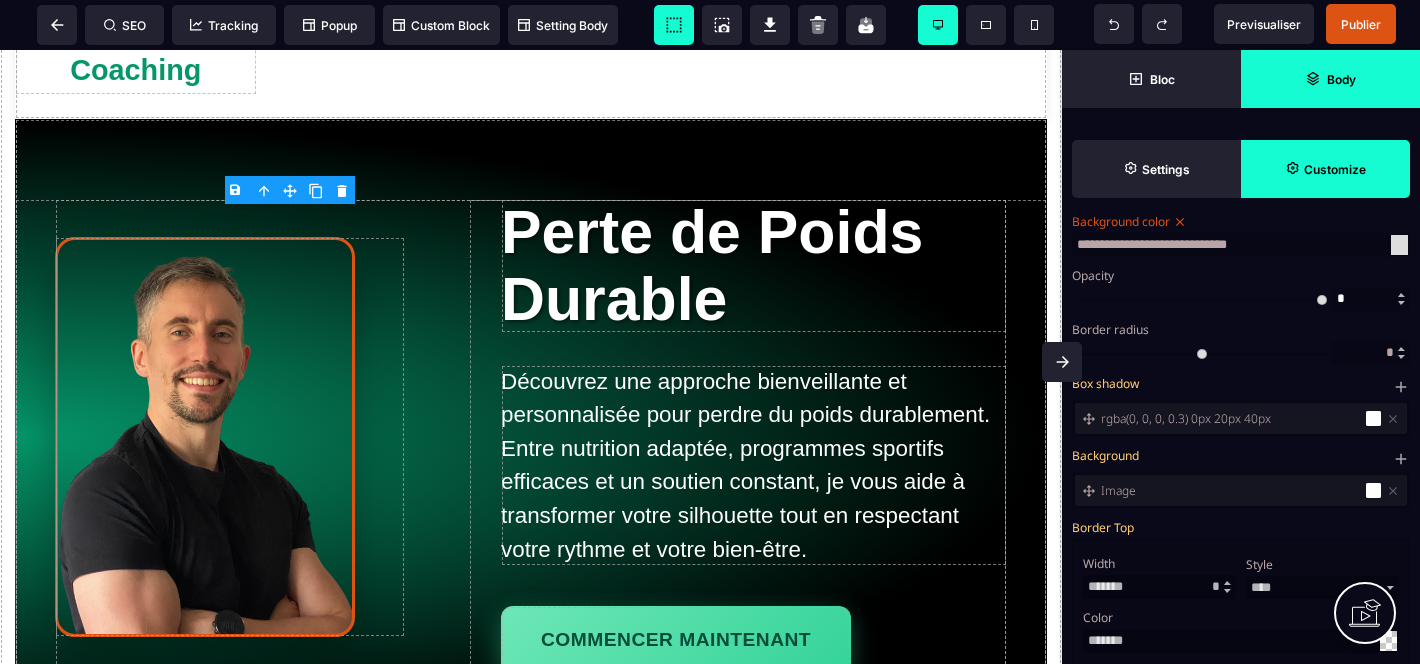 click on "rgba(0, 0, 0, 0.3) 0px 20px 40px" at bounding box center [1231, 418] 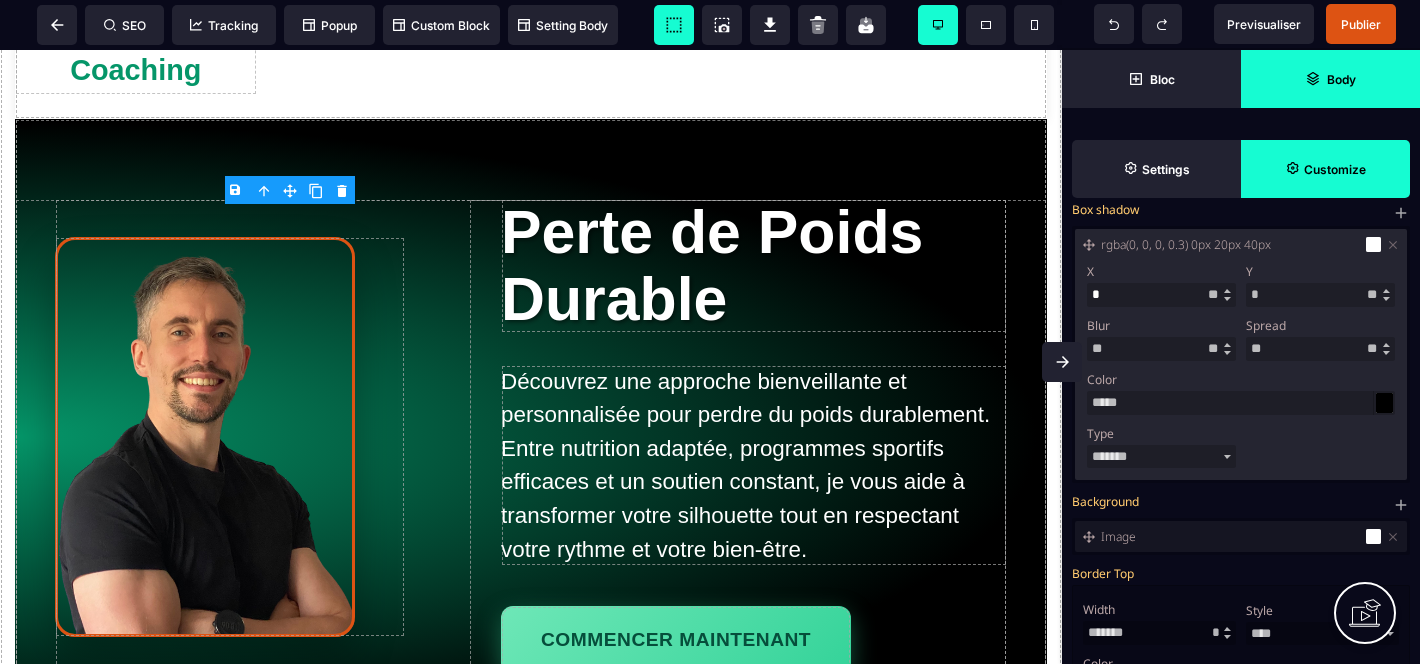 scroll, scrollTop: 773, scrollLeft: 0, axis: vertical 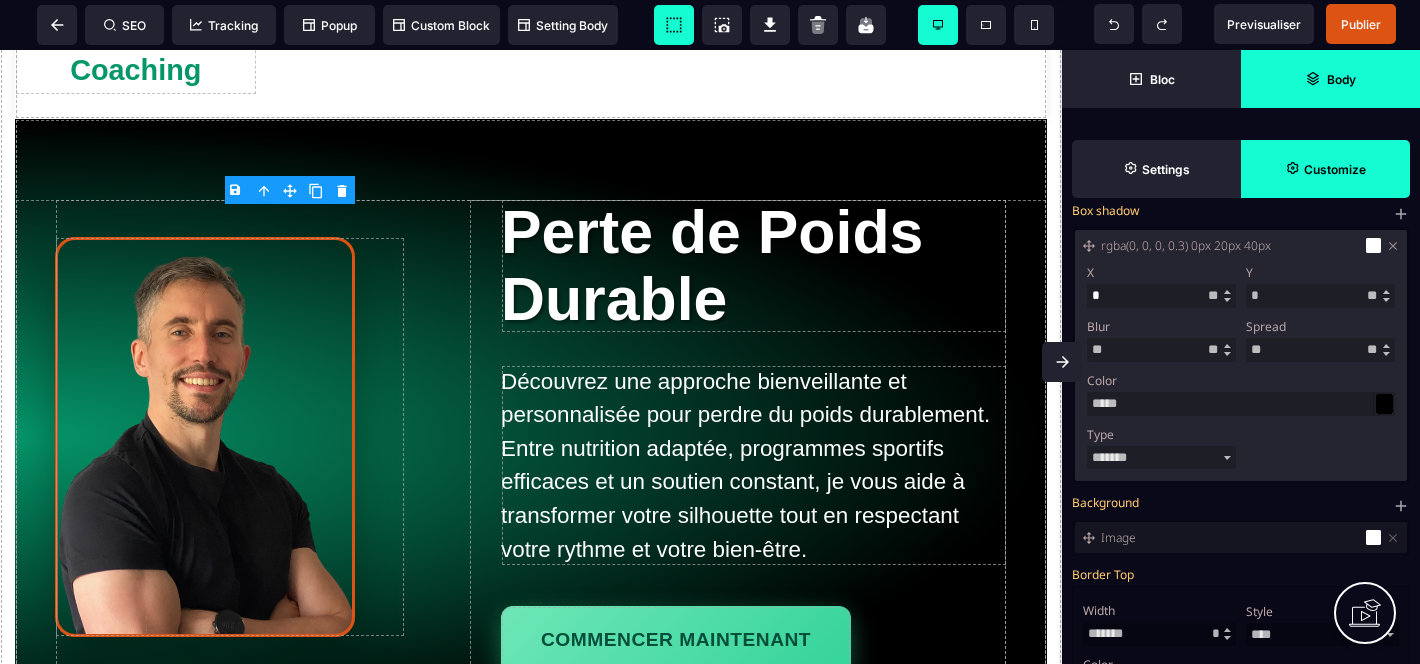 click 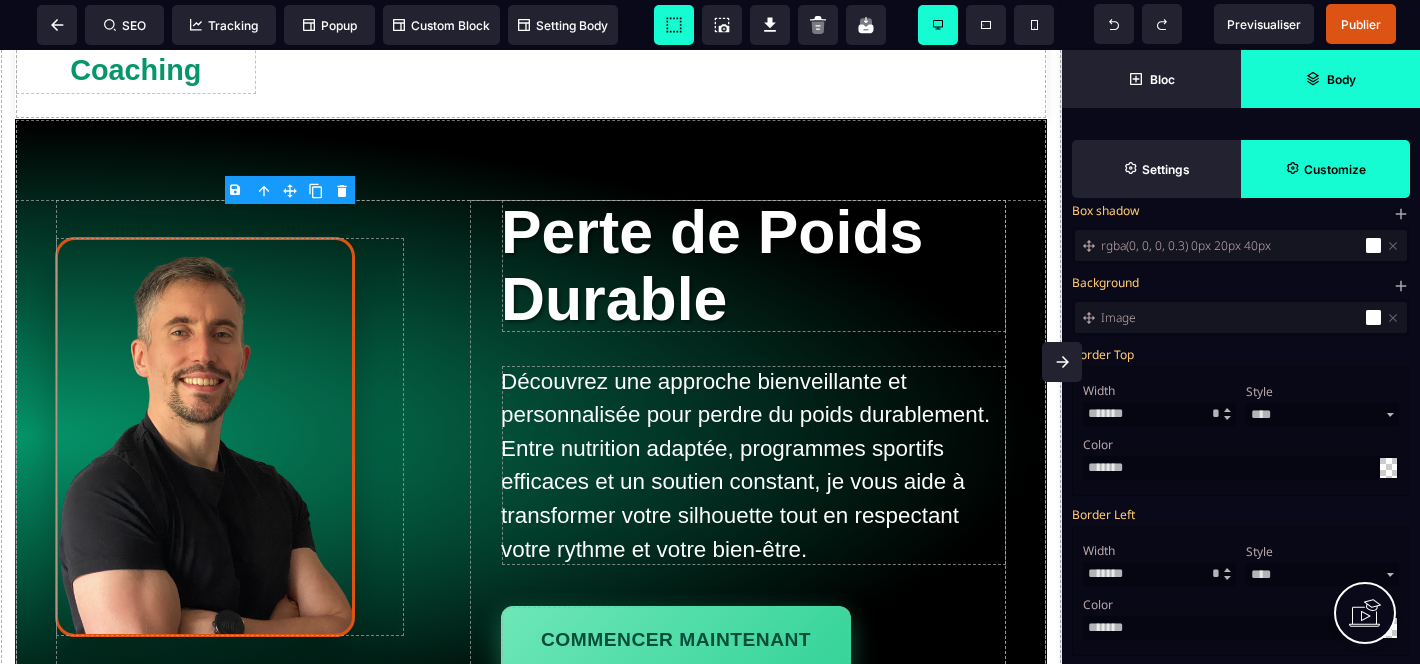 click 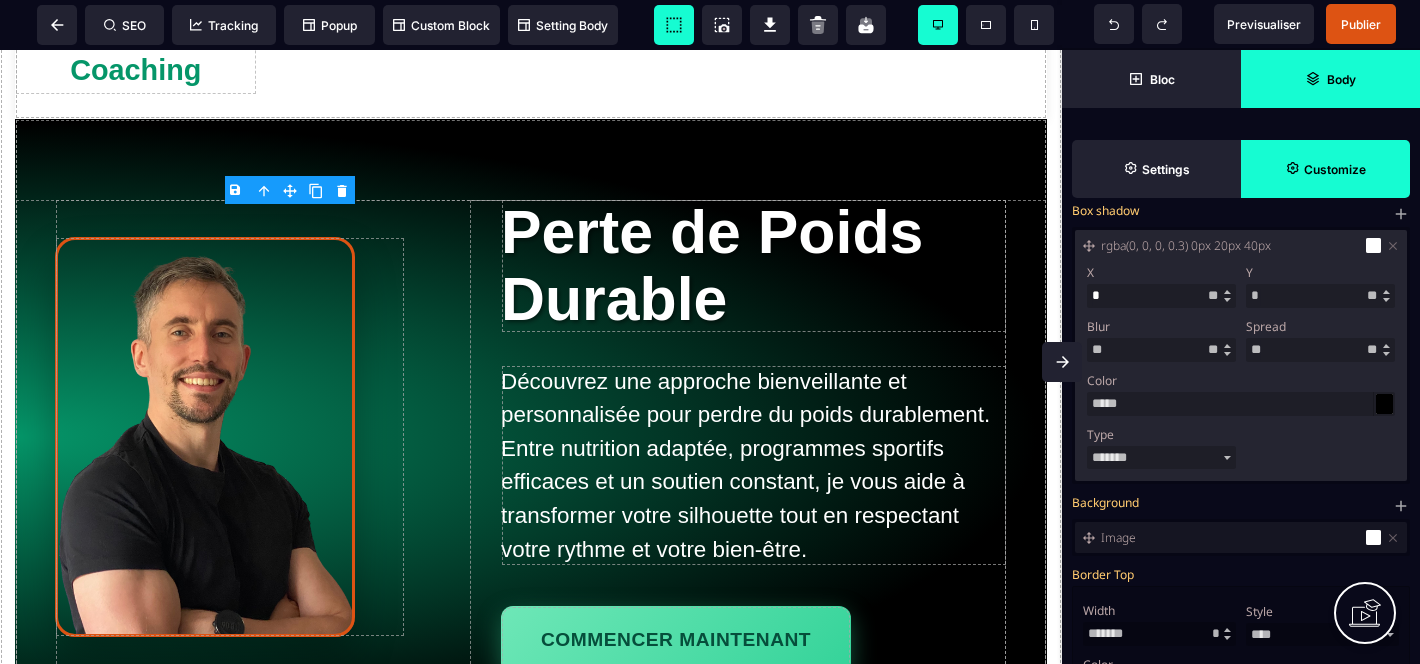 drag, startPoint x: 1138, startPoint y: 371, endPoint x: 1063, endPoint y: 366, distance: 75.16648 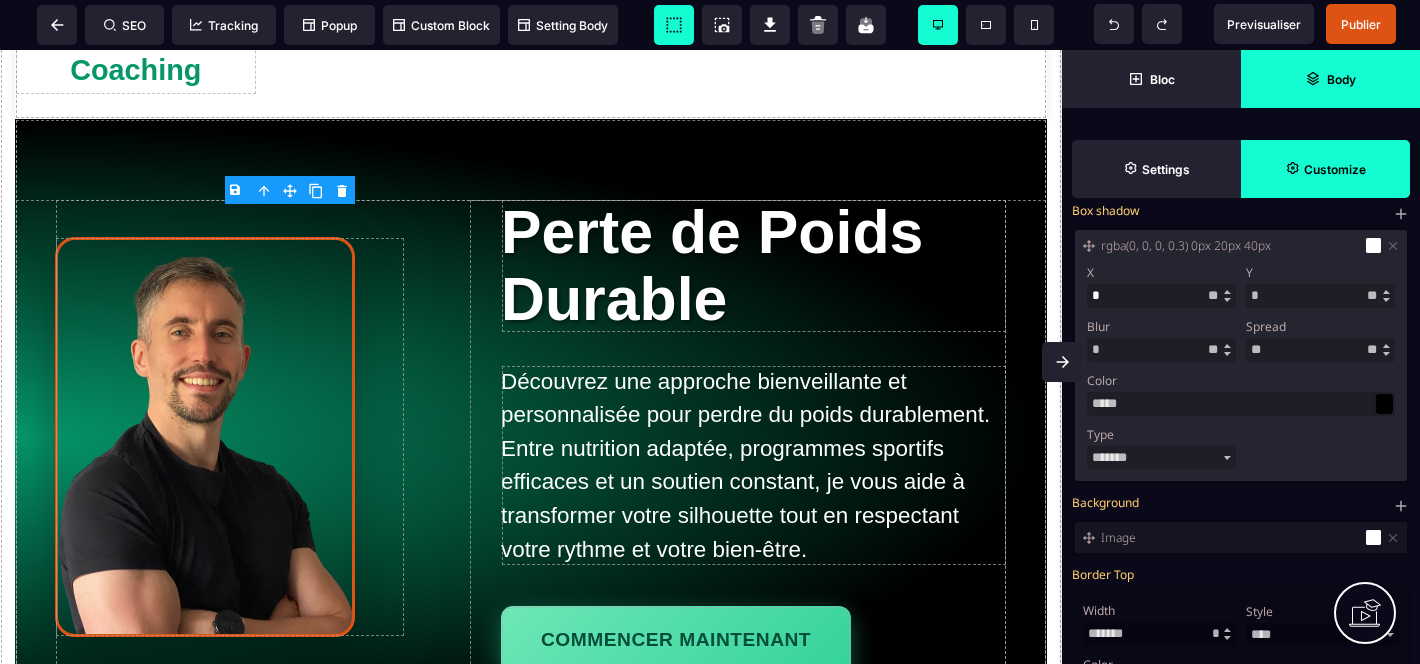 type on "*" 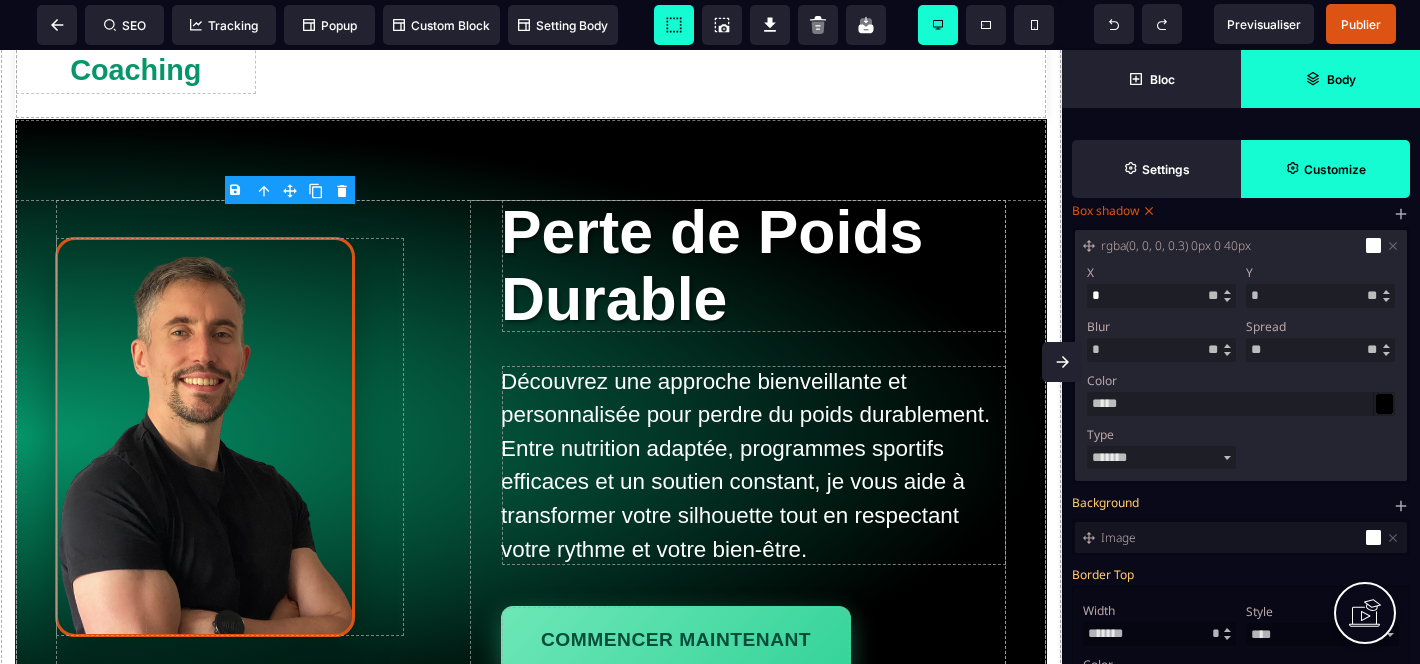 click 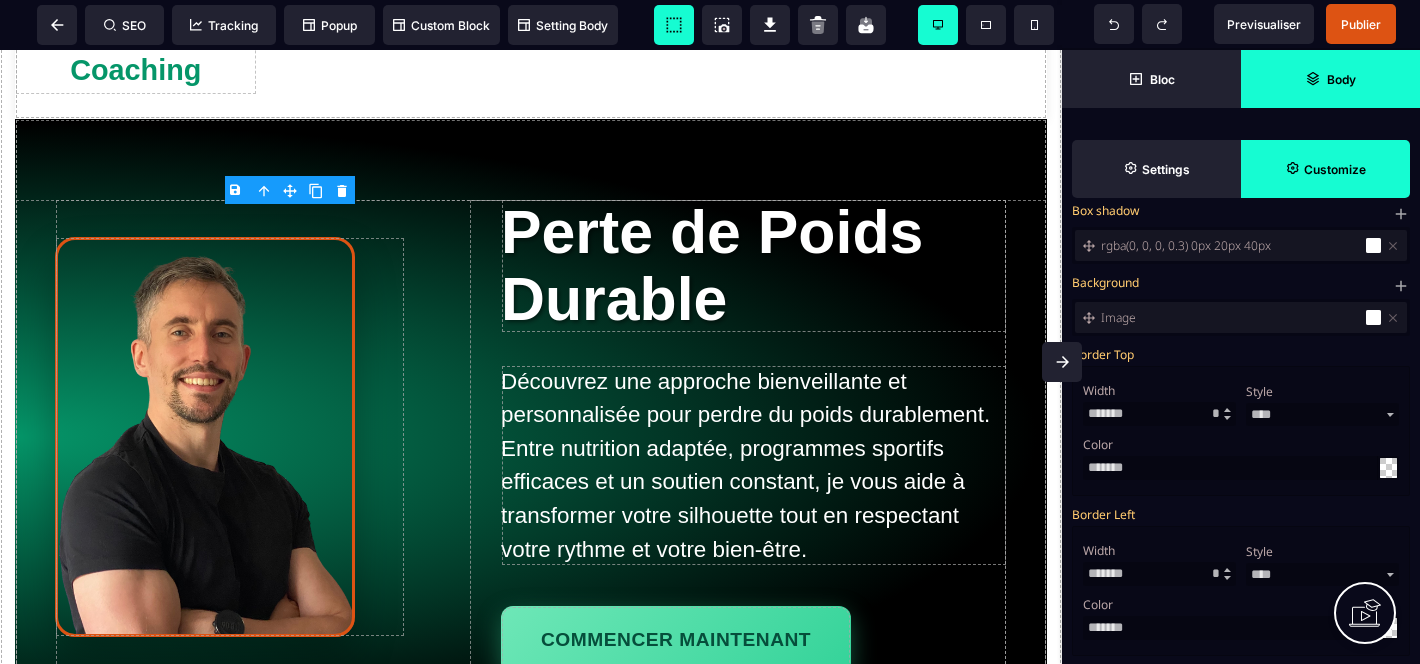 click on "rgba(0, 0, 0, 0.3) 0px 20px 40px" at bounding box center [1231, 245] 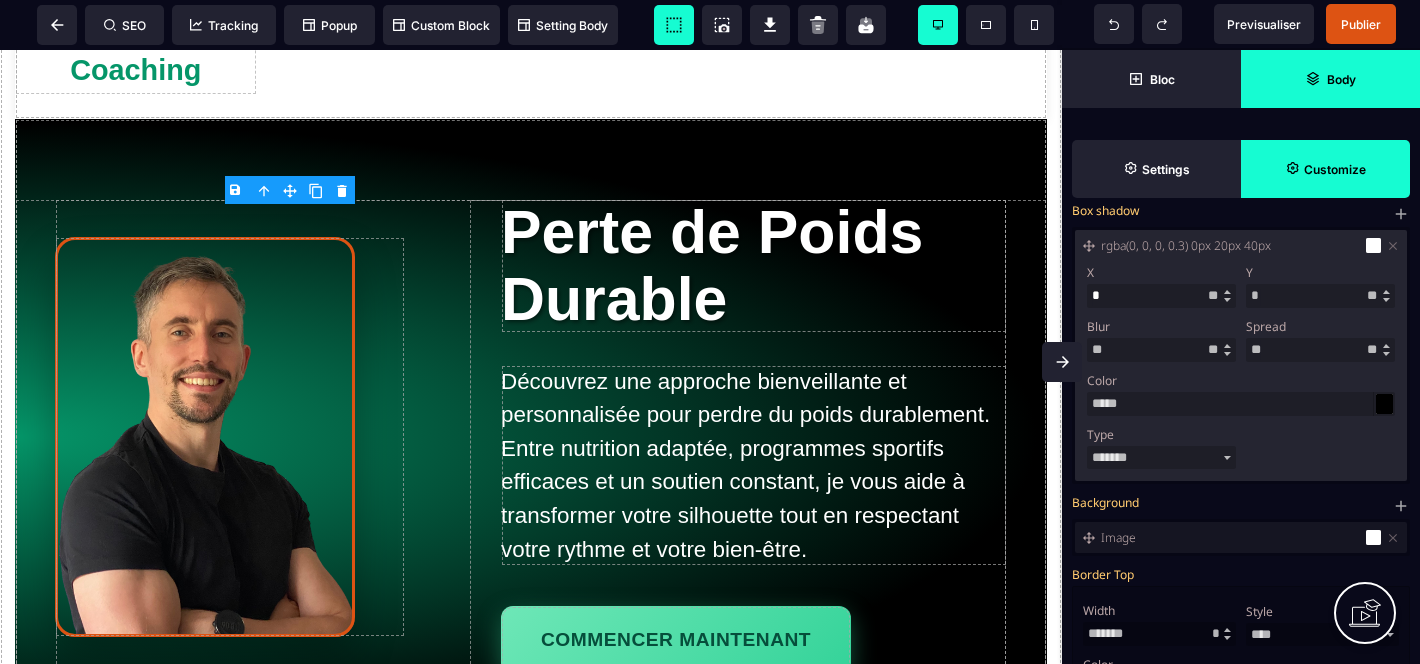 drag, startPoint x: 1163, startPoint y: 378, endPoint x: 1083, endPoint y: 374, distance: 80.09994 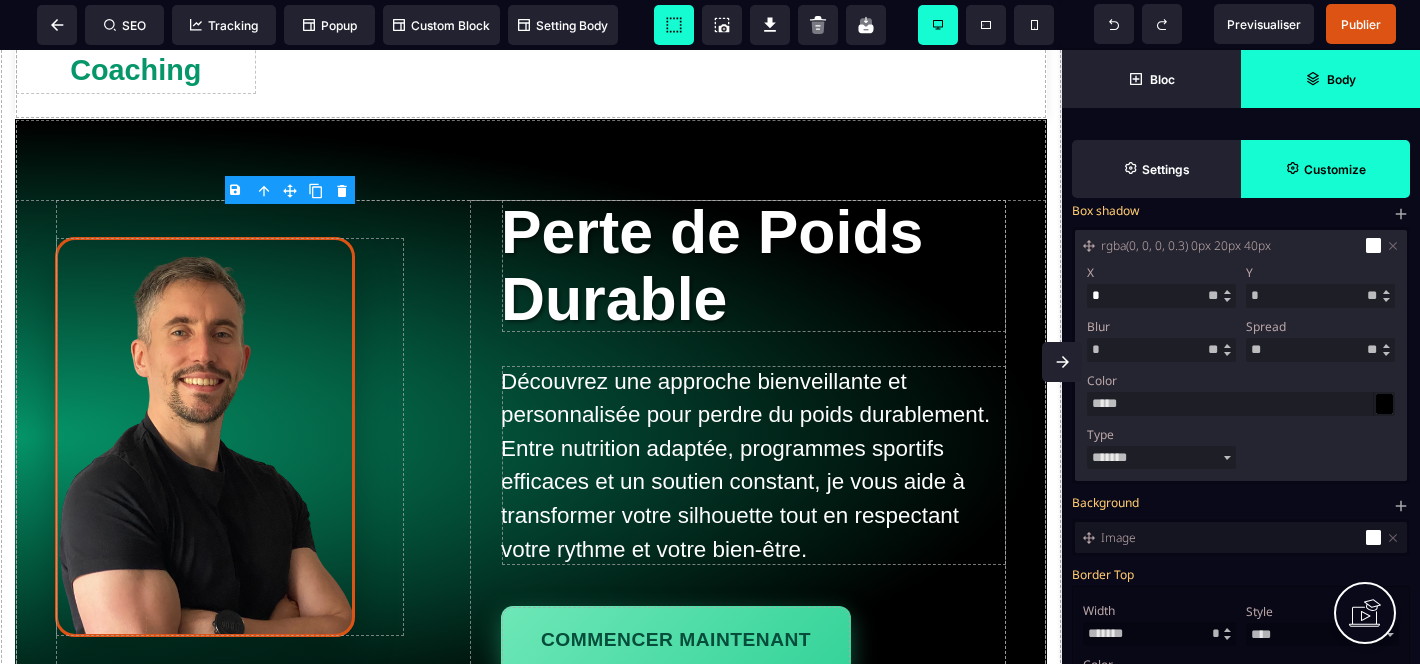 type on "*" 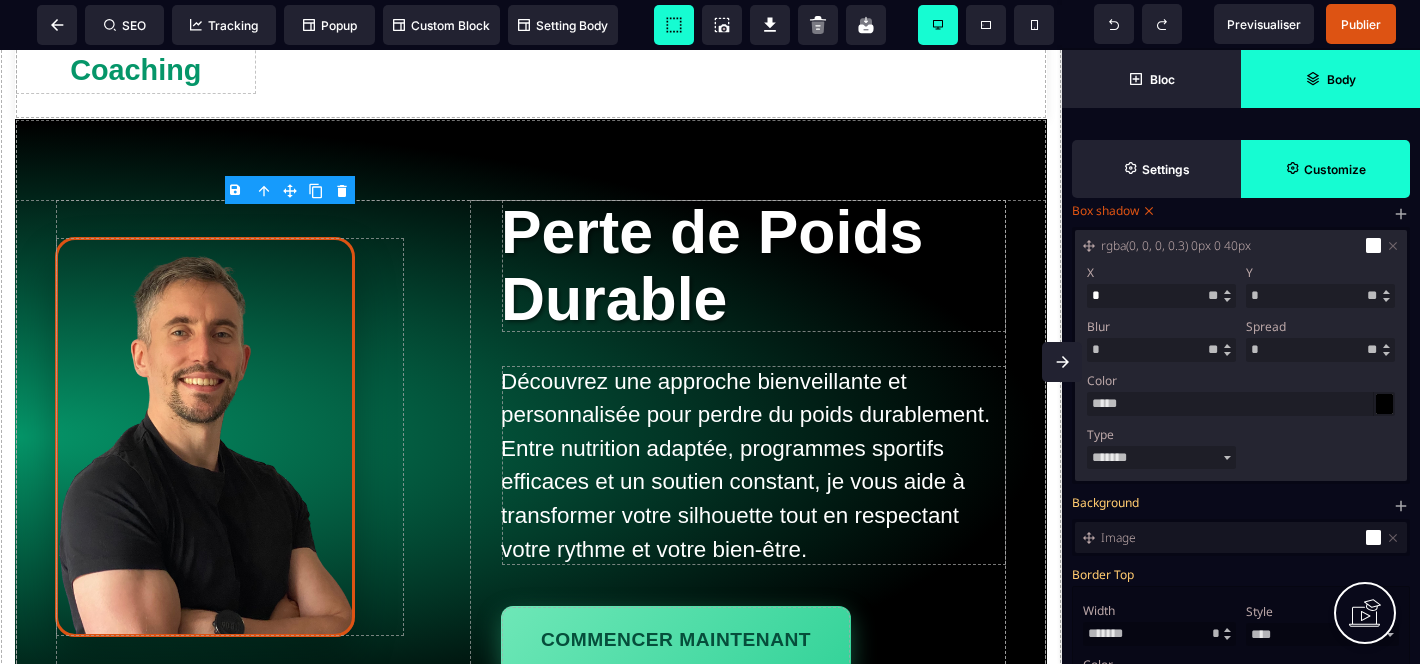 type on "*" 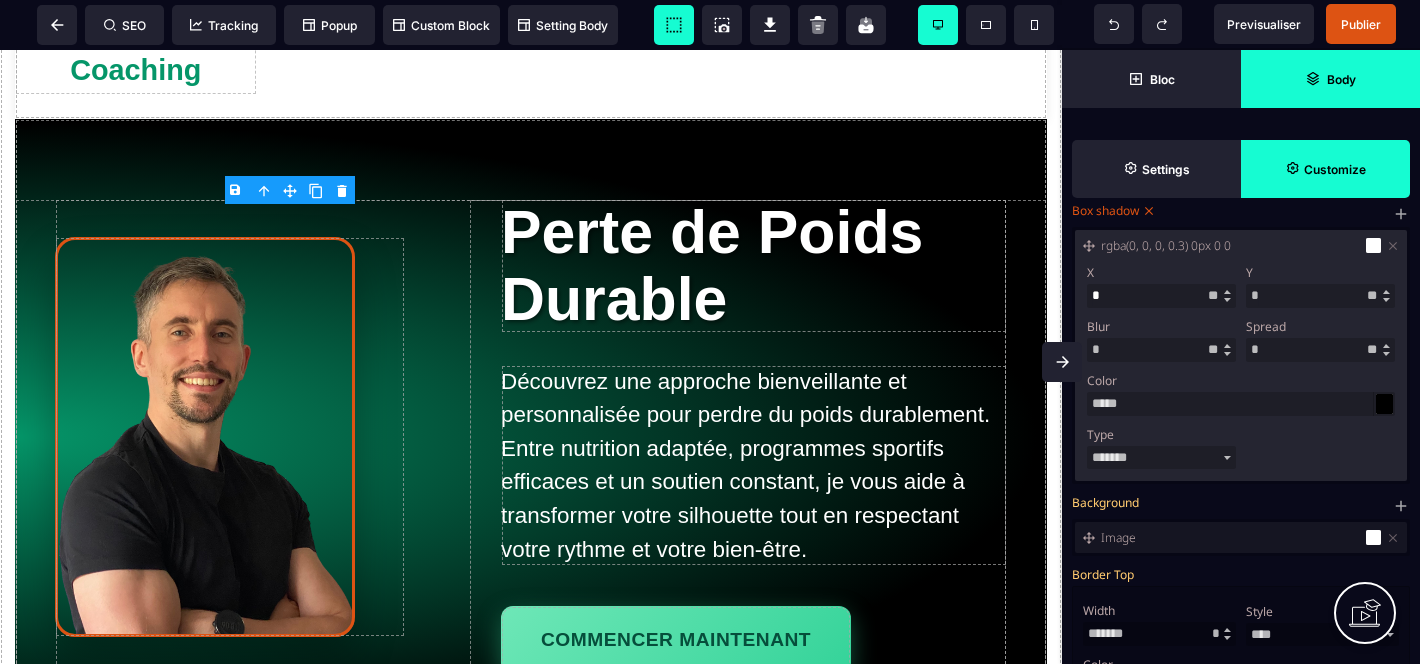 click on "*****" at bounding box center [1241, 404] 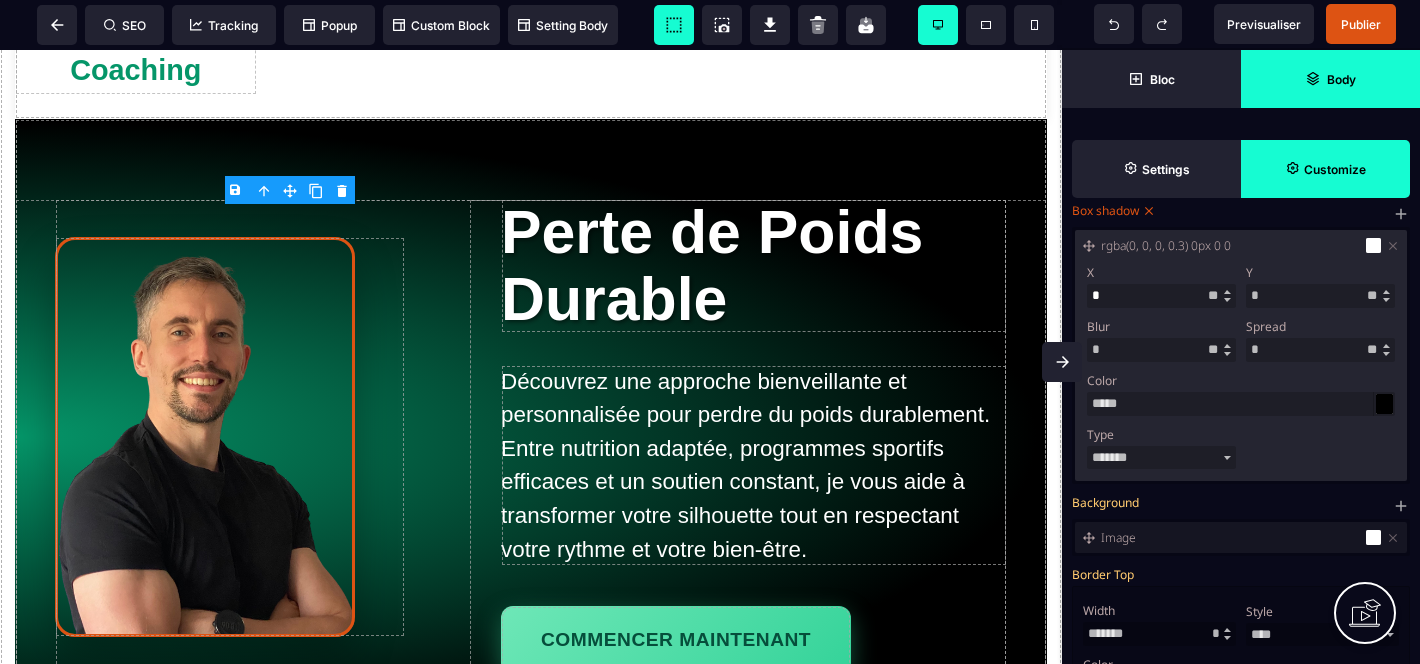 click on "X
* ** ** *** ** **
Y
*
* ** ** *** ** **
Blur
*
* ** ** *** ** **
Spread
*
* ** ** *** ** **
Color
*****
Type
******* ******" at bounding box center (1241, 364) 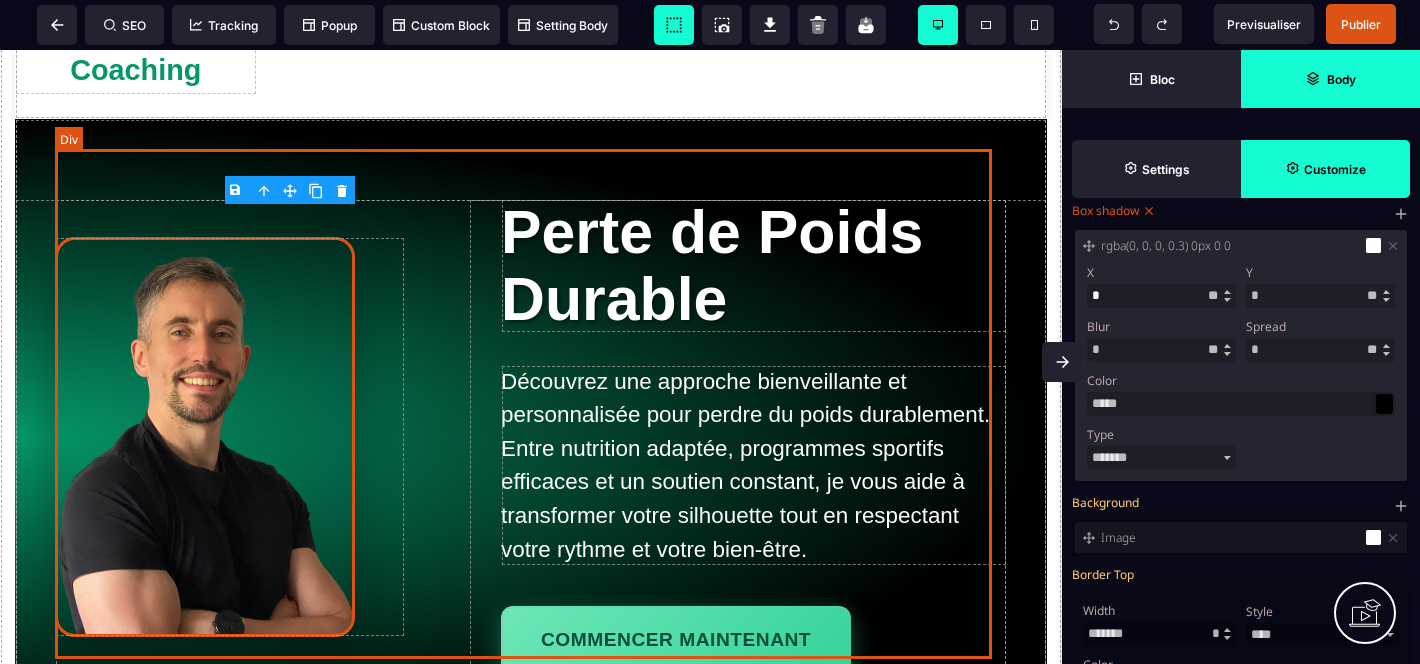 click on "Perte de Poids Durable Découvrez une approche bienveillante et personnalisée pour perdre du poids durablement. Entre nutrition adaptée, programmes sportifs efficaces et un soutien constant, je vous aide à transformer votre silhouette tout en respectant votre rythme et votre bien-être. Commencer maintenant" at bounding box center [531, 437] 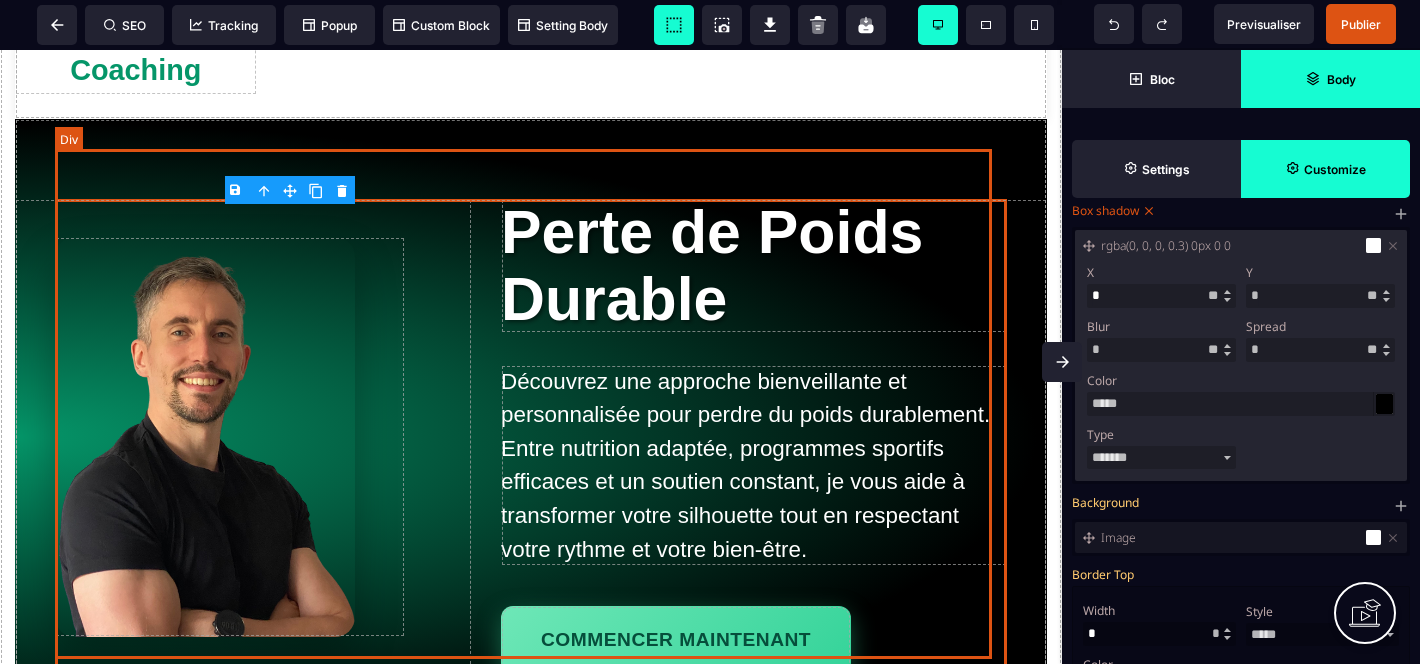 scroll, scrollTop: 0, scrollLeft: 0, axis: both 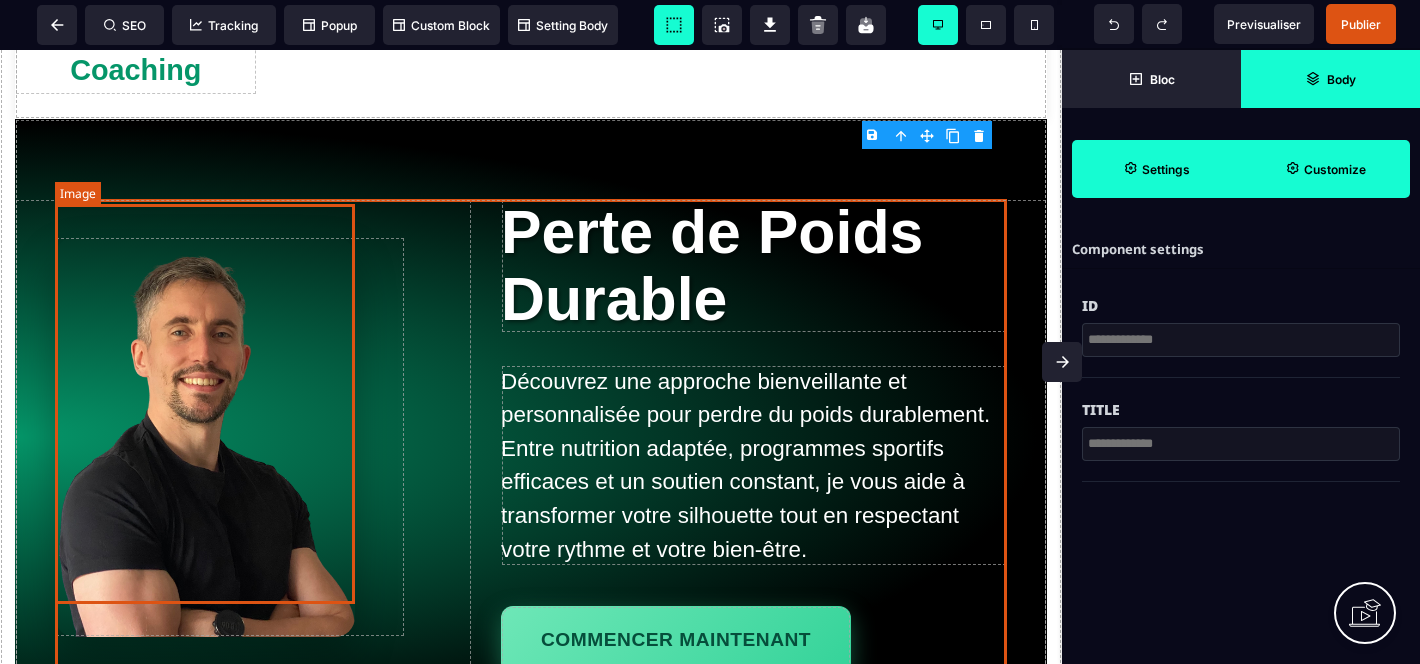click at bounding box center (205, 437) 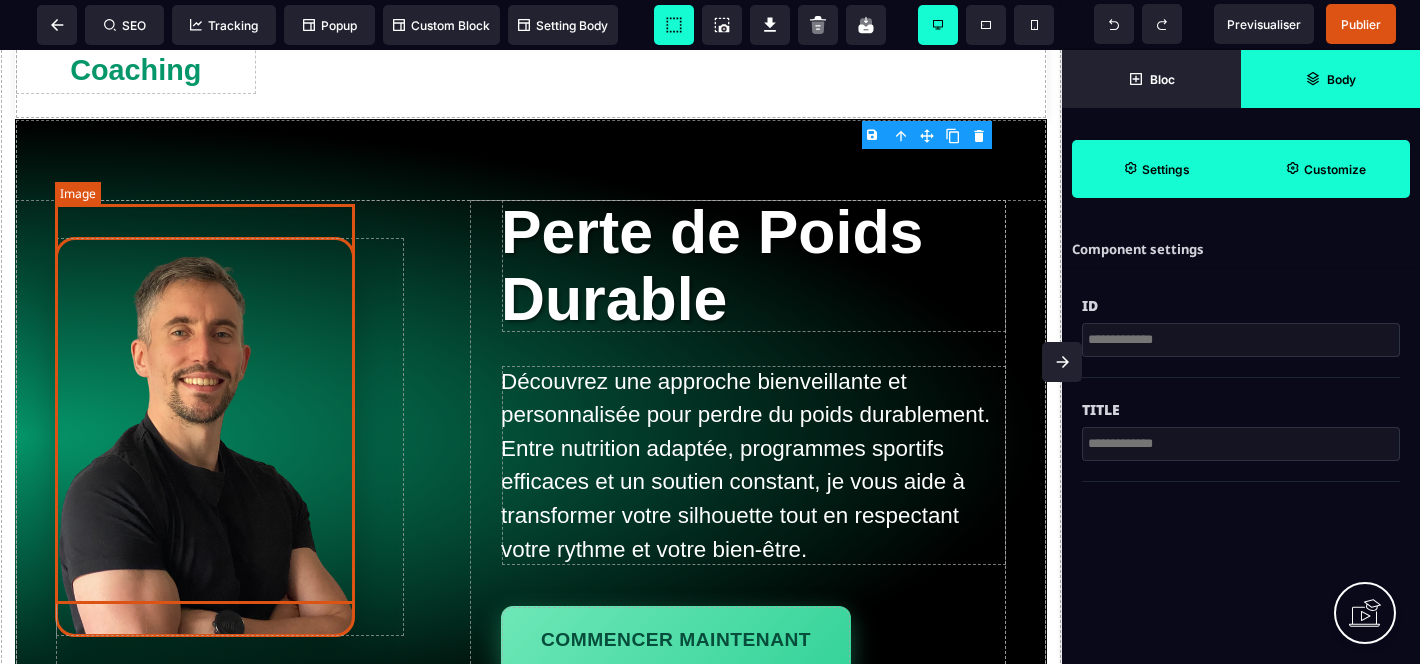 select 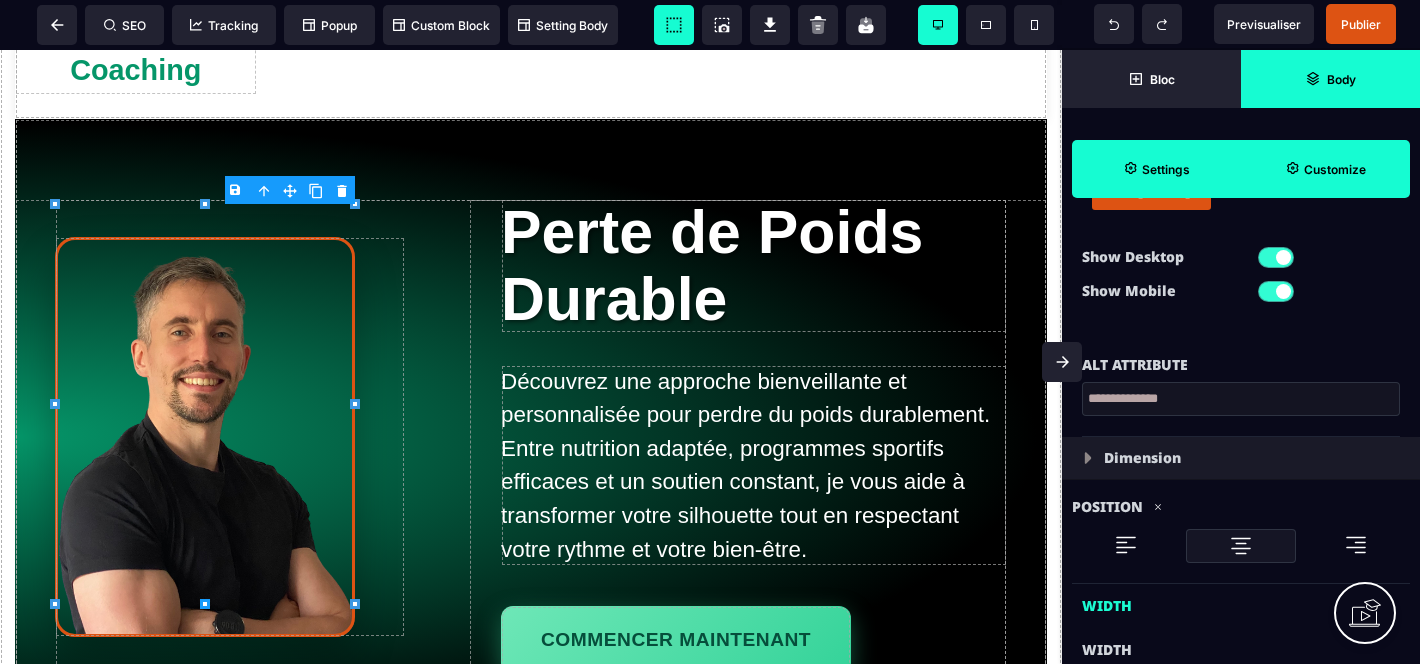 click on "Customize" at bounding box center [1335, 169] 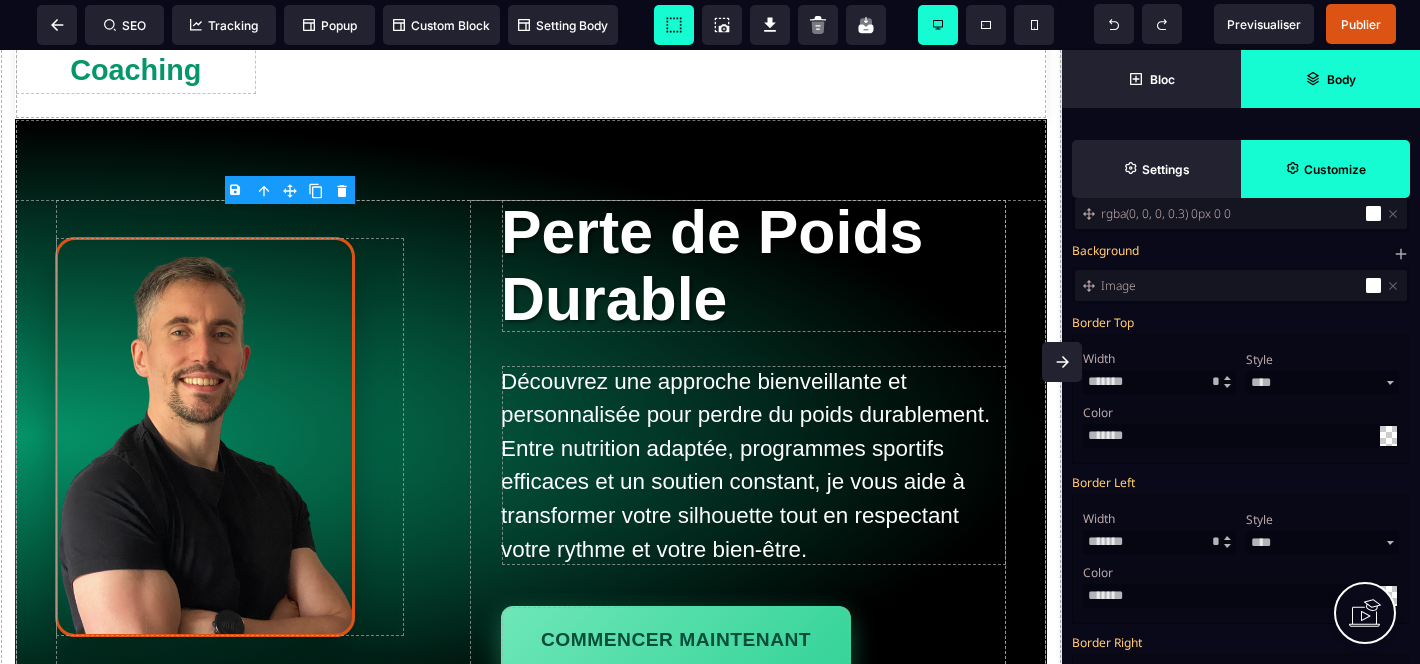 scroll, scrollTop: 717, scrollLeft: 0, axis: vertical 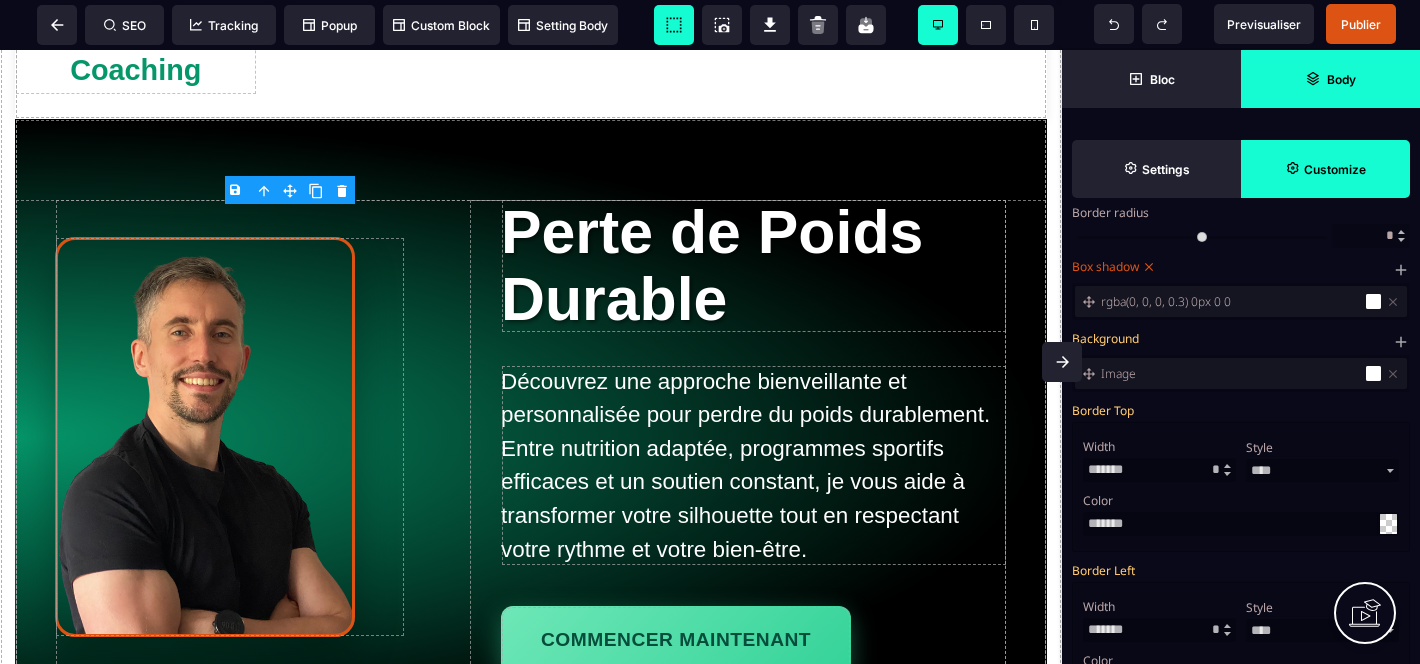 click on "rgba(0, 0, 0, 0.3) 0px 0 0" at bounding box center (1231, 301) 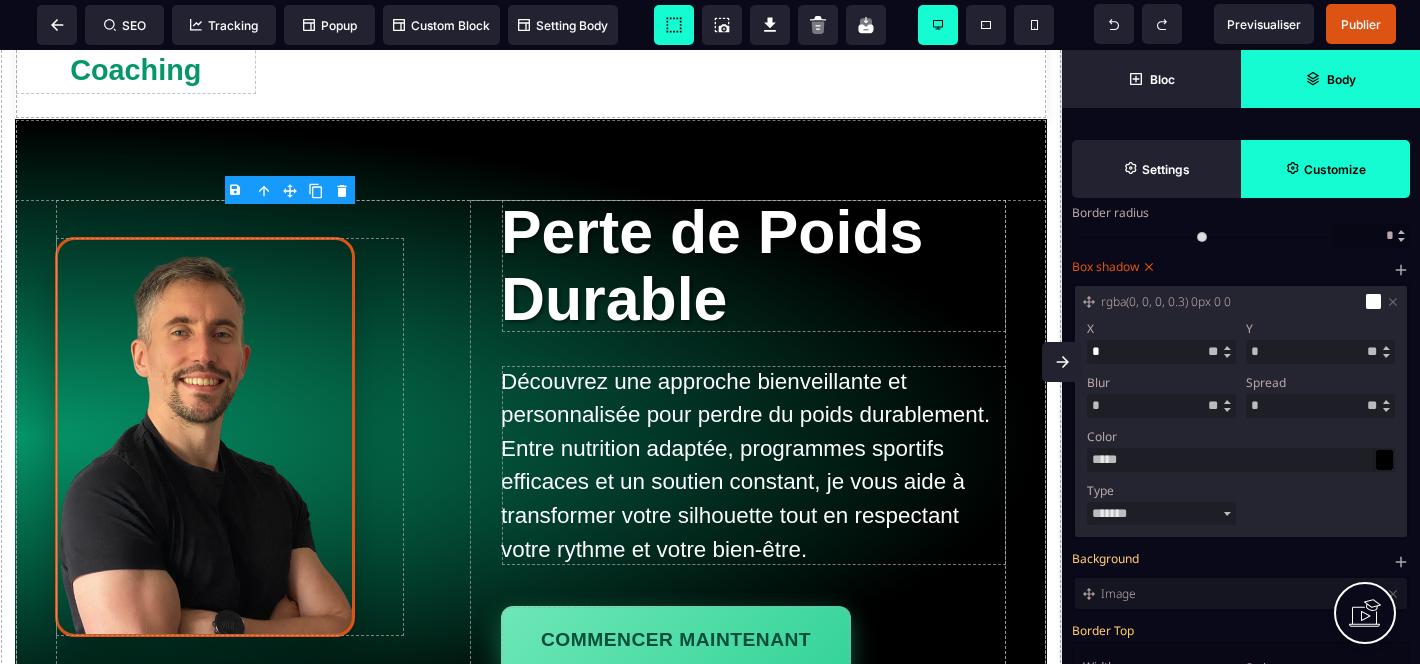 click at bounding box center [1384, 460] 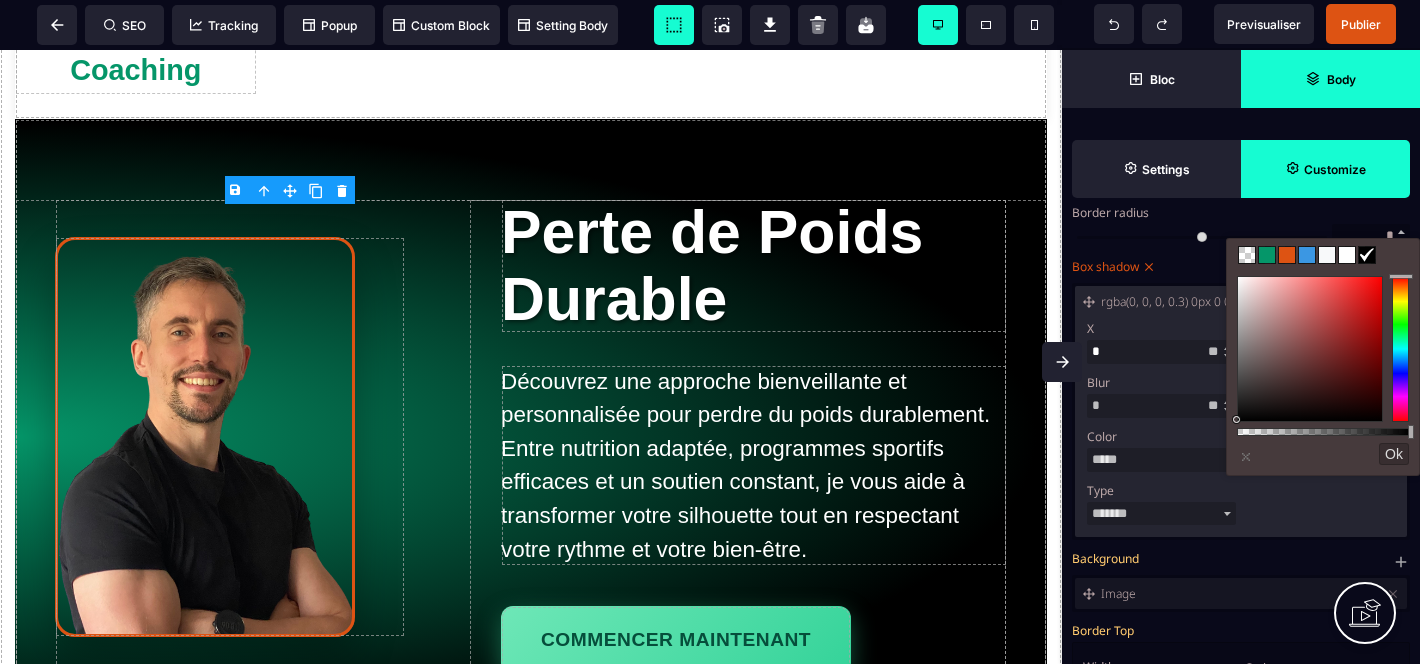 click at bounding box center [1323, 255] 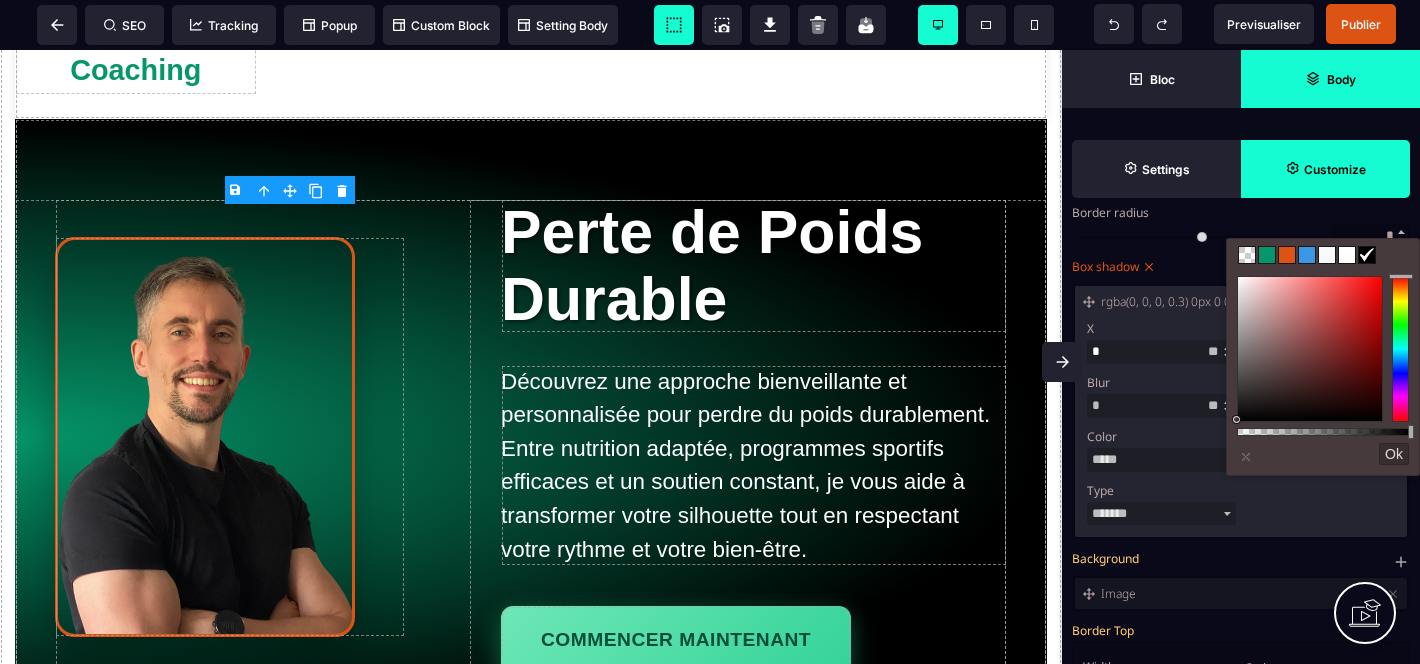 type on "**********" 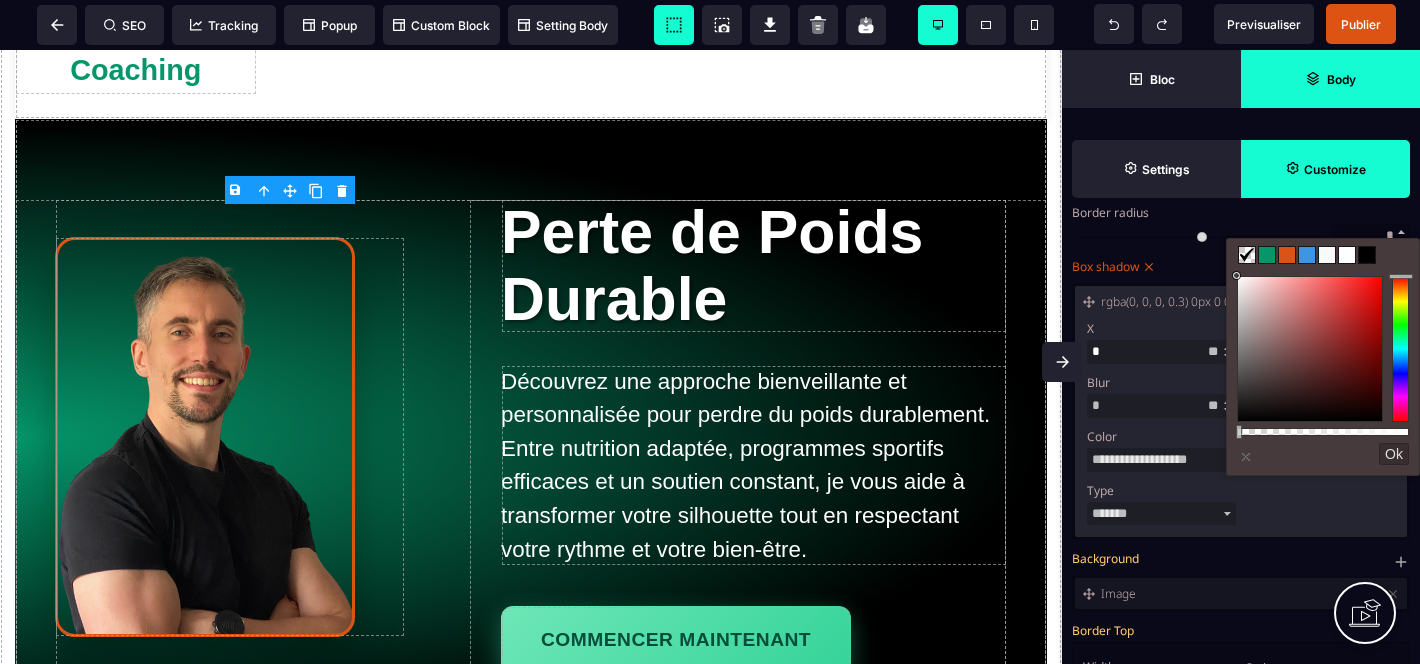 click on "Ok" at bounding box center [1394, 454] 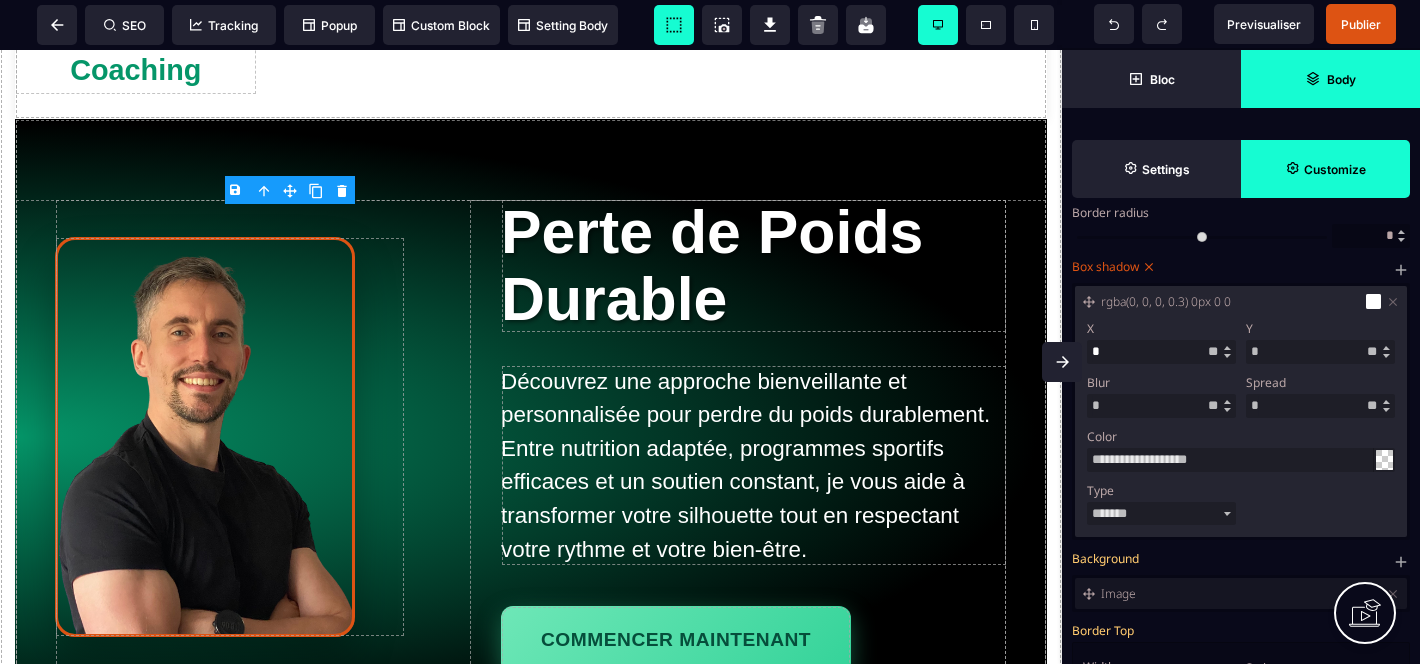 click on "******* ******" at bounding box center (1161, 513) 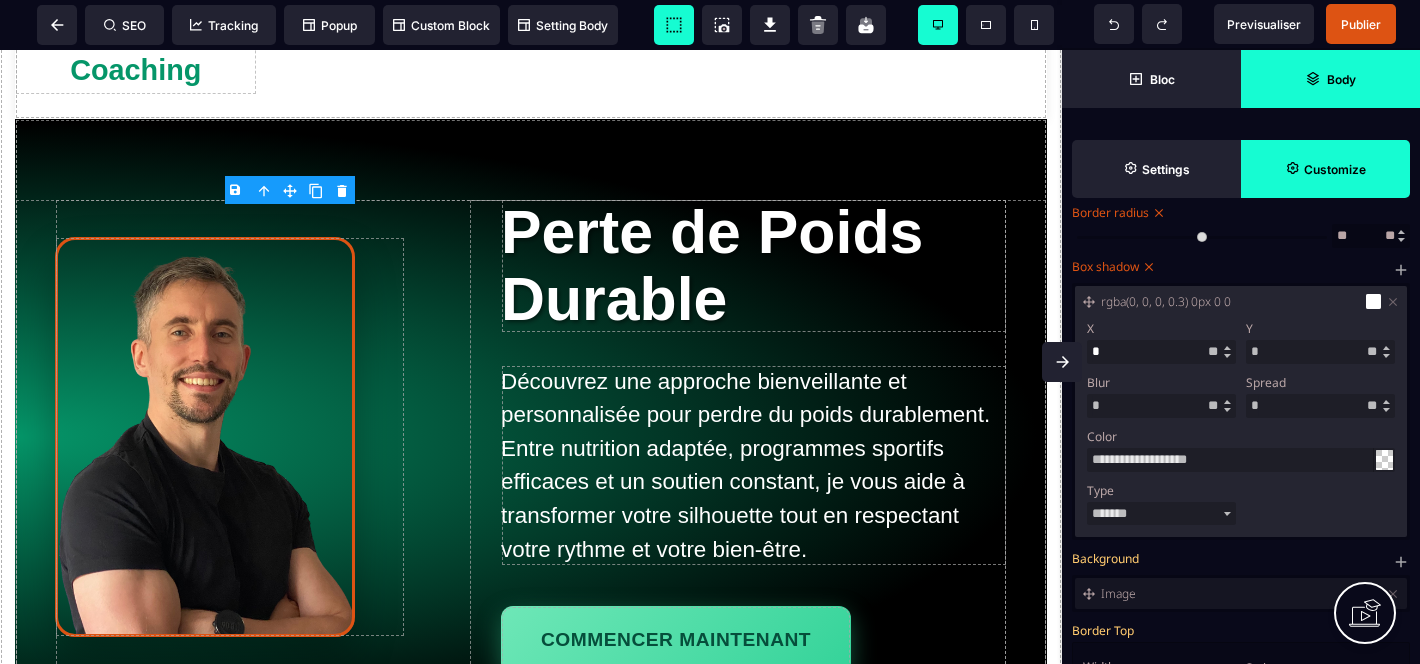 click at bounding box center [1202, 236] 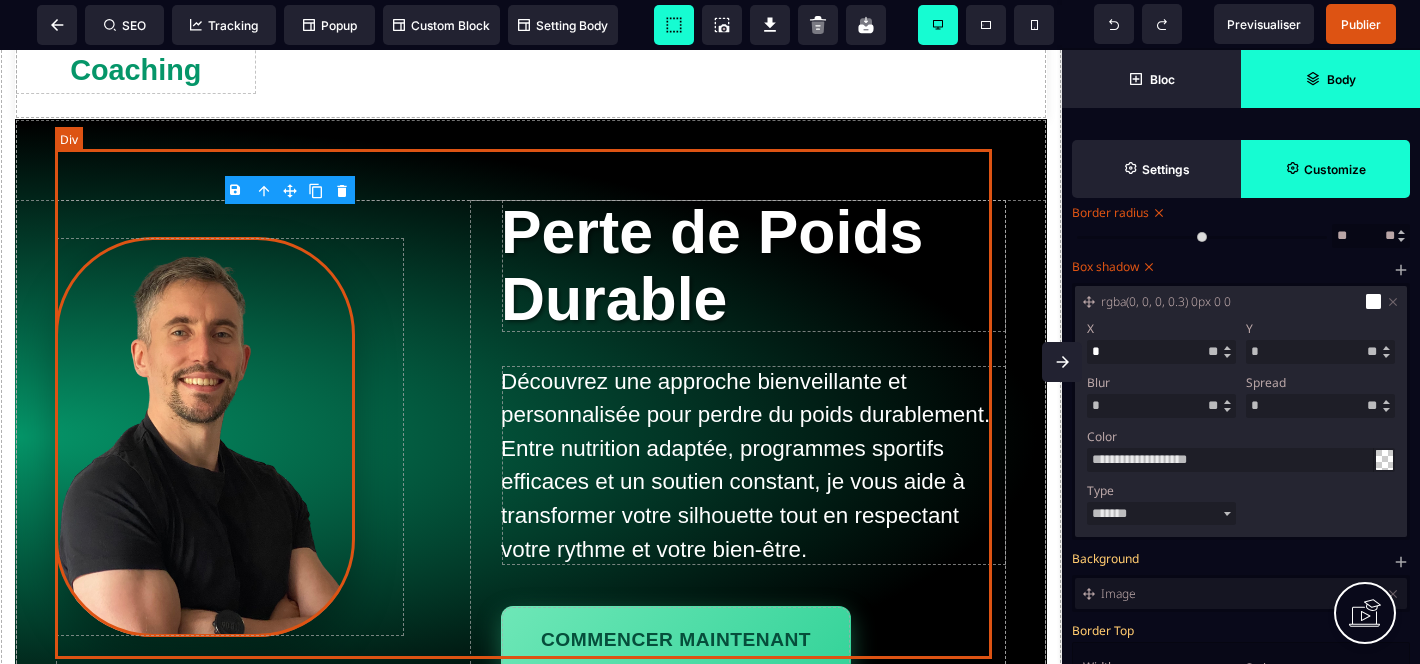 click on "Découvrez une approche bienveillante et personnalisée pour perdre du poids durablement. Entre nutrition adaptée, programmes sportifs efficaces et un soutien constant, je vous aide à transformer votre silhouette tout en respectant votre rythme et votre bien-être." at bounding box center (754, 466) 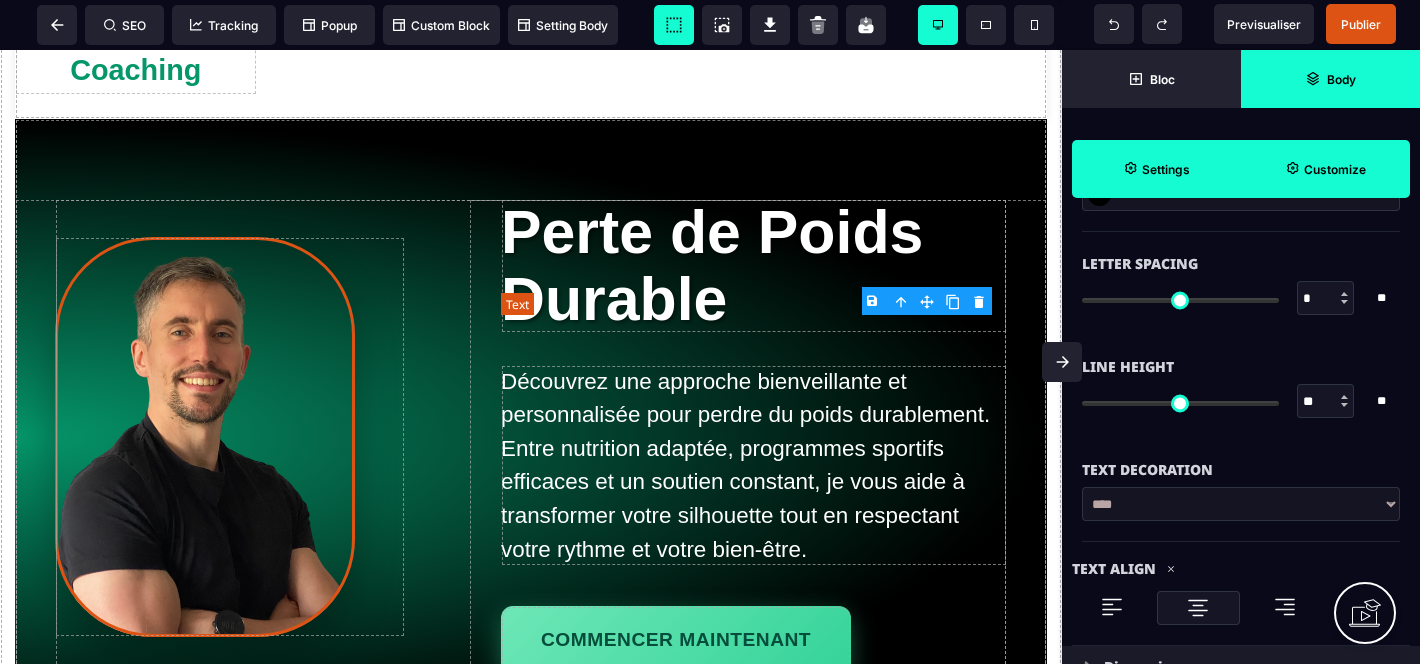 scroll, scrollTop: 0, scrollLeft: 0, axis: both 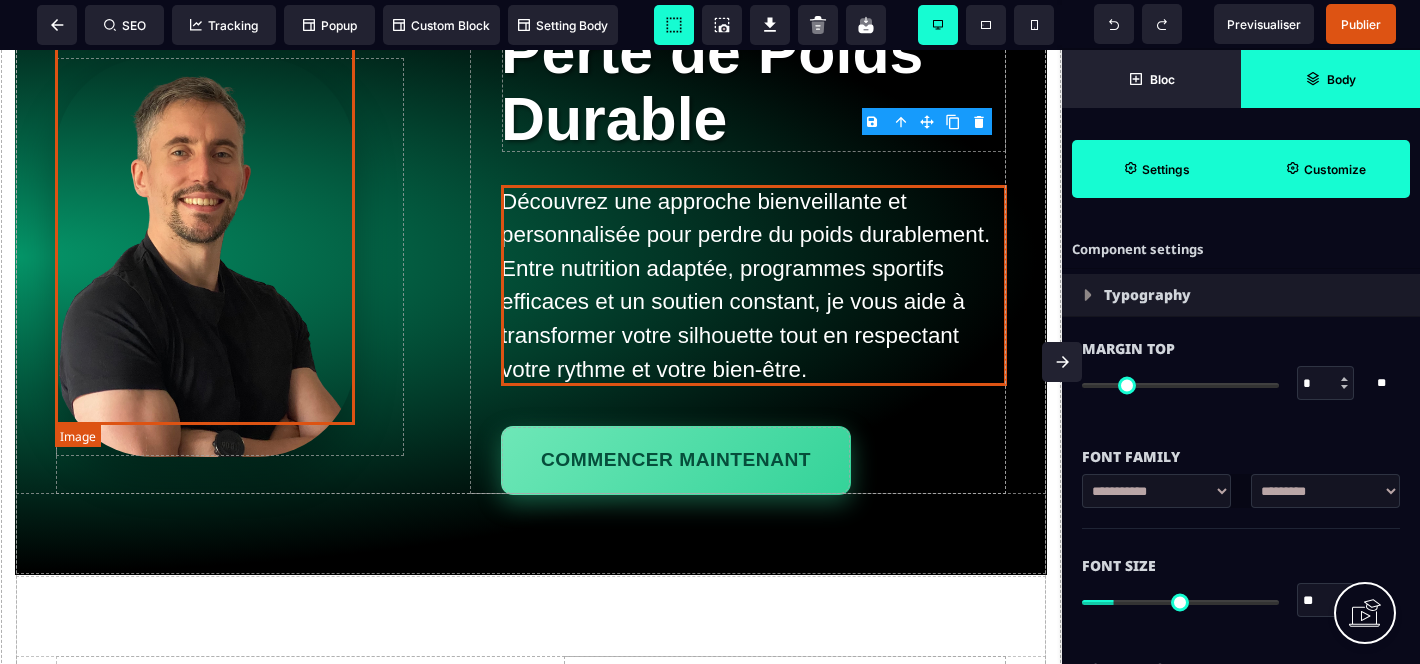 click at bounding box center (205, 257) 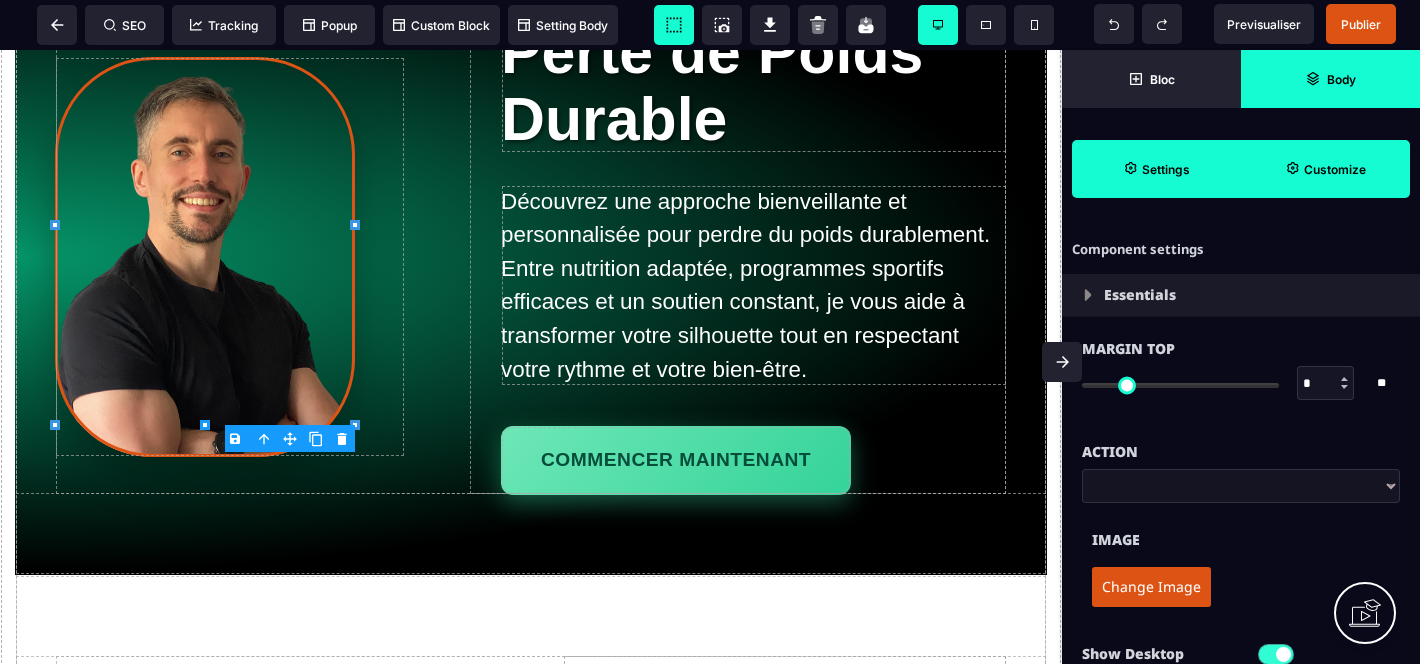 click on "Customize" at bounding box center (1325, 169) 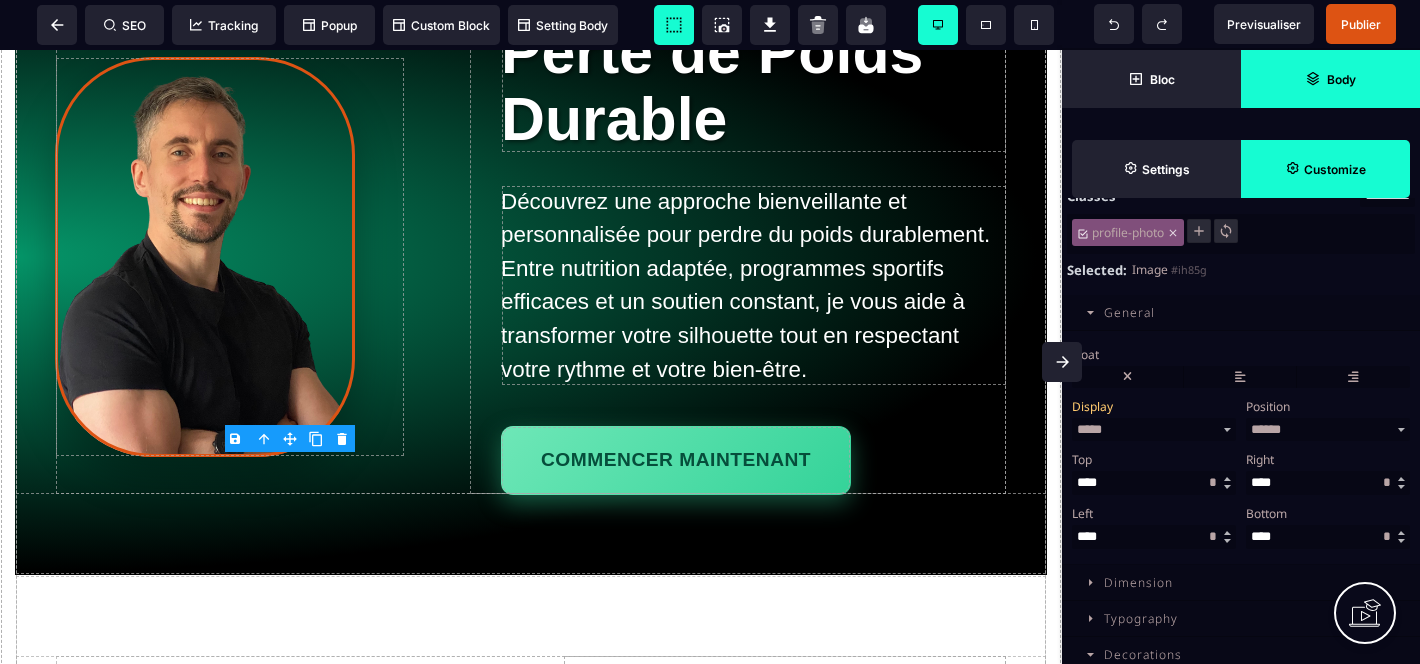 scroll, scrollTop: 151, scrollLeft: 0, axis: vertical 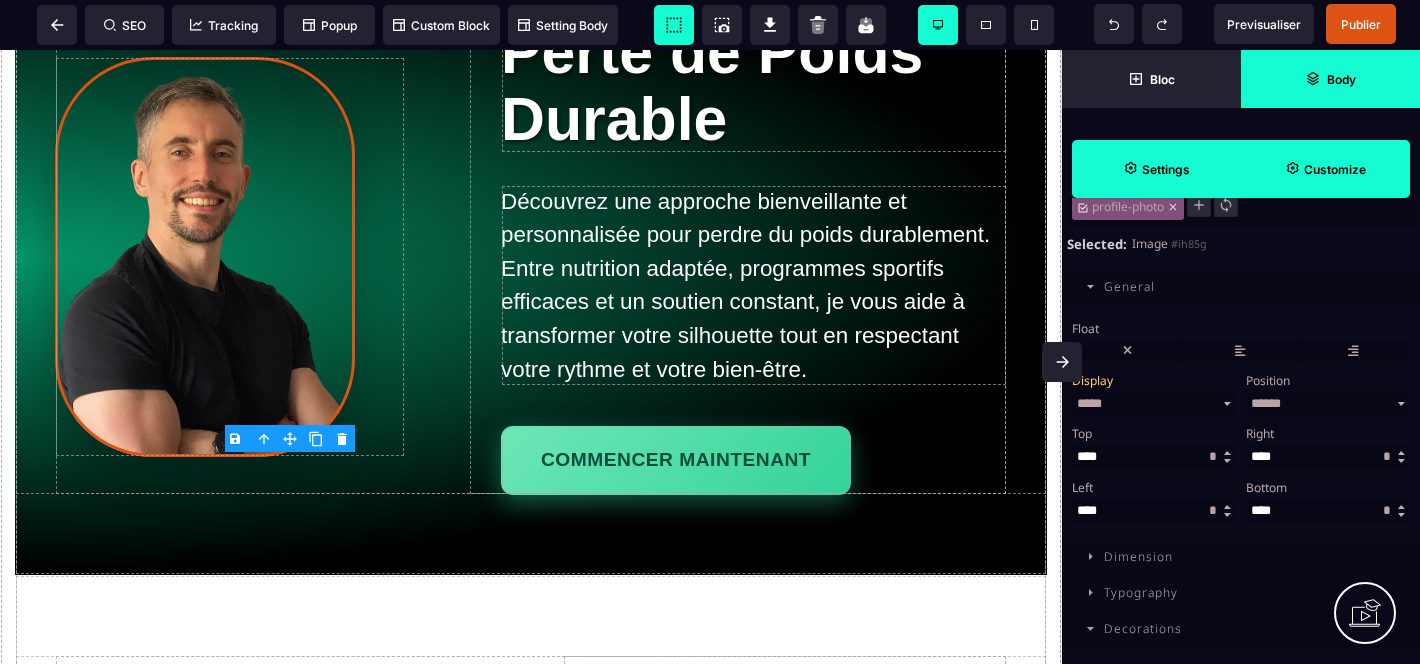 click on "Settings" at bounding box center (1166, 169) 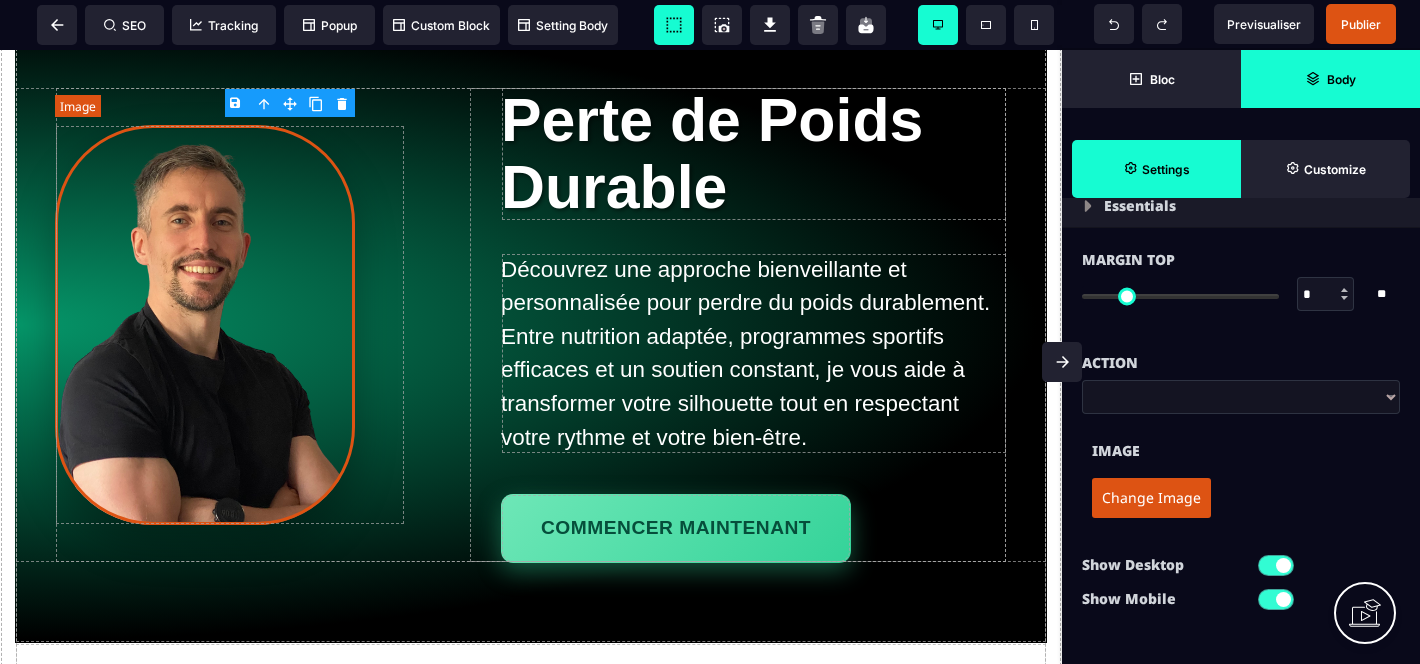 scroll, scrollTop: 268, scrollLeft: 0, axis: vertical 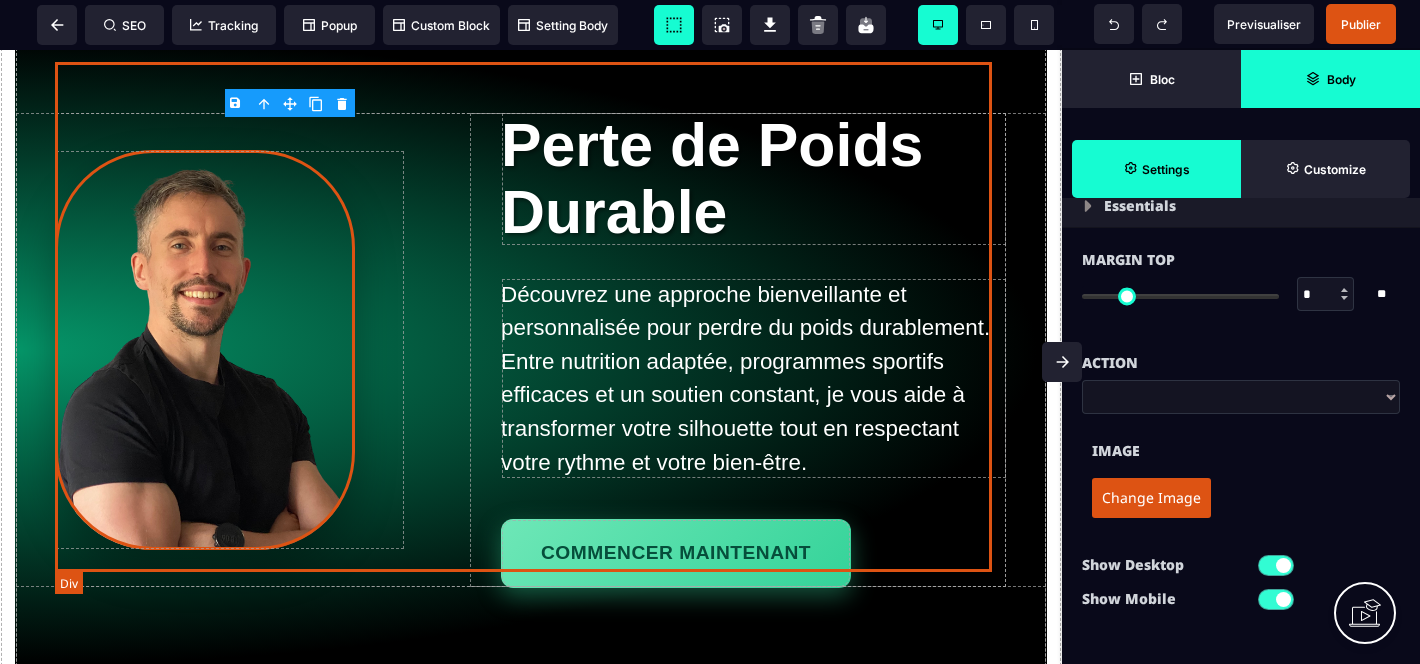 click on "Perte de Poids Durable Découvrez une approche bienveillante et personnalisée pour perdre du poids durablement. Entre nutrition adaptée, programmes sportifs efficaces et un soutien constant, je vous aide à transformer votre silhouette tout en respectant votre rythme et votre bien-être. Commencer maintenant" at bounding box center (531, 350) 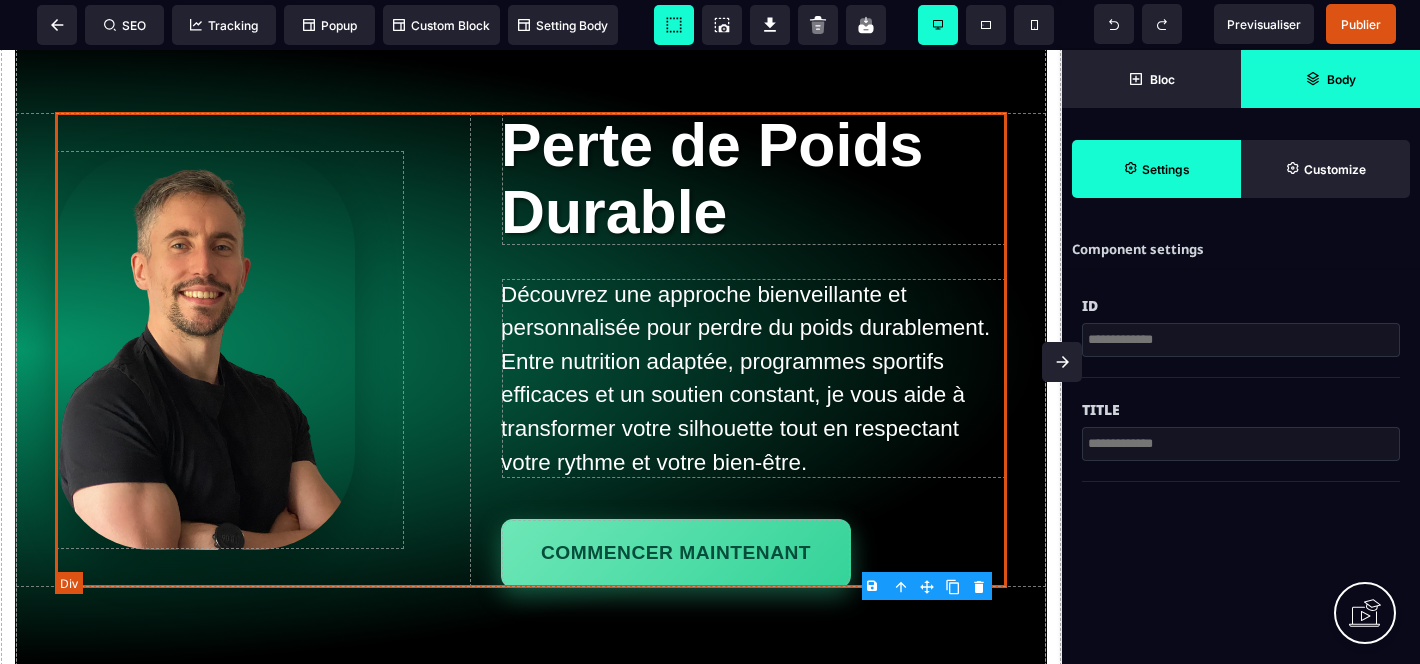 scroll, scrollTop: 0, scrollLeft: 0, axis: both 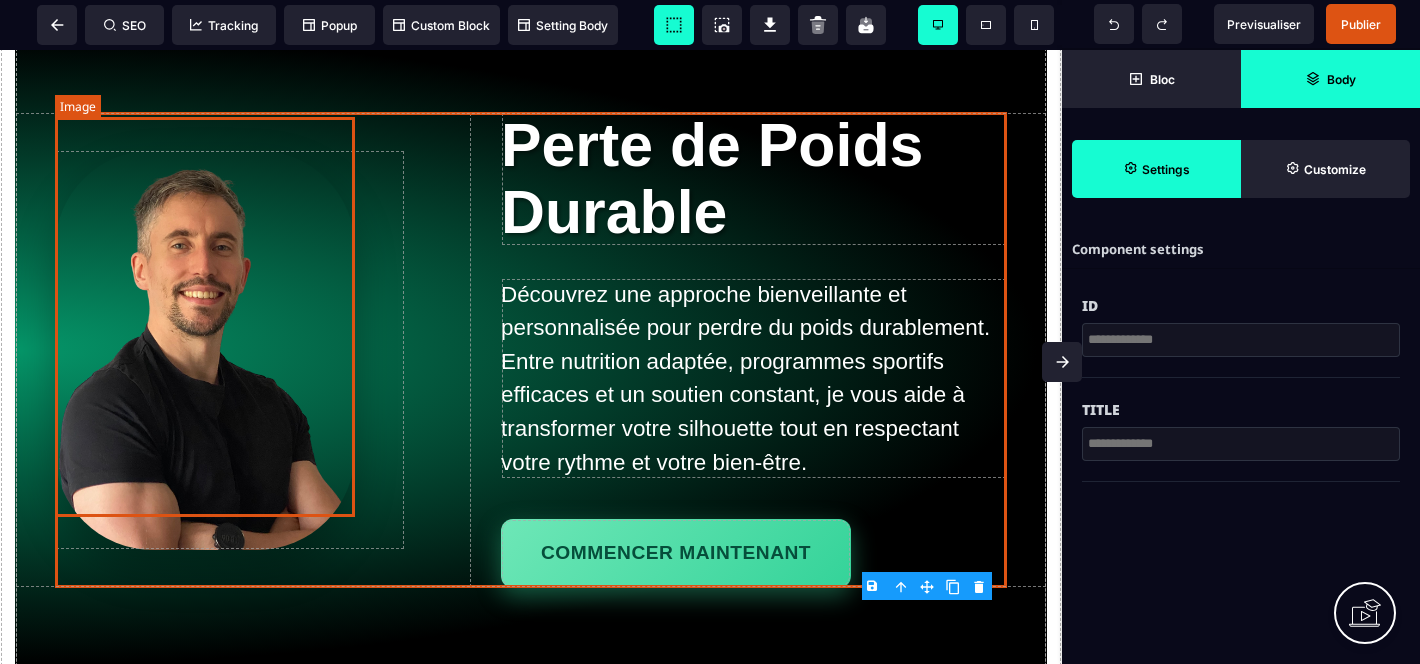 click at bounding box center (205, 350) 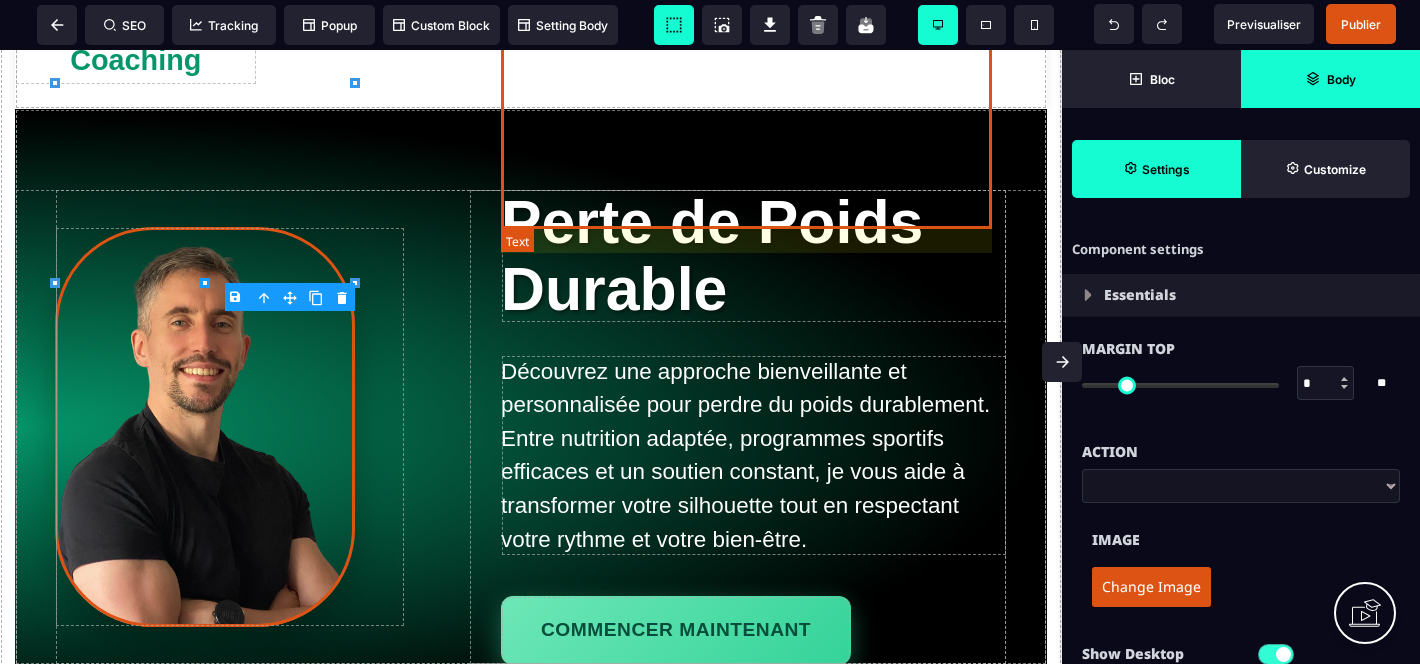 scroll, scrollTop: 0, scrollLeft: 0, axis: both 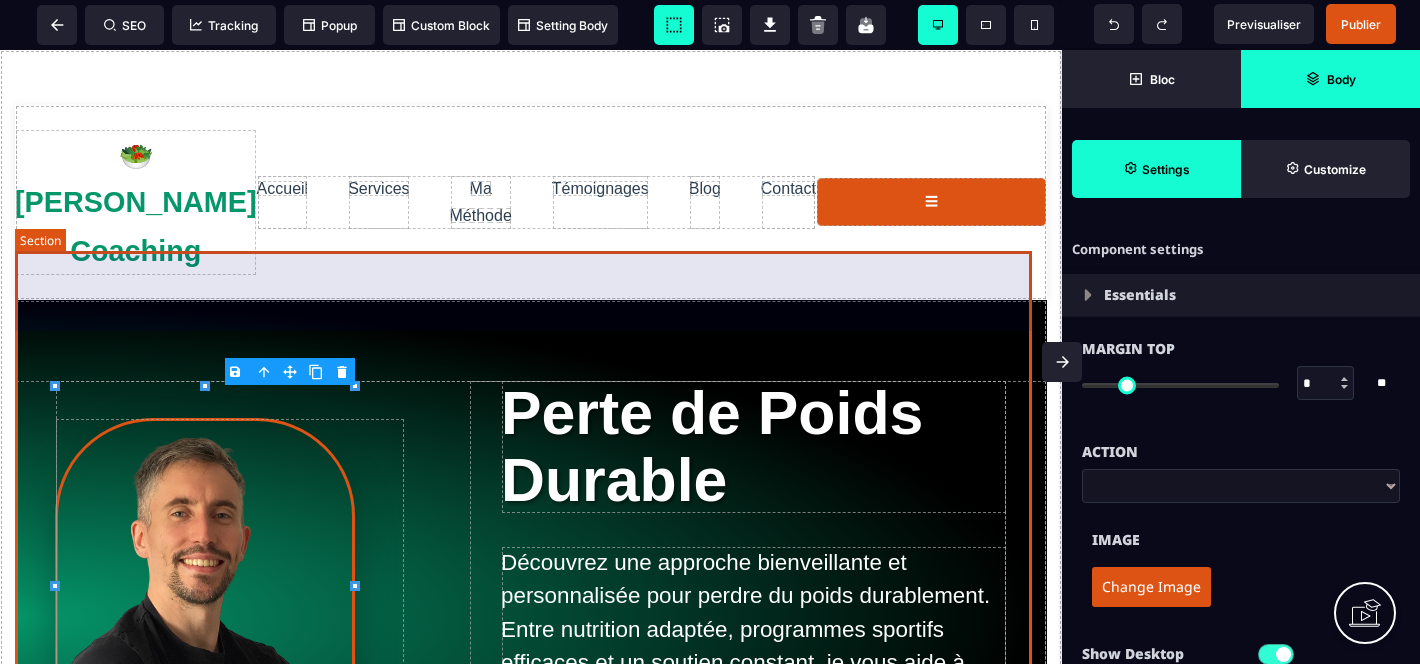click on "Perte de Poids Durable Découvrez une approche bienveillante et personnalisée pour perdre du poids durablement. Entre nutrition adaptée, programmes sportifs efficaces et un soutien constant, je vous aide à transformer votre silhouette tout en respectant votre rythme et votre bien-être. Commencer maintenant" at bounding box center (531, 618) 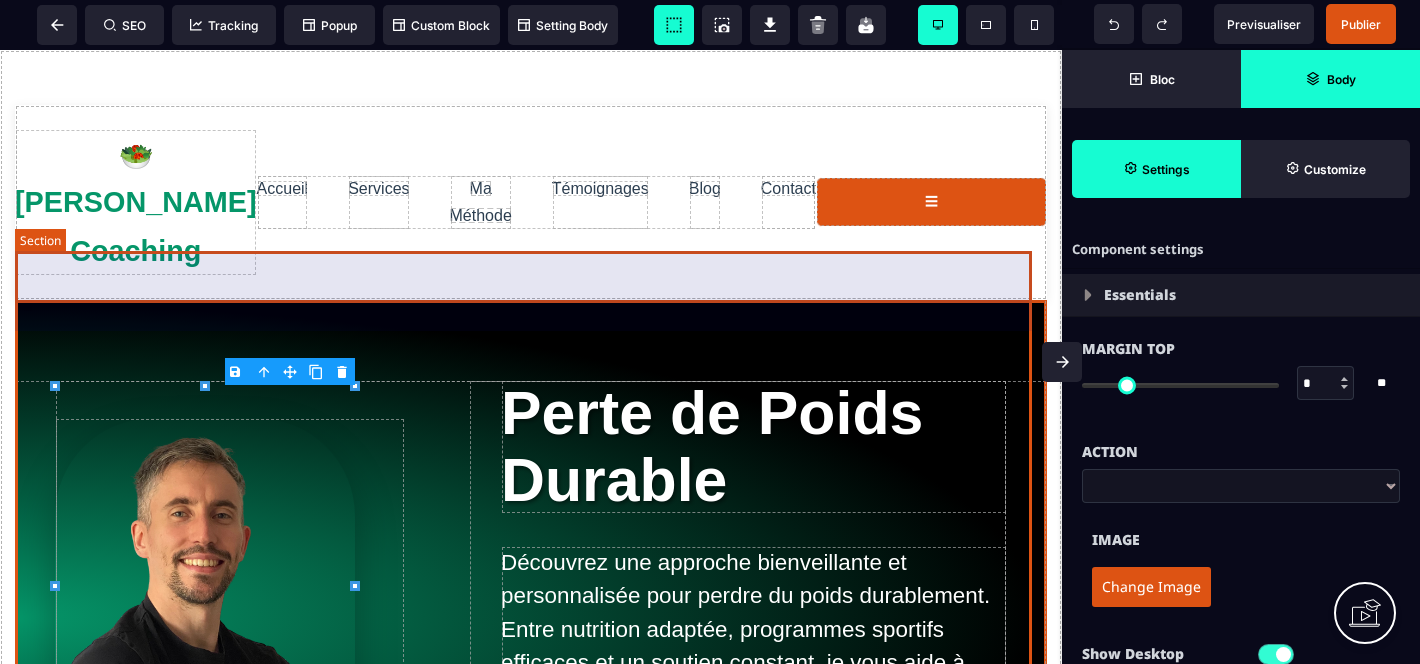 click on "Perte de Poids Durable Découvrez une approche bienveillante et personnalisée pour perdre du poids durablement. Entre nutrition adaptée, programmes sportifs efficaces et un soutien constant, je vous aide à transformer votre silhouette tout en respectant votre rythme et votre bien-être. Commencer maintenant" at bounding box center [531, 618] 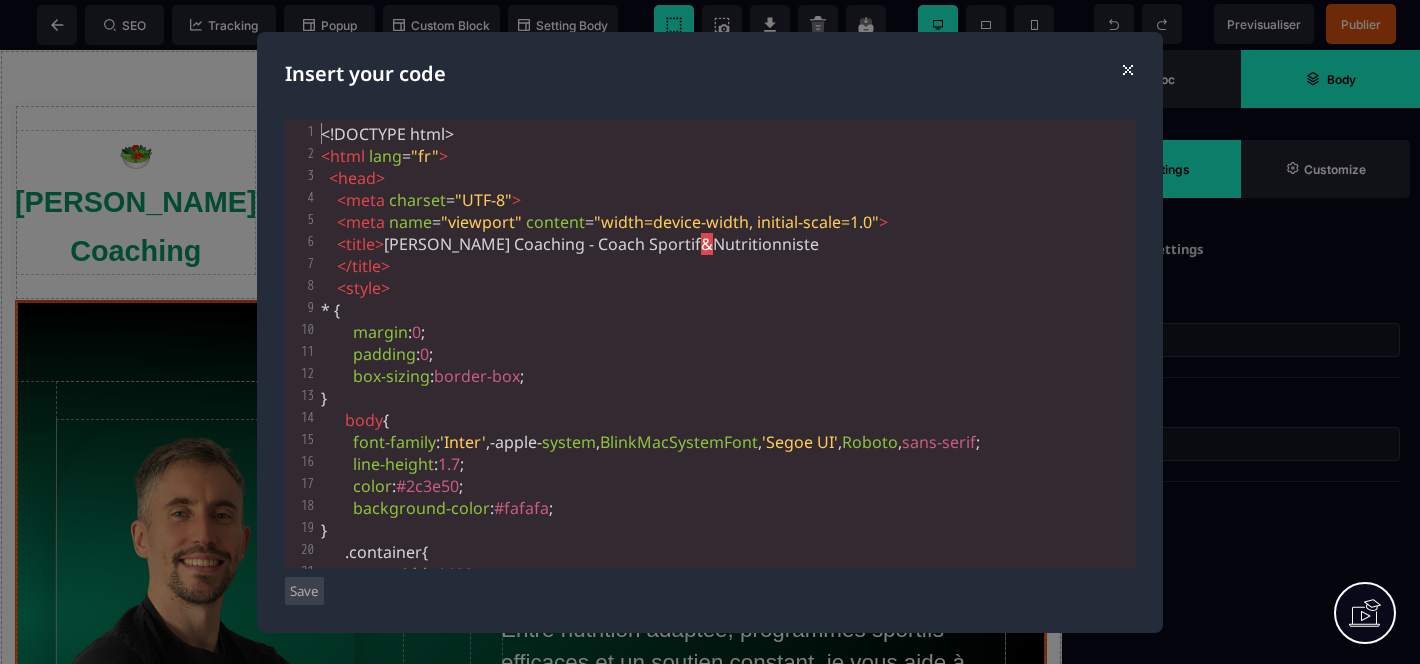 click on "< style >" at bounding box center [726, 288] 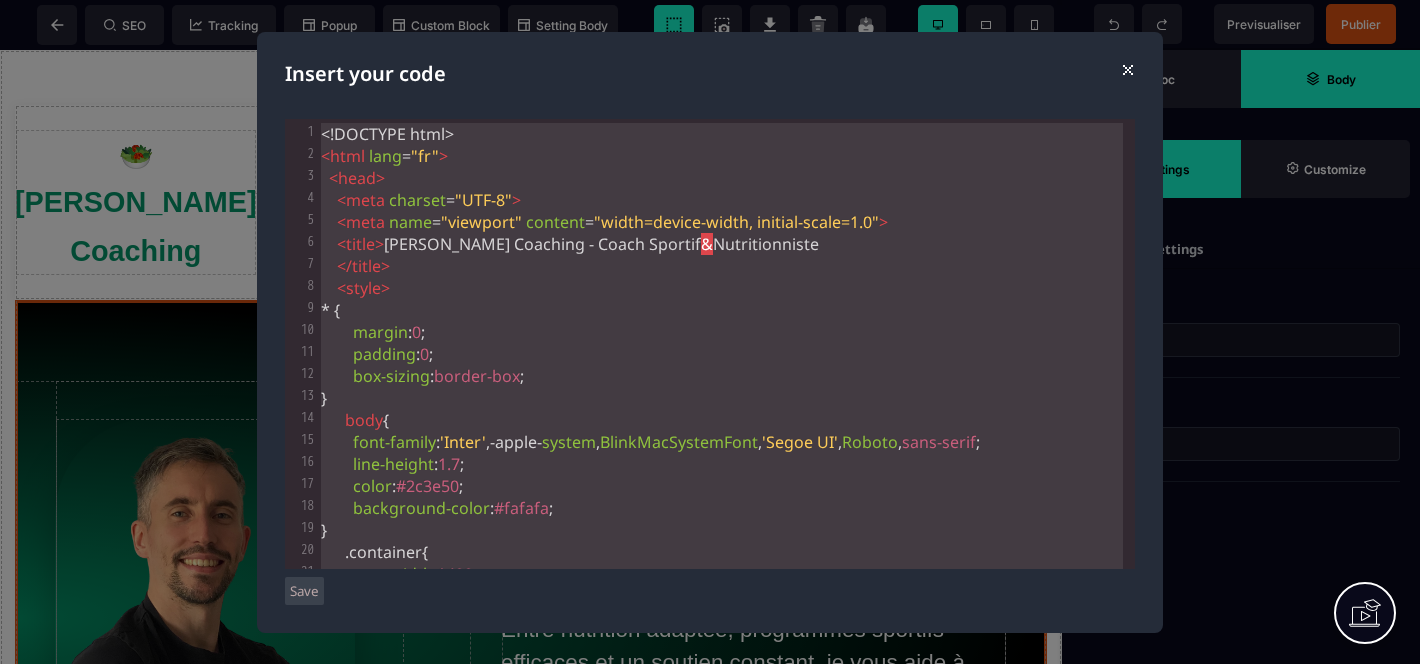 scroll, scrollTop: 10873, scrollLeft: 0, axis: vertical 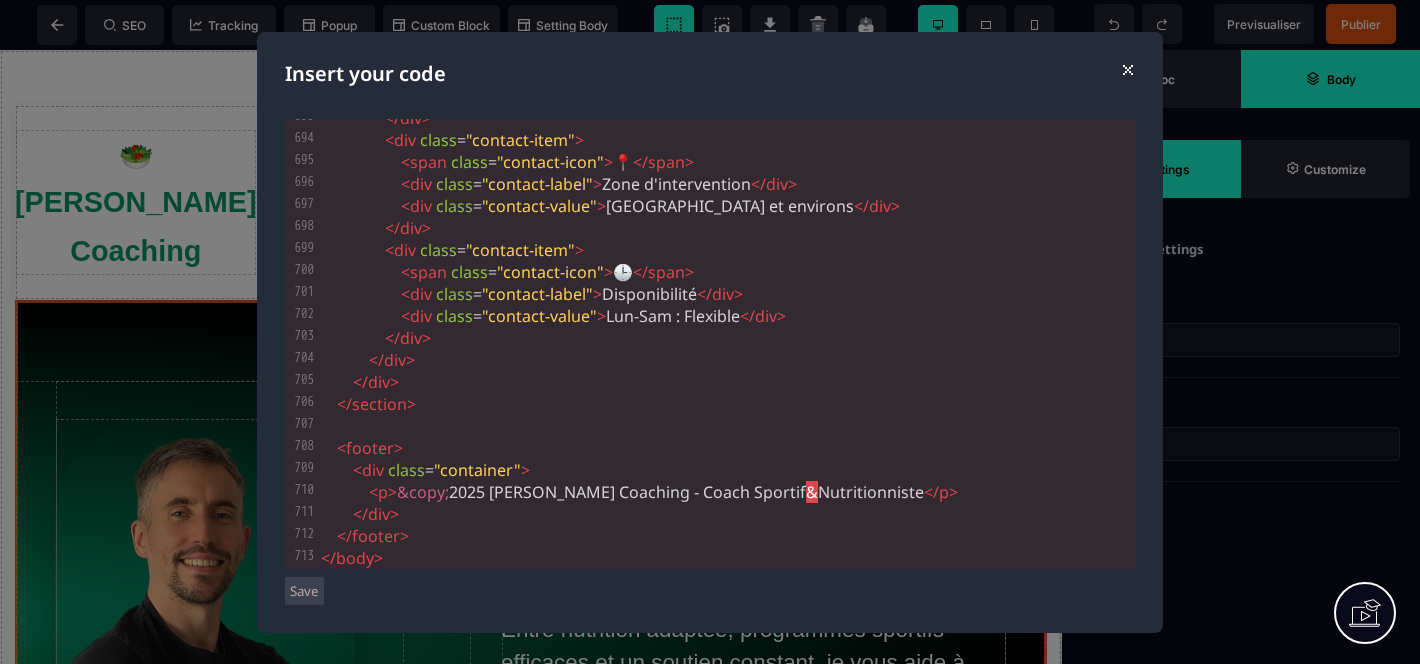 click on "Save" at bounding box center (304, 591) 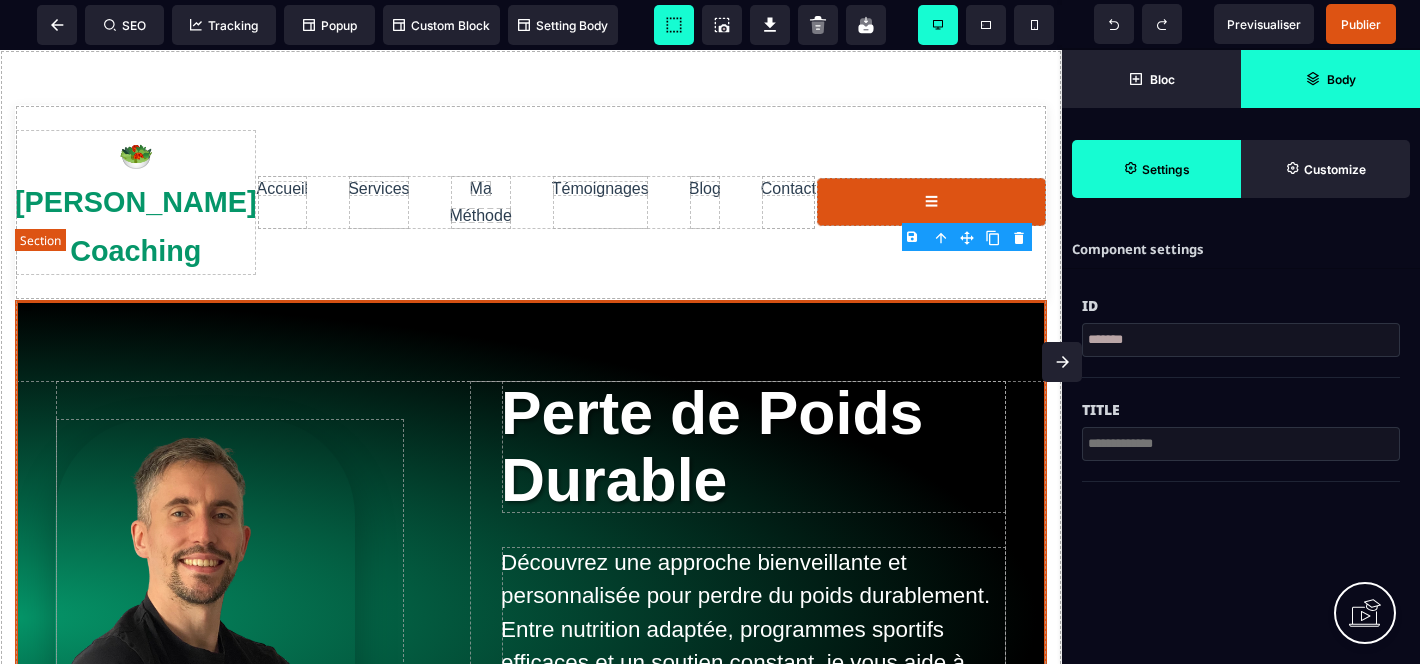 click on "Perte de Poids Durable Découvrez une approche bienveillante et personnalisée pour perdre du poids durablement. Entre nutrition adaptée, programmes sportifs efficaces et un soutien constant, je vous aide à transformer votre silhouette tout en respectant votre rythme et votre bien-être. Commencer maintenant" at bounding box center [531, 618] 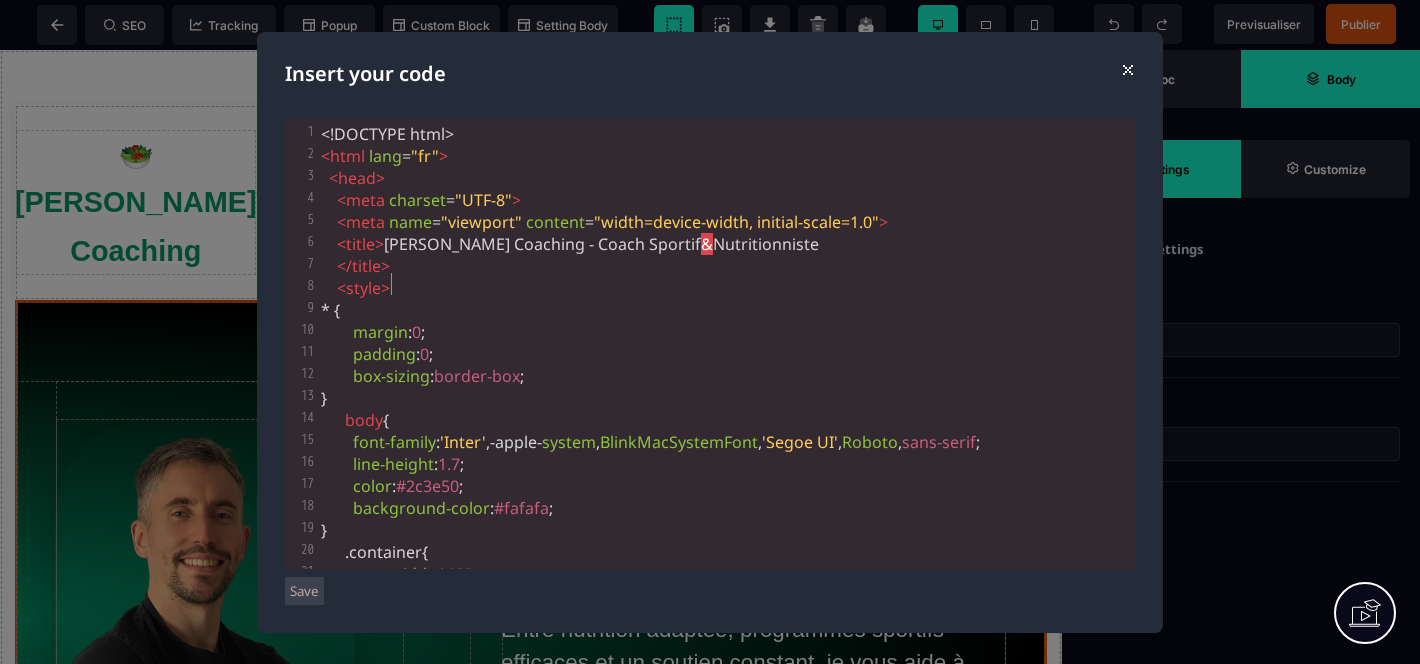 click on "< style >" at bounding box center (726, 288) 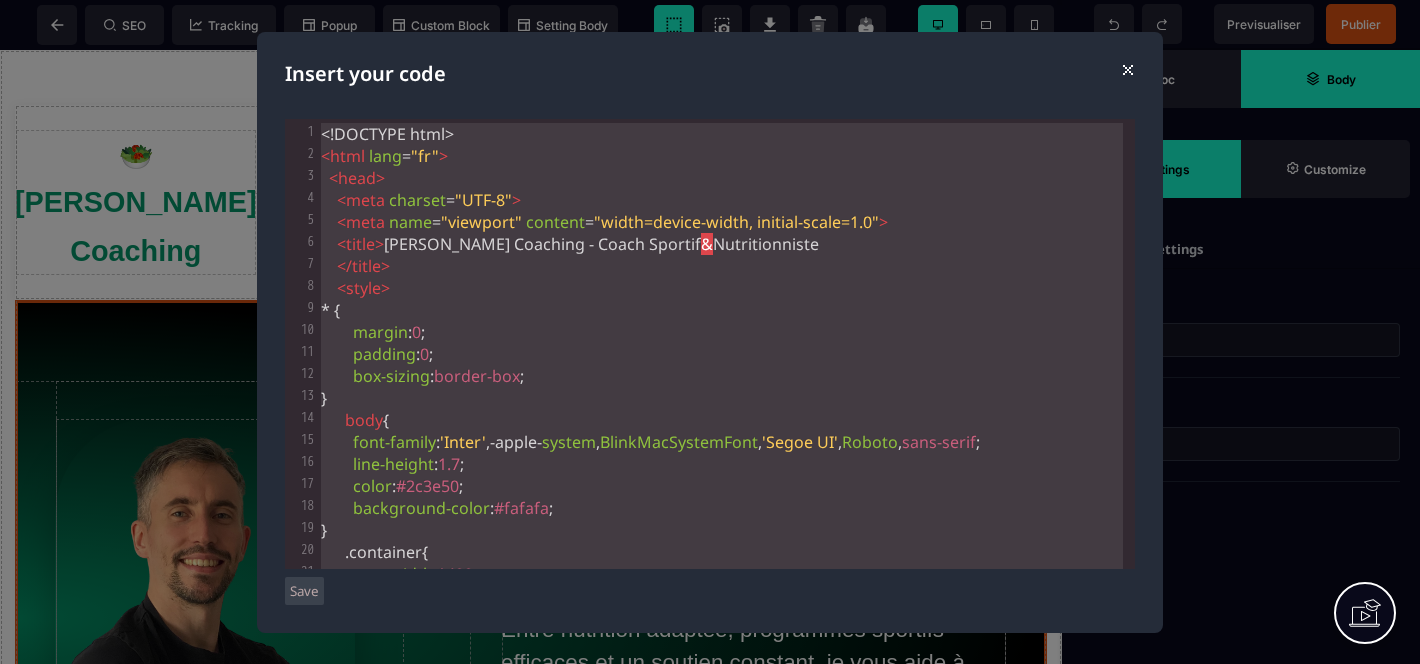 scroll, scrollTop: 10873, scrollLeft: 0, axis: vertical 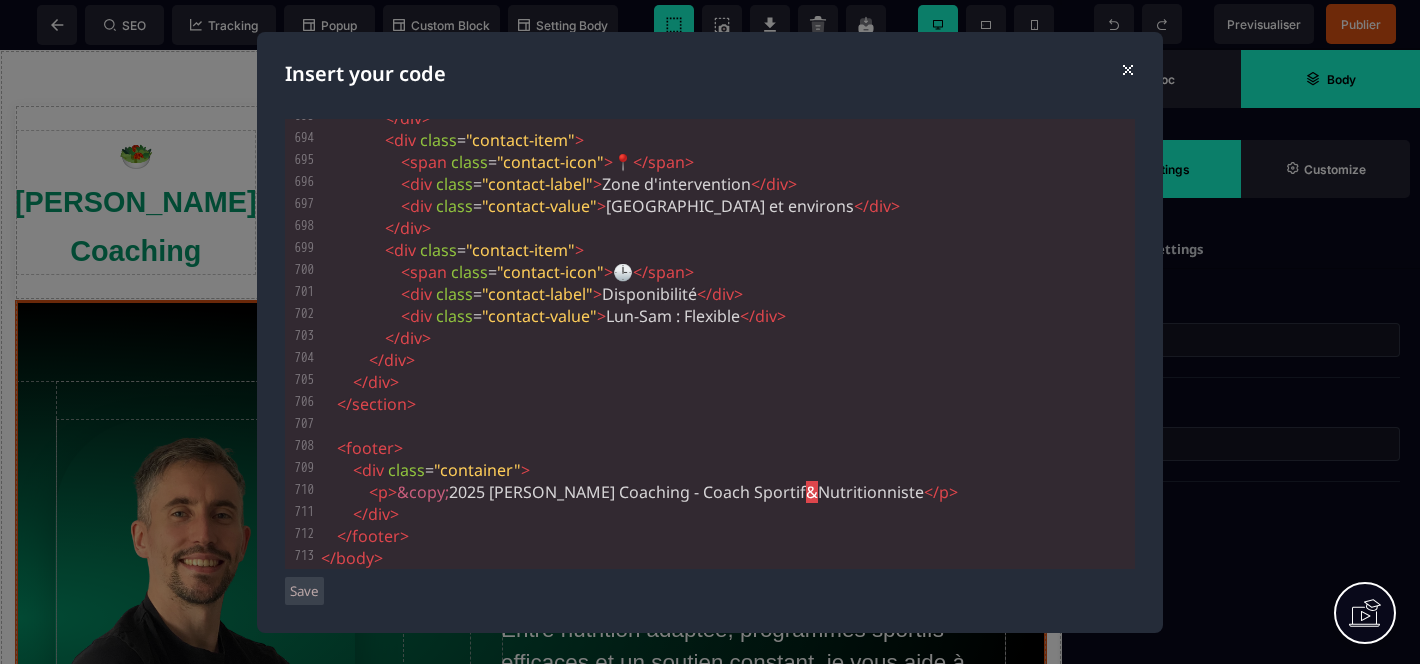 click on "Save" at bounding box center (304, 591) 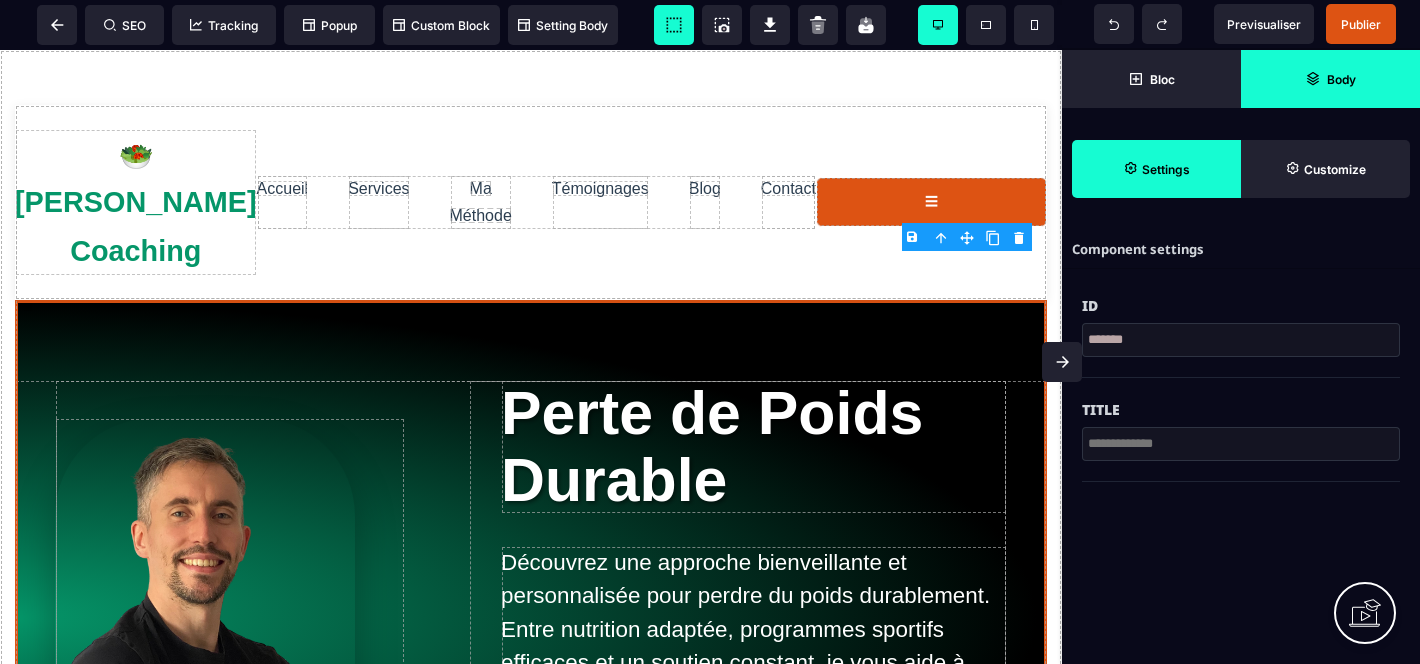 click on "Body" at bounding box center (1330, 79) 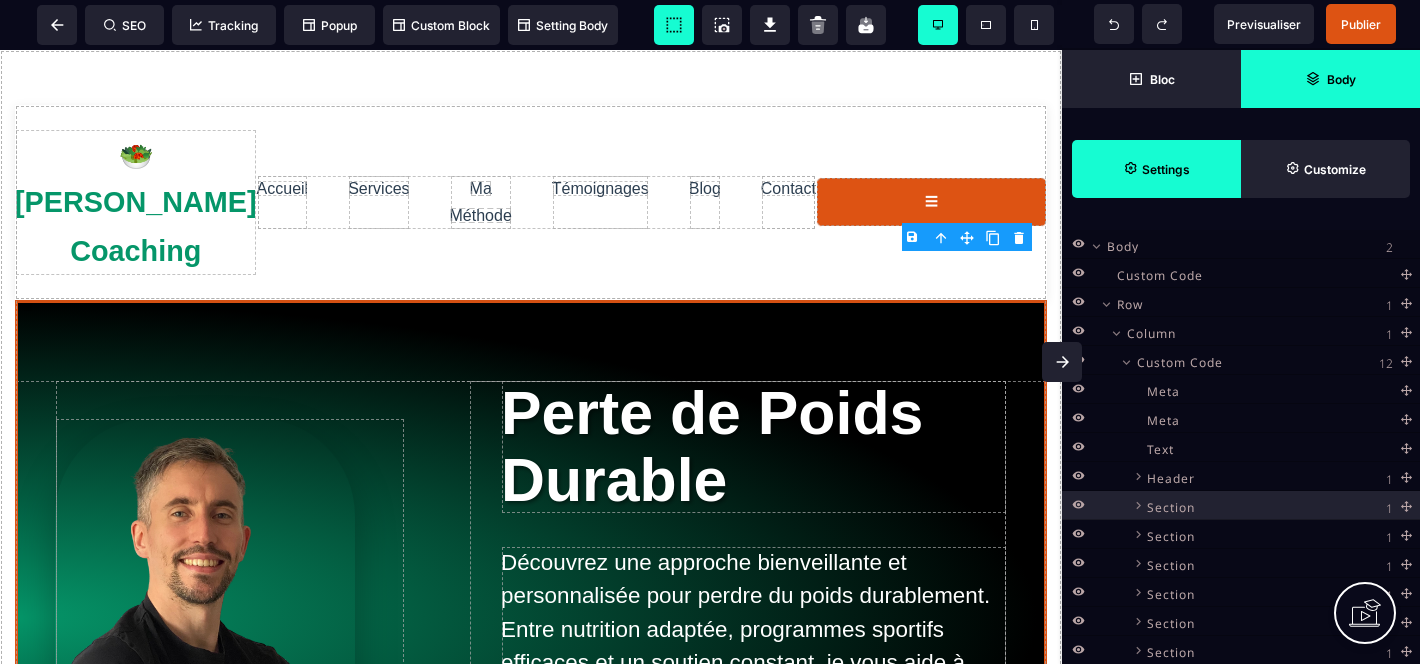 click on "Custom Code" at bounding box center [1160, 272] 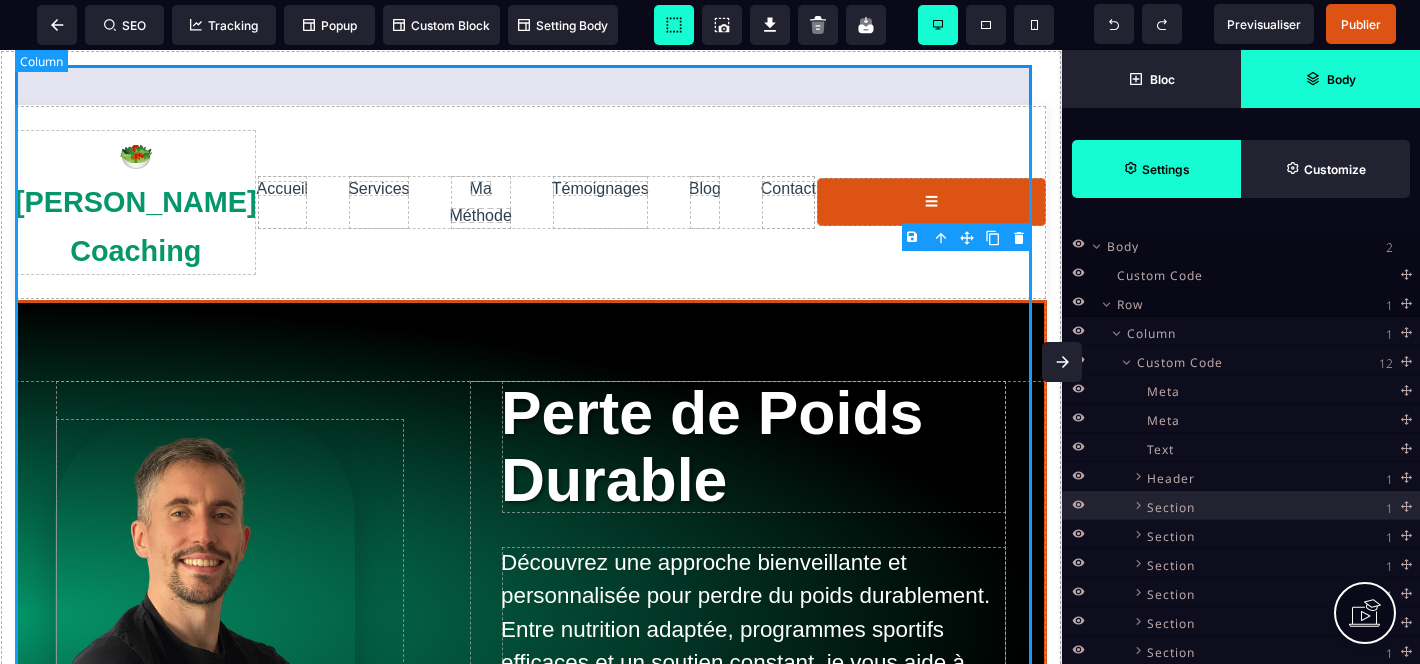 click on "[PERSON_NAME] Coaching - Coach Sportif & Nutritionniste 🥗 [PERSON_NAME] Coaching Accueil Services Ma Méthode Témoignages Blog Contact ☰ Perte de Poids Durable Découvrez une approche bienveillante et personnalisée pour perdre du poids durablement. Entre nutrition adaptée, programmes sportifs efficaces et un soutien constant, je vous aide à transformer votre silhouette tout en respectant votre rythme et votre bien-être. Commencer maintenant
💪
Tonification Corporelle [PERSON_NAME] d'un corps plus ferme et dynamique ? Grâce à des programmes personnalisés combinant exercices ciblés et conseils nutritionnels, je vous aide à retrouver tonus et harmonie en respectant votre rythme. Sculptez votre silhouette avec efficacité et sérénité ! Coaching Personnalisé à Domicile et Suivi Nutritionnel 🎯 Objectifs Personnalisés Ensemble, nous définissons vos objectifs et établissons un plan d'action adapté à vos besoins. 👨‍⚕️ Suivi Individuel ✅ Résultats Garantis 1 2 3" at bounding box center (531, 2779) 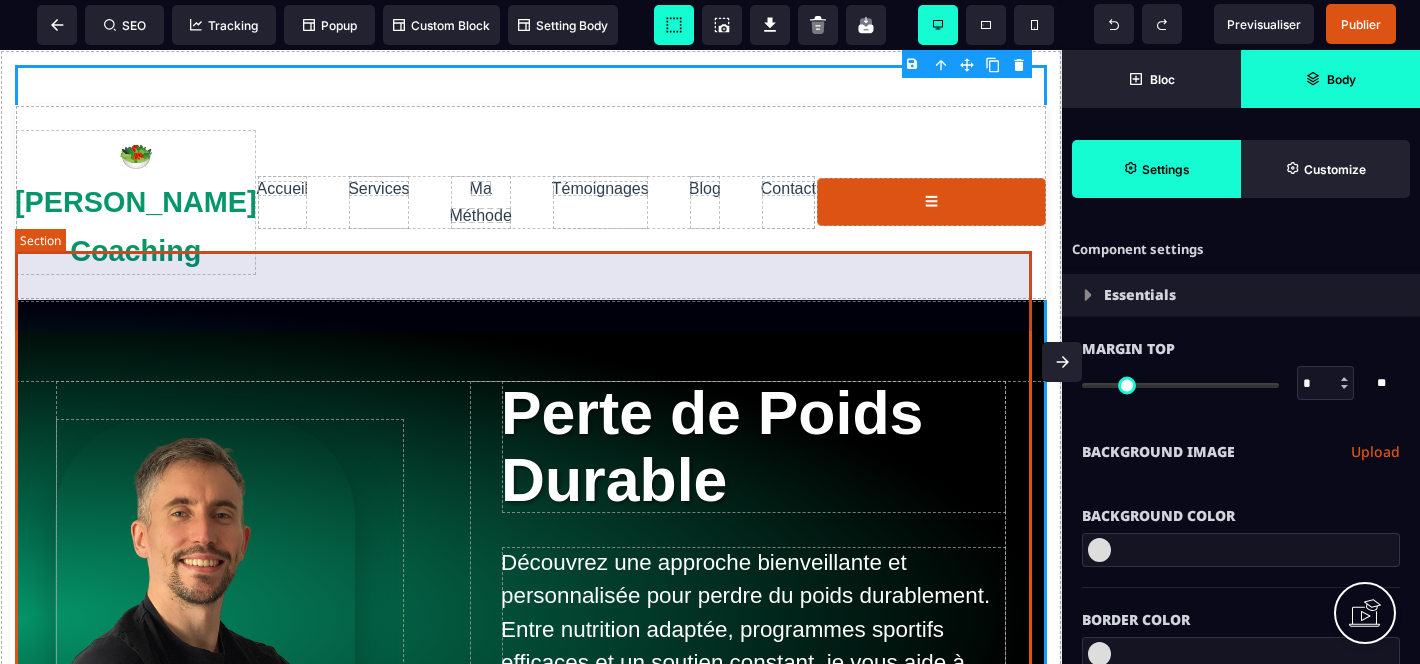 click on "Perte de Poids Durable Découvrez une approche bienveillante et personnalisée pour perdre du poids durablement. Entre nutrition adaptée, programmes sportifs efficaces et un soutien constant, je vous aide à transformer votre silhouette tout en respectant votre rythme et votre bien-être. Commencer maintenant" at bounding box center (531, 618) 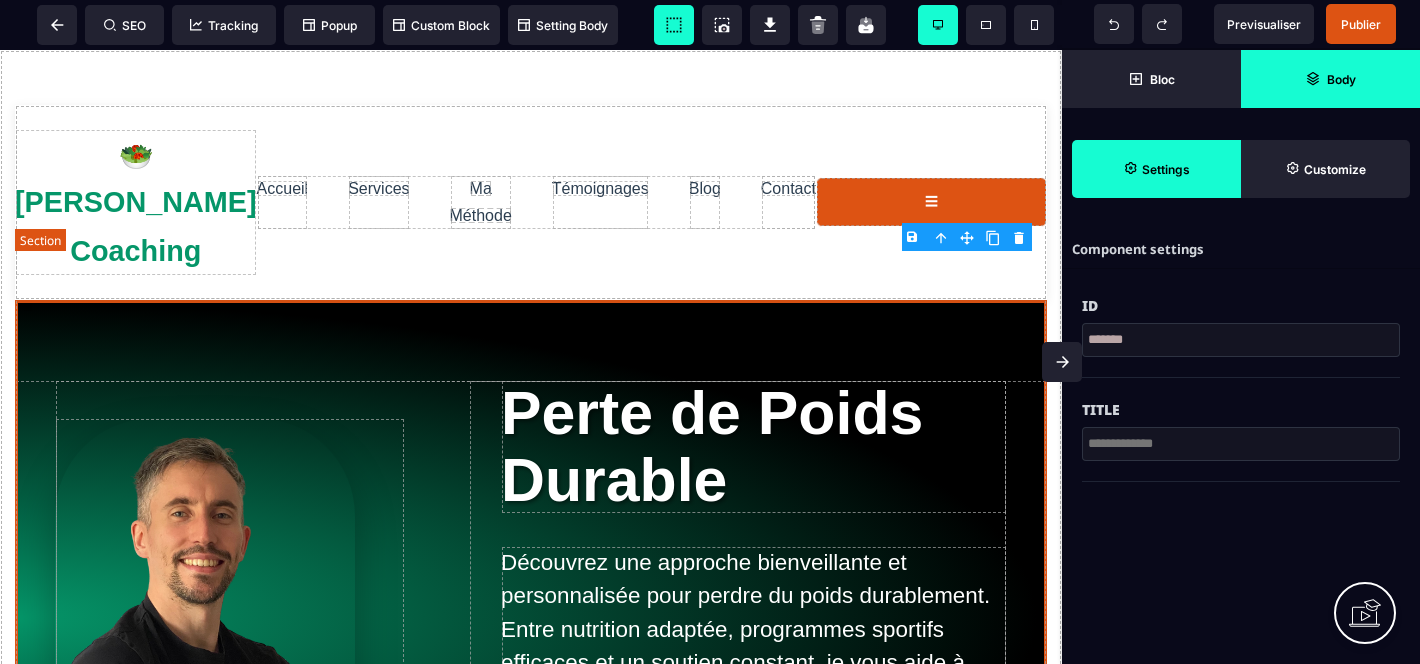 click on "Perte de Poids Durable Découvrez une approche bienveillante et personnalisée pour perdre du poids durablement. Entre nutrition adaptée, programmes sportifs efficaces et un soutien constant, je vous aide à transformer votre silhouette tout en respectant votre rythme et votre bien-être. Commencer maintenant" at bounding box center [531, 618] 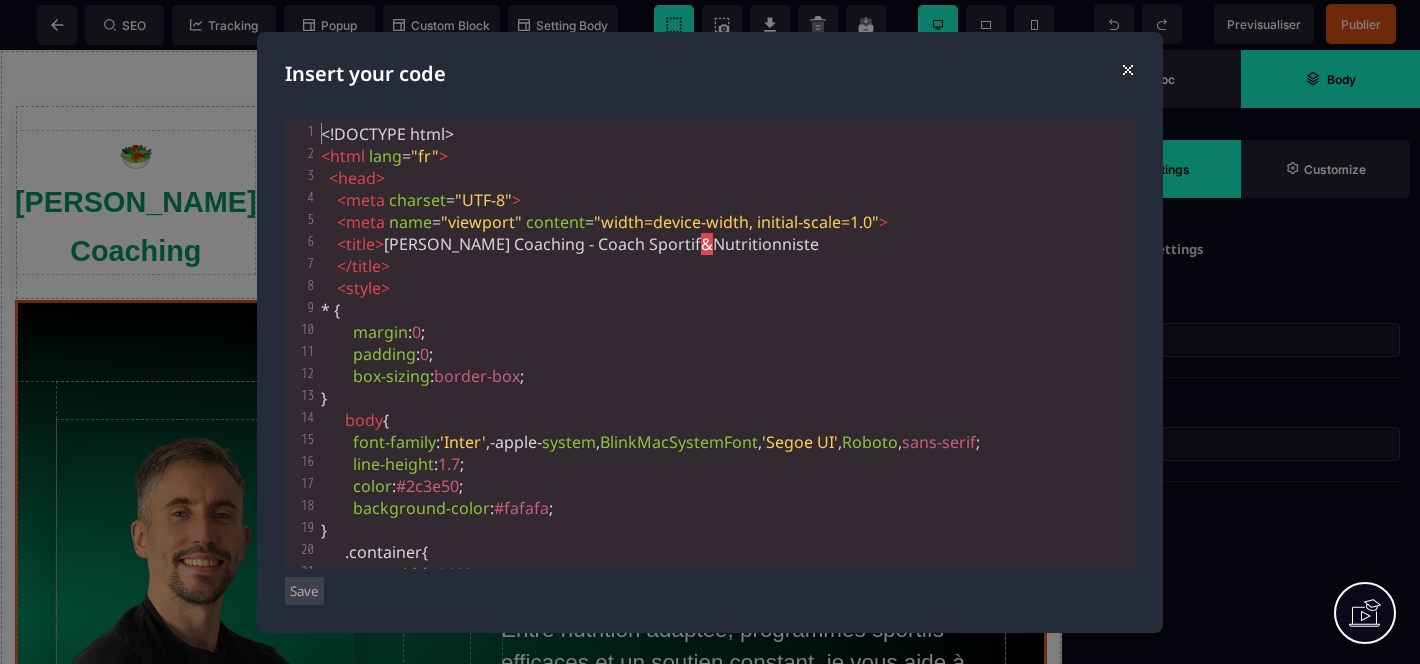 click on "* {" at bounding box center (726, 310) 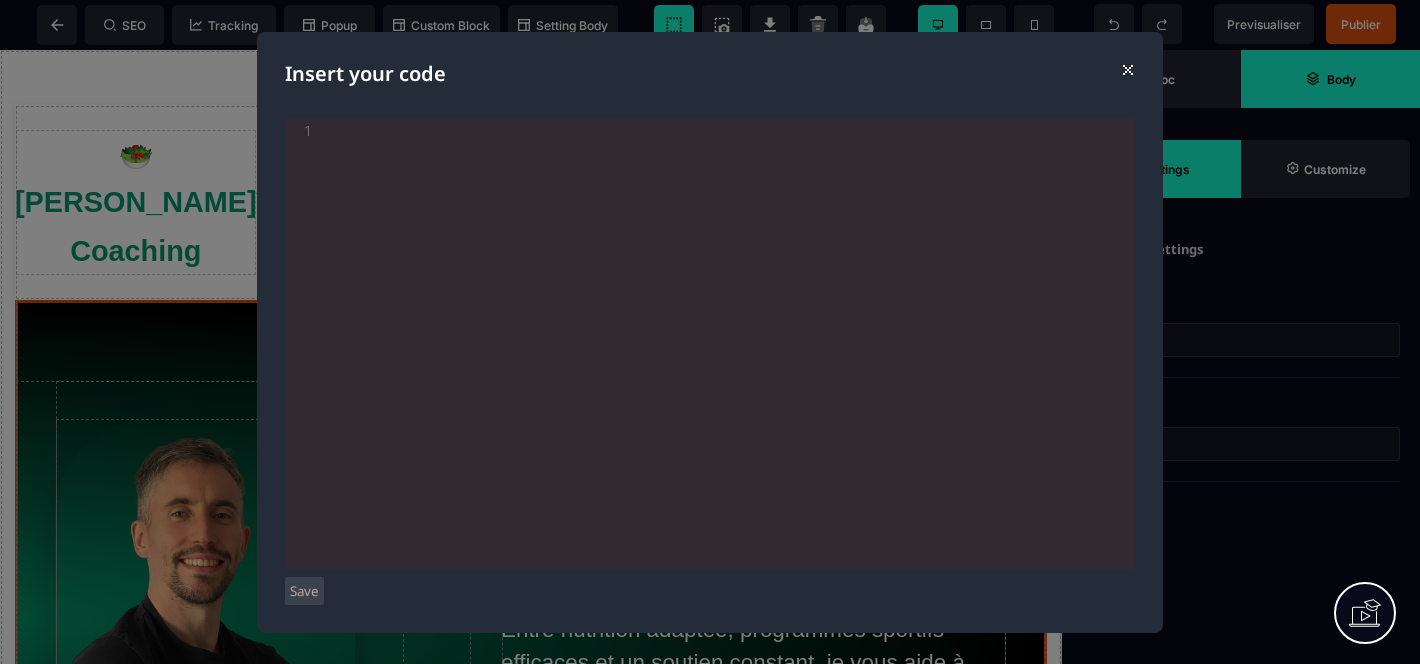 click on "Save" at bounding box center [304, 591] 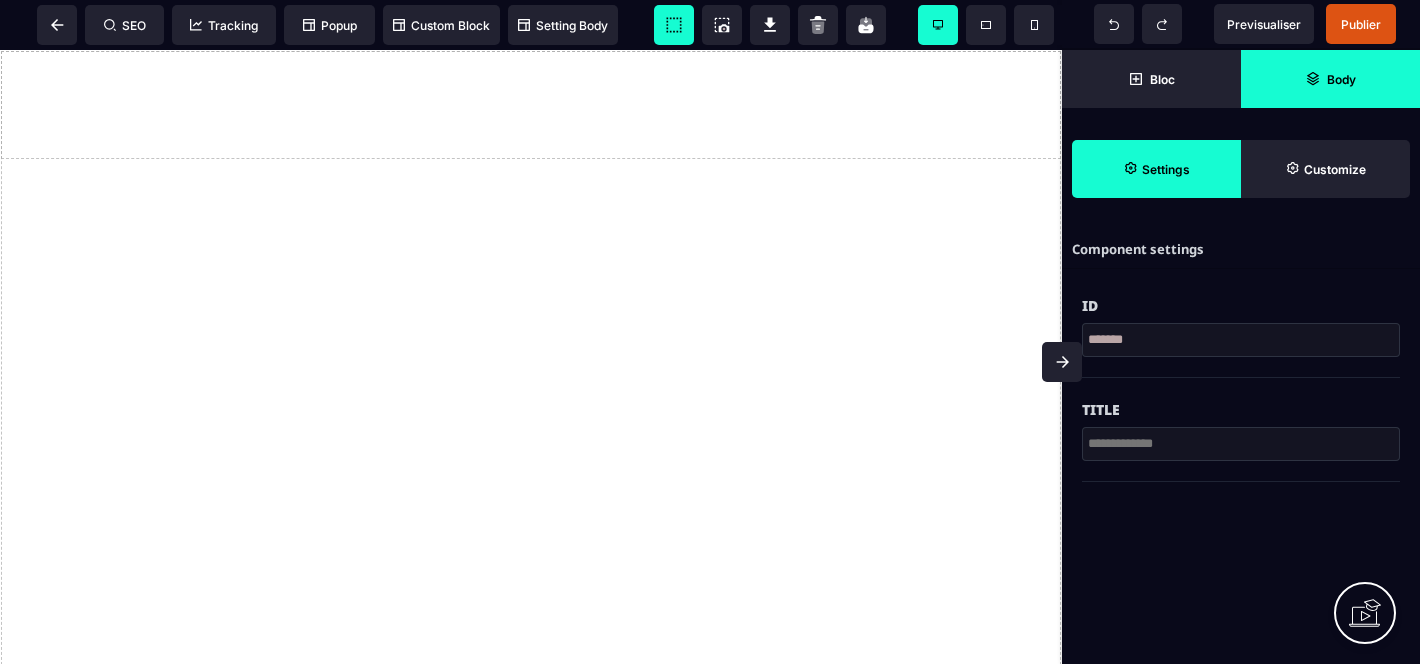 click at bounding box center (531, 370) 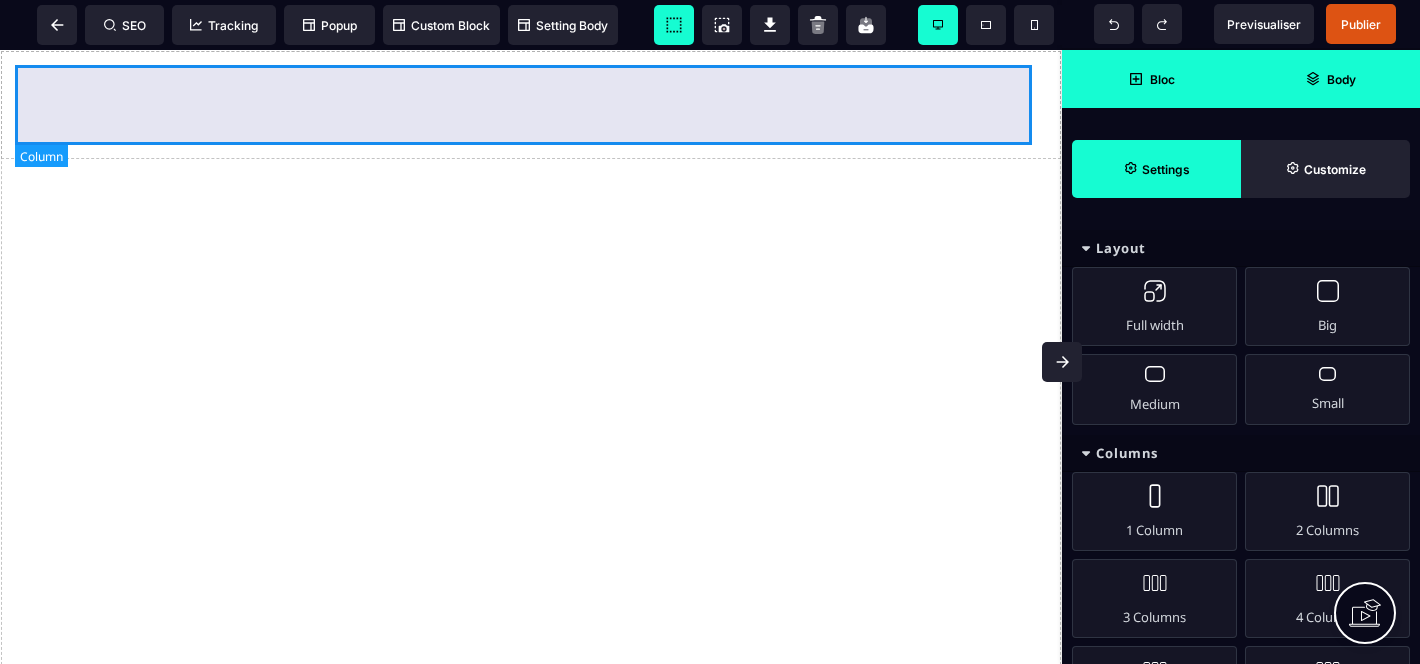 click at bounding box center (531, 105) 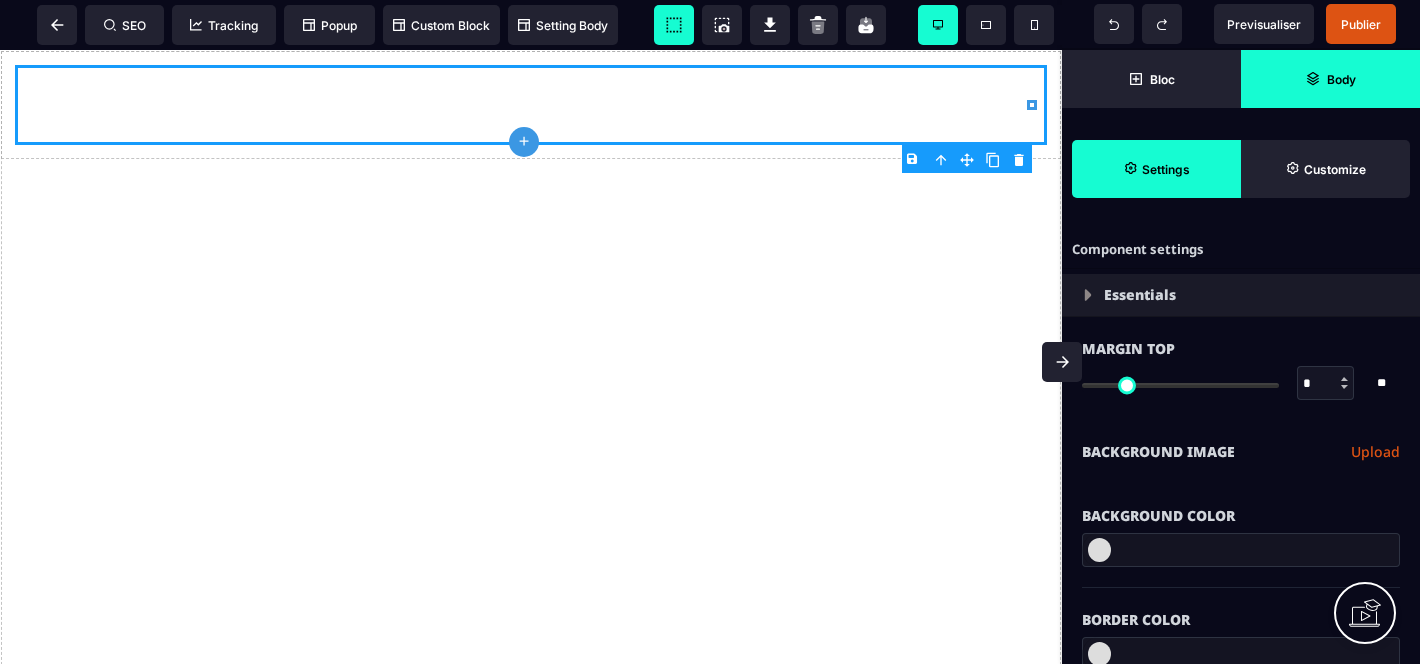 click on "Body" at bounding box center (1330, 79) 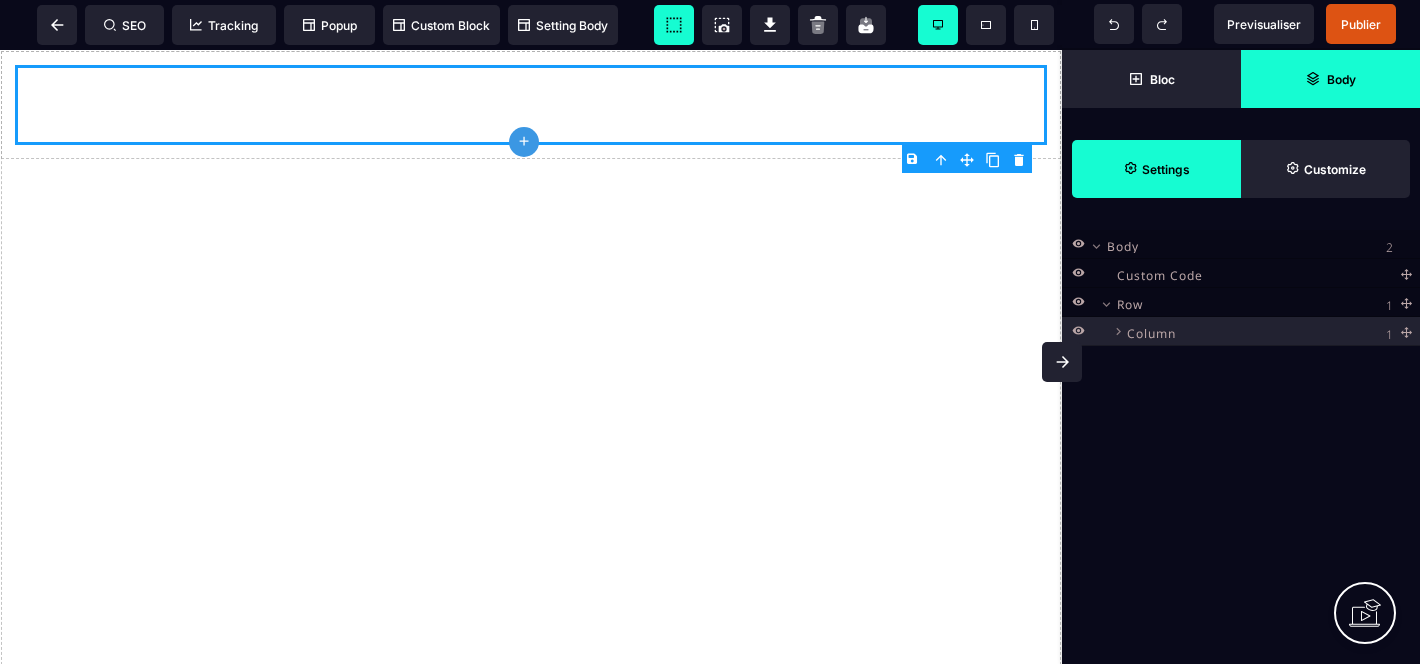 click on "Custom Code" at bounding box center [1160, 272] 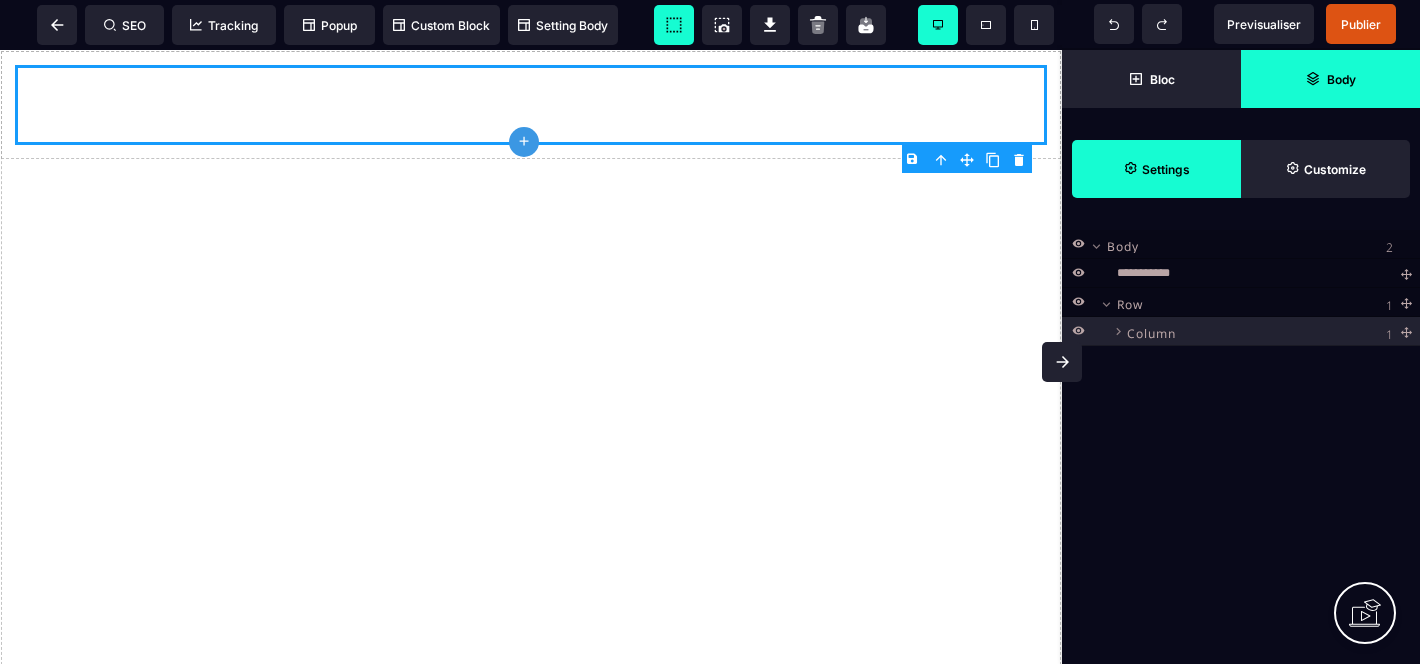 scroll, scrollTop: 1, scrollLeft: 0, axis: vertical 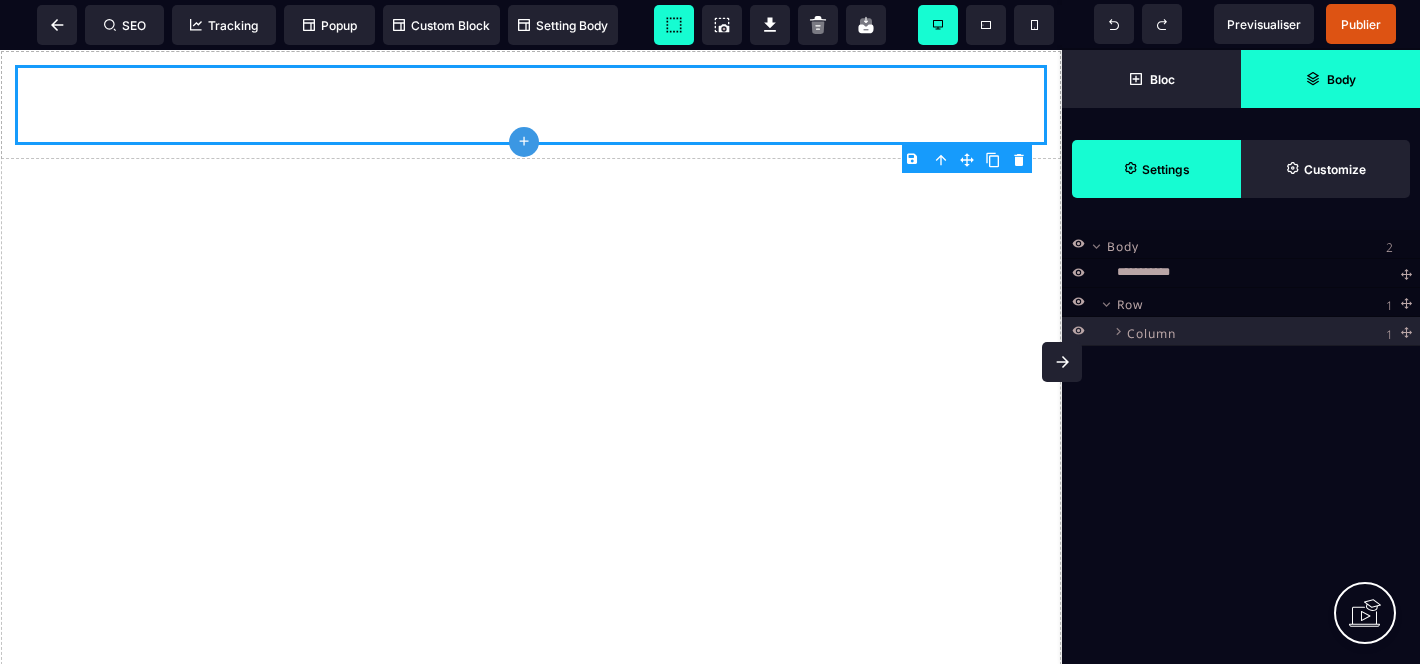 click on "**********" at bounding box center (1160, 272) 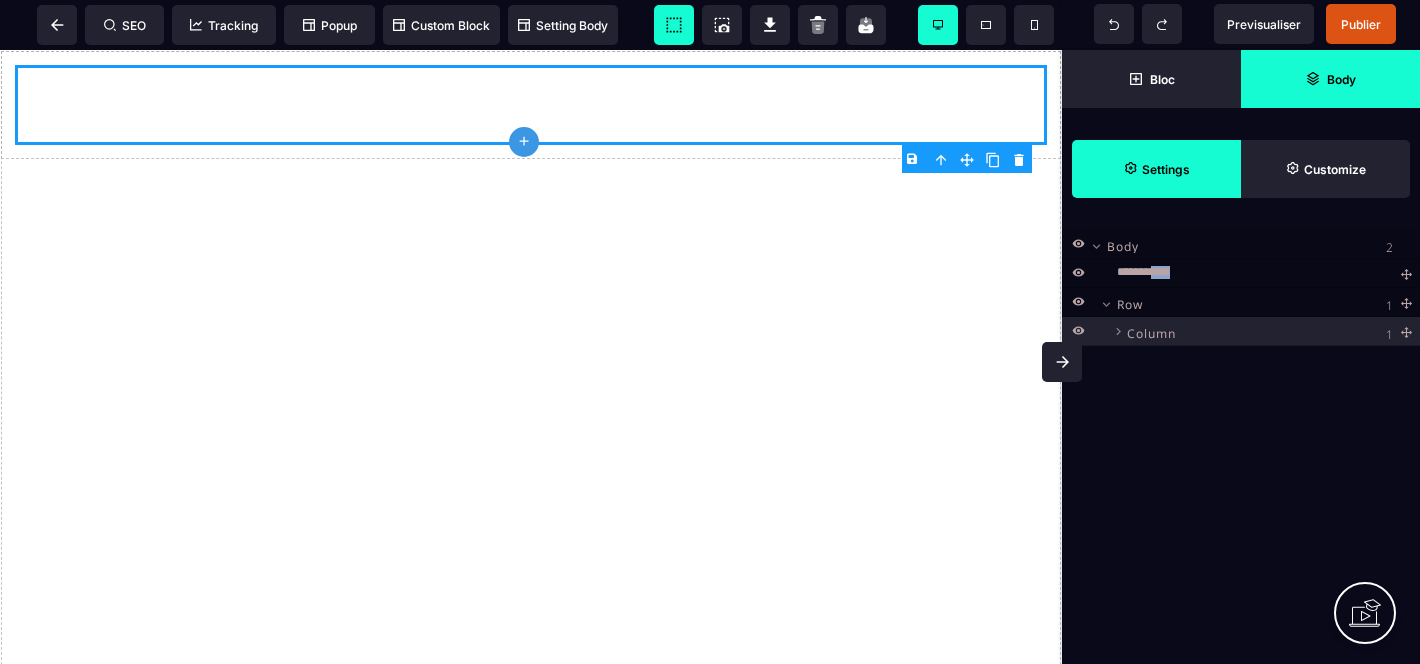 click on "**********" at bounding box center (1160, 272) 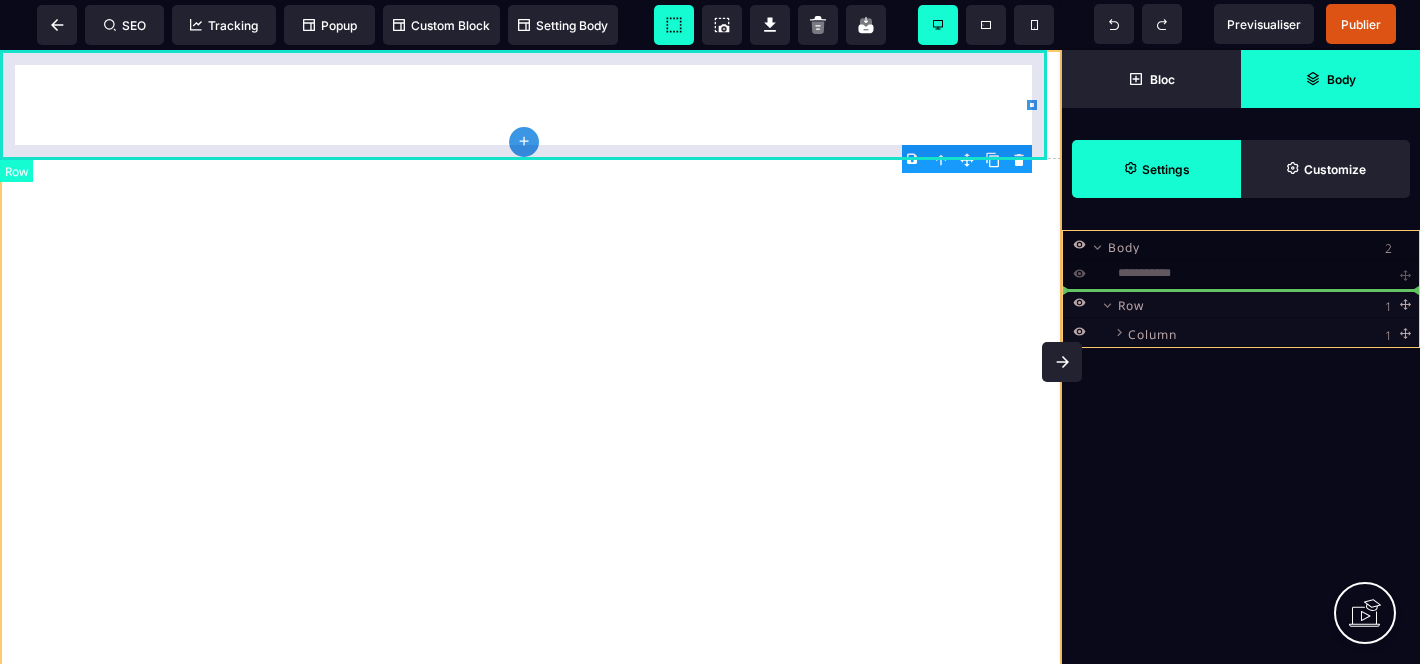 drag, startPoint x: 1405, startPoint y: 276, endPoint x: 1168, endPoint y: 294, distance: 237.68256 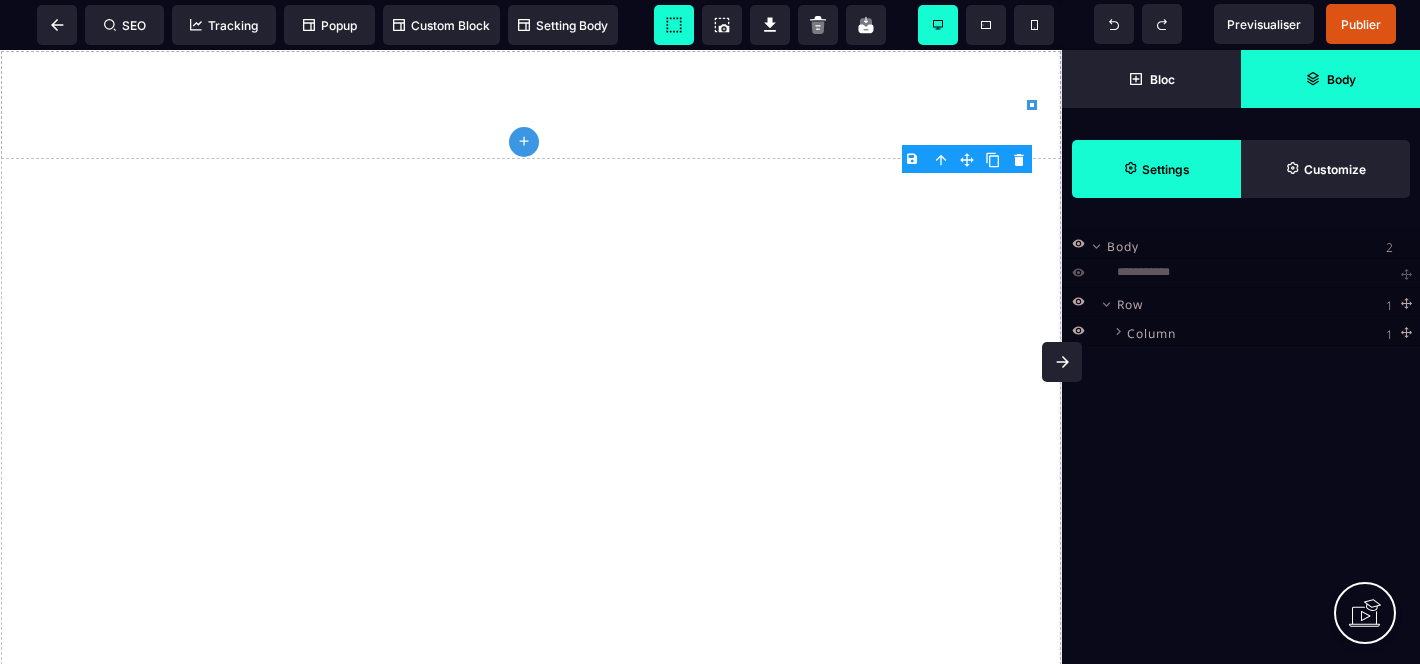click on "**********" at bounding box center [1241, 302] 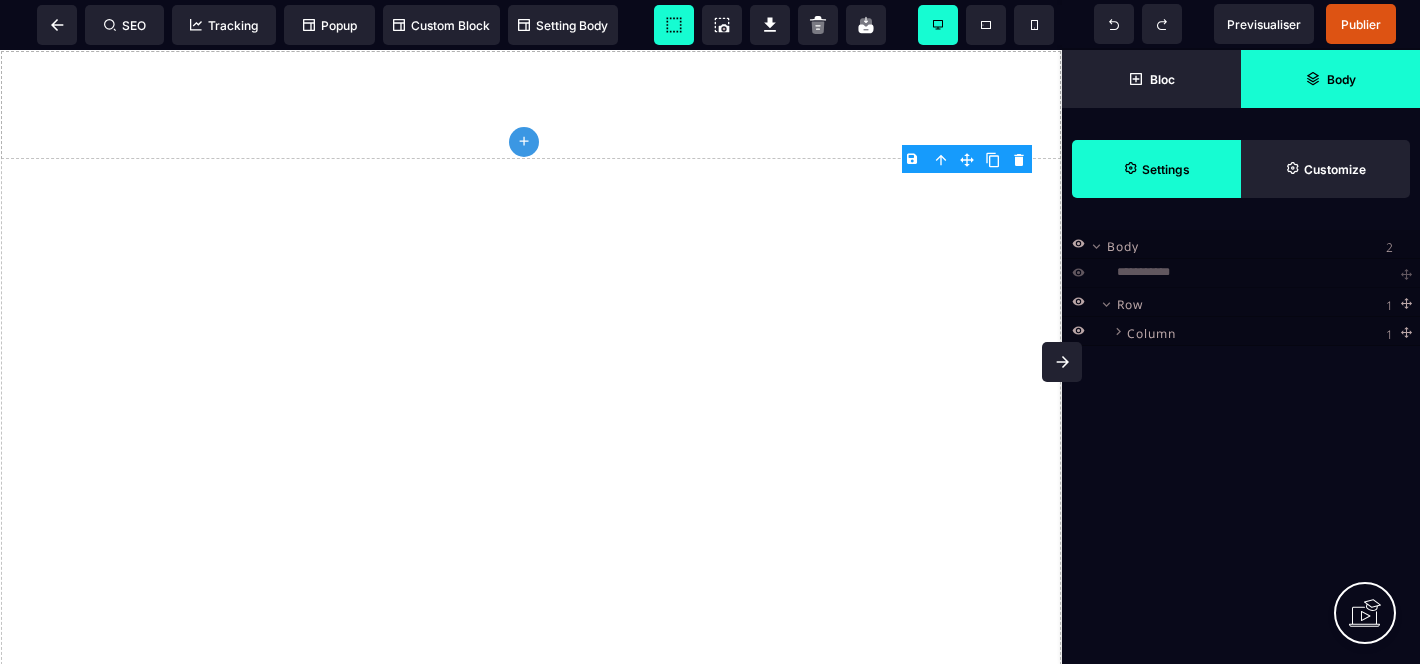 click on "**********" at bounding box center [1241, 302] 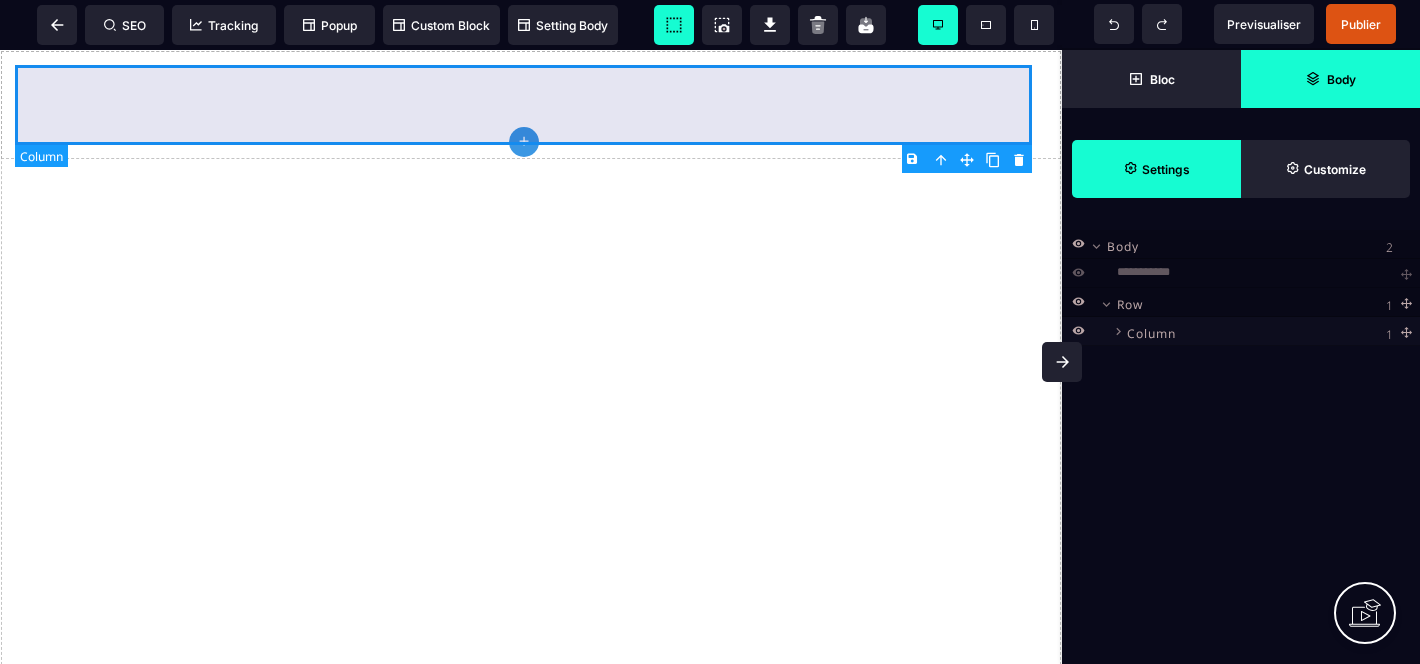click at bounding box center [531, 105] 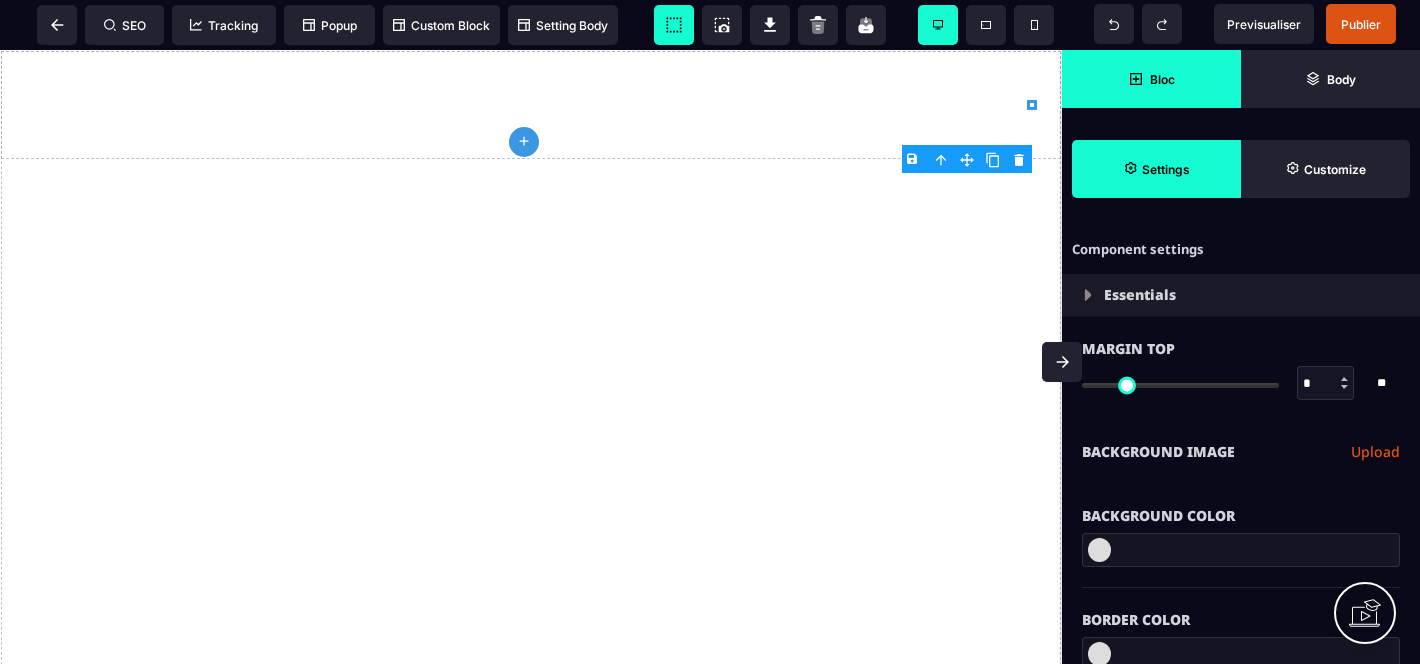 click on "Bloc" at bounding box center (1162, 79) 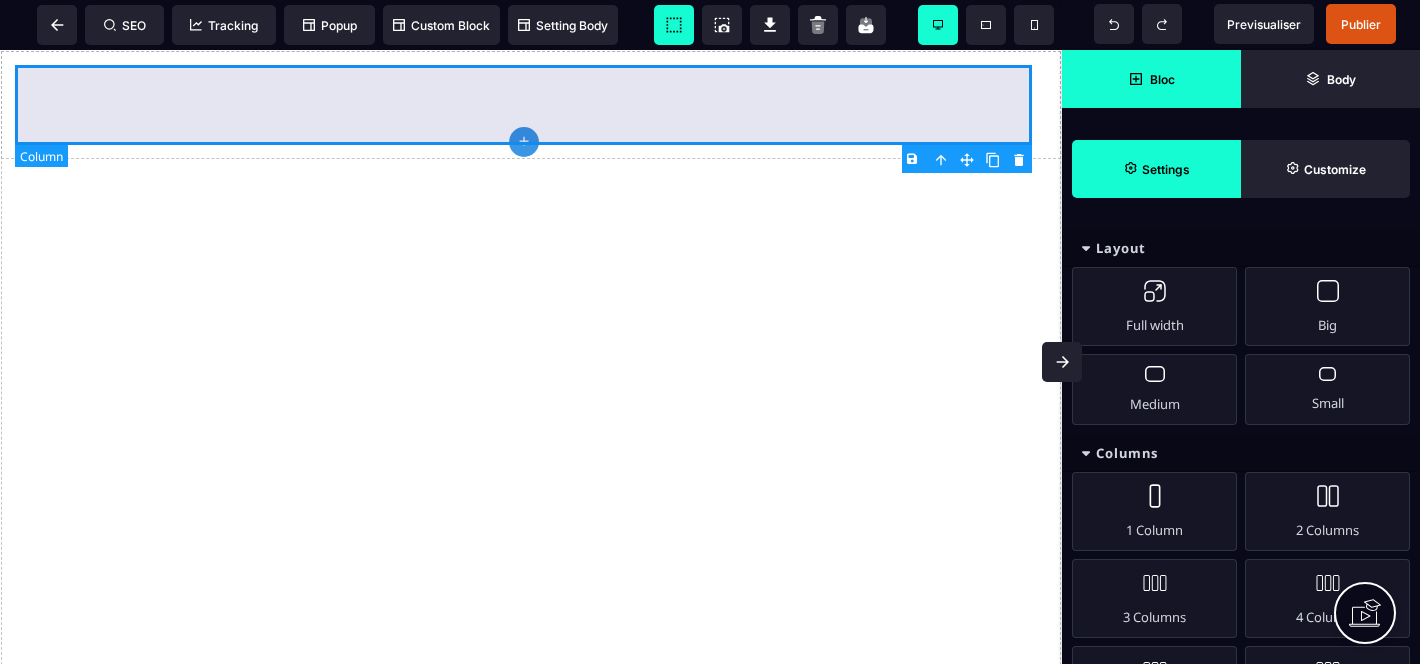 drag, startPoint x: 852, startPoint y: 240, endPoint x: 547, endPoint y: 72, distance: 348.20828 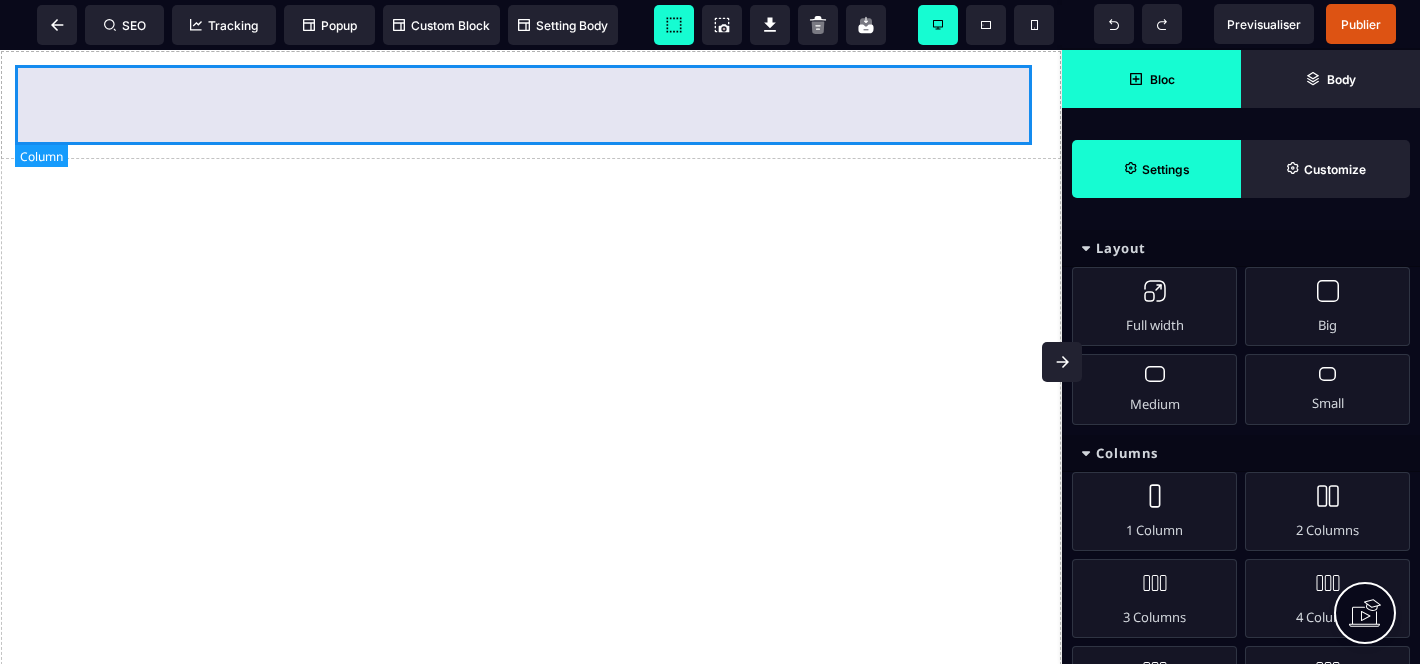 click at bounding box center [531, 105] 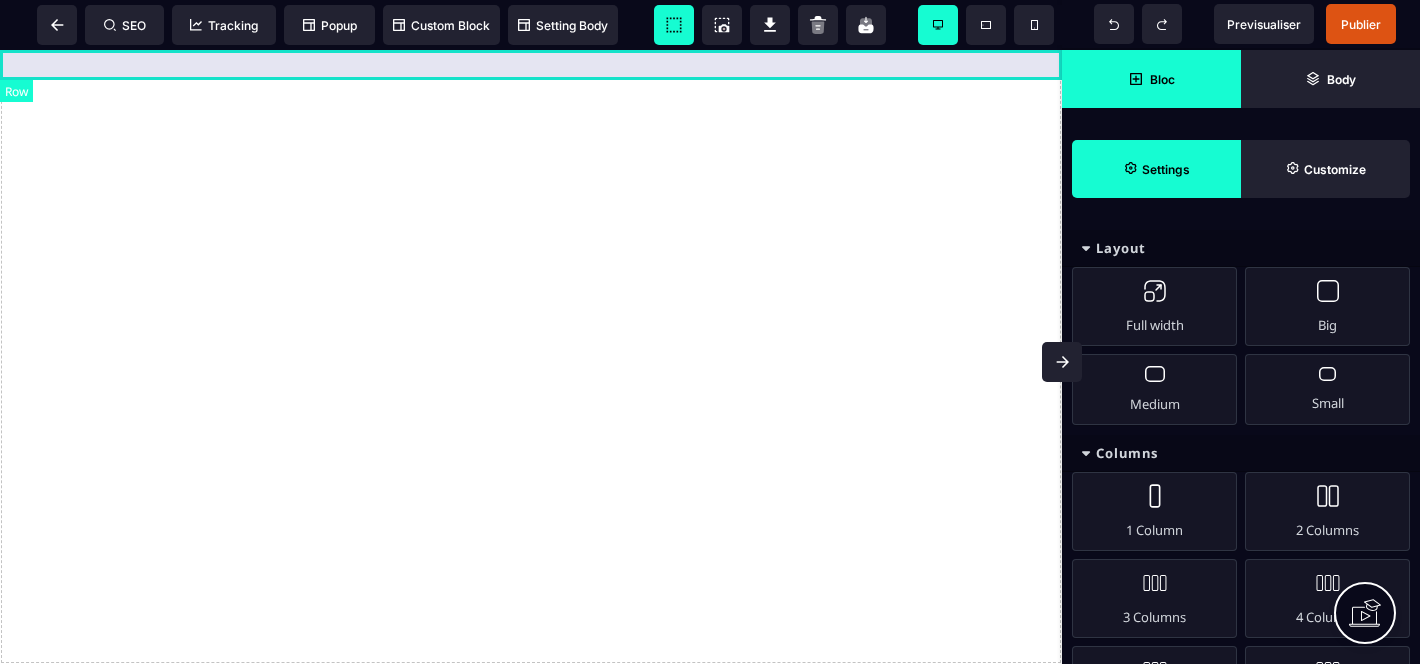 click at bounding box center [531, 65] 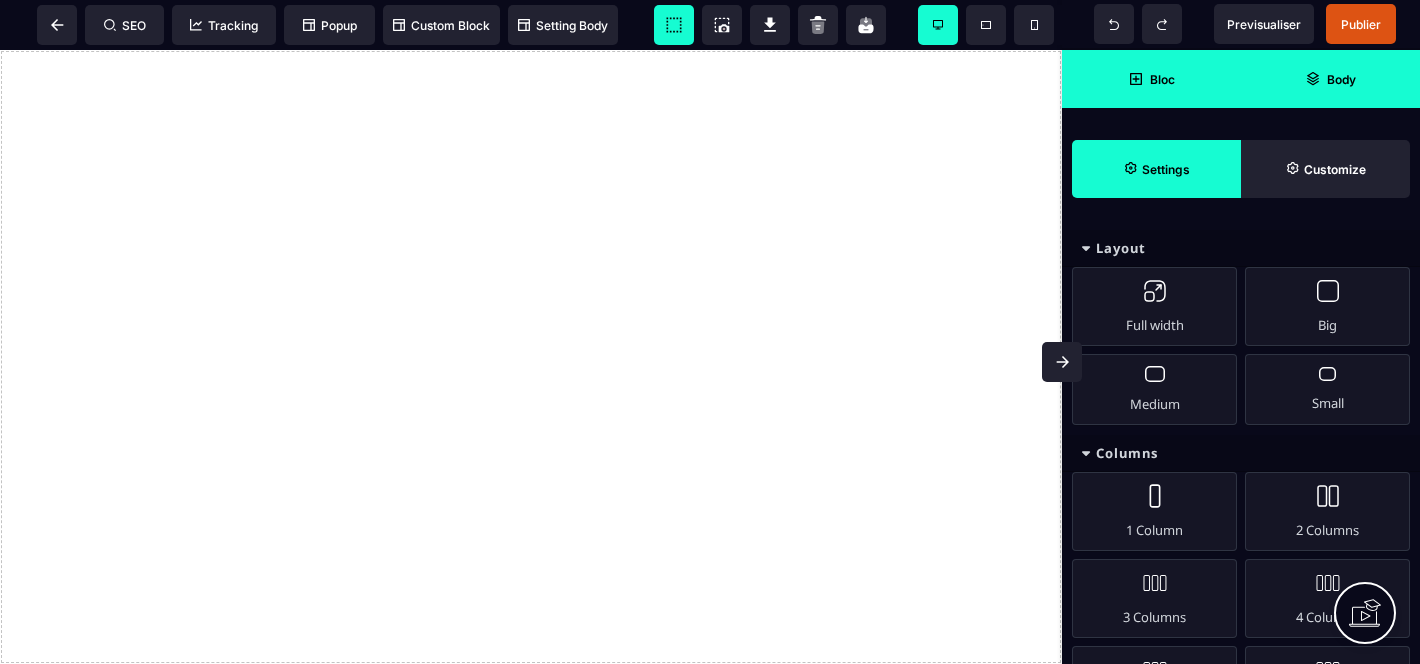 click on "Body" at bounding box center (1330, 79) 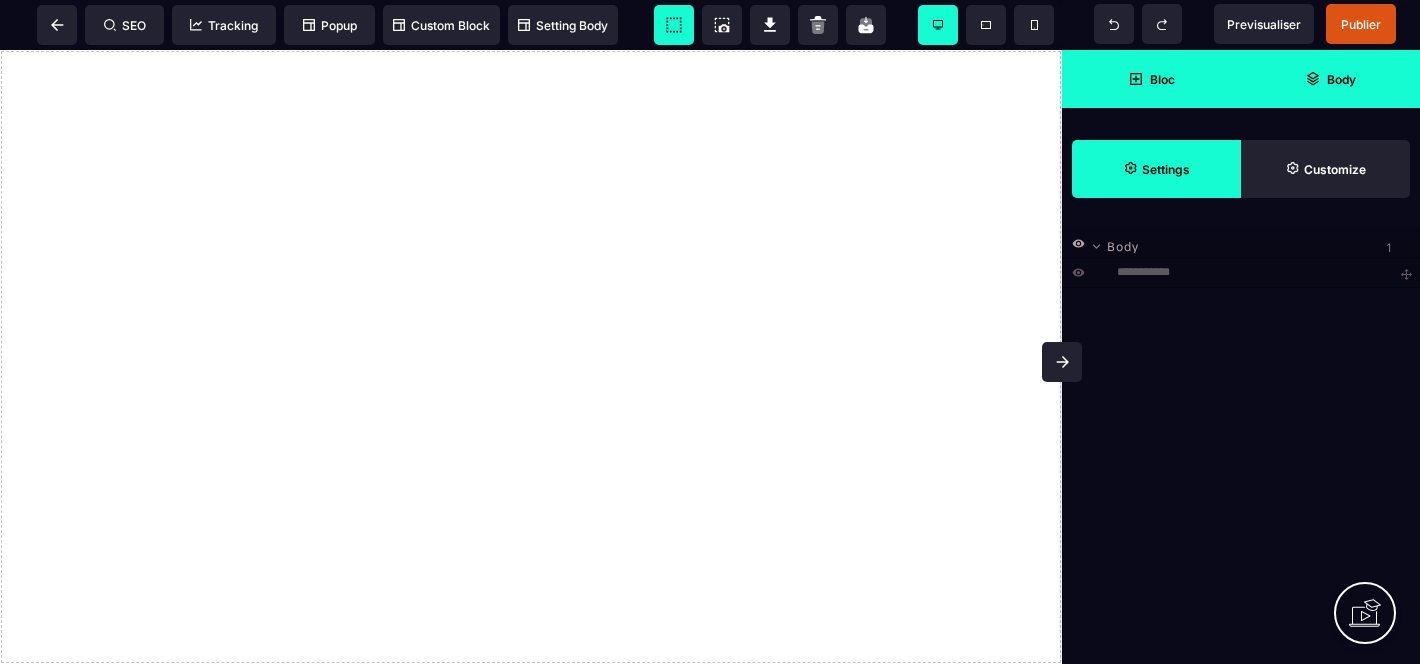click 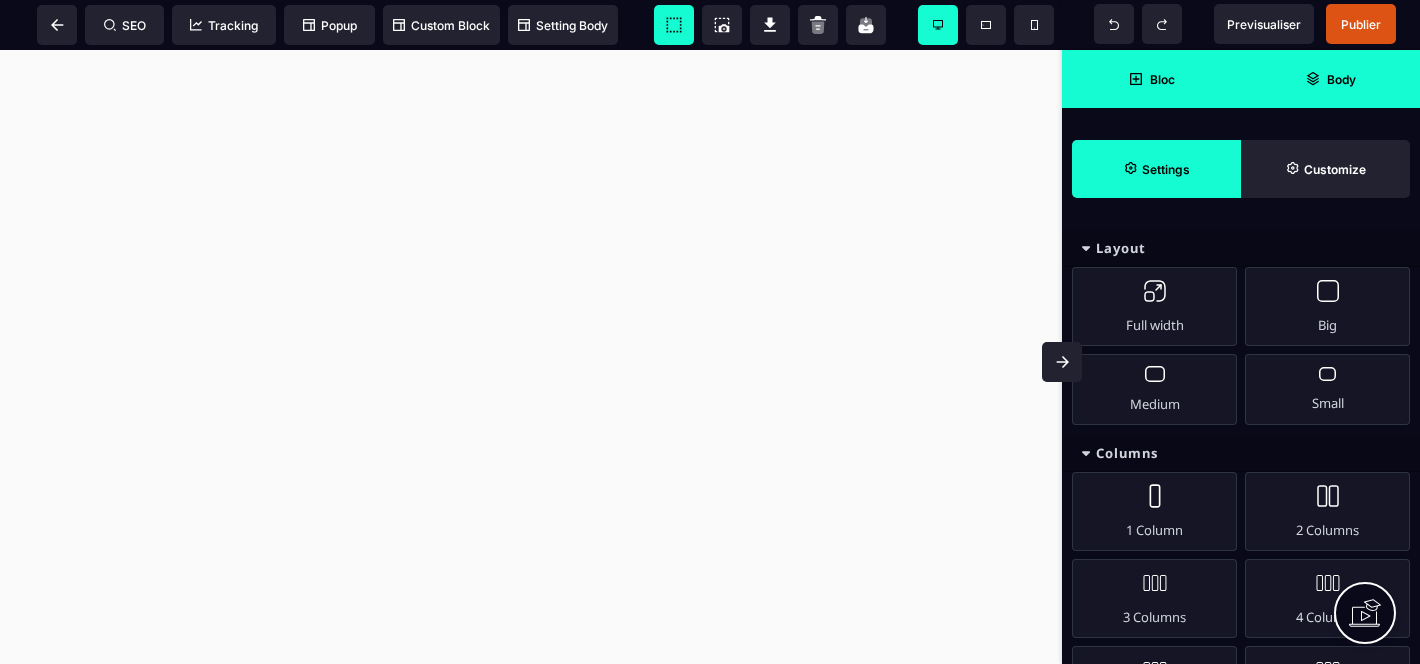 click on "Body" at bounding box center [1330, 79] 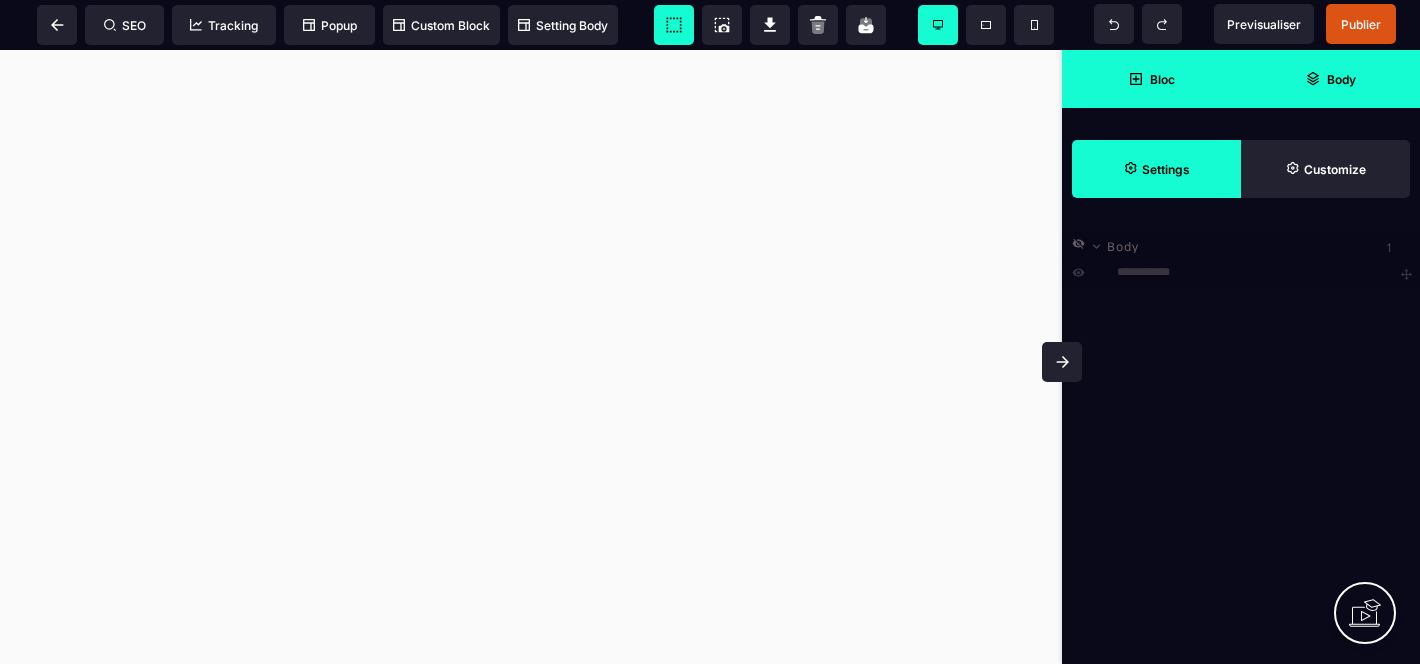 click on "**********" at bounding box center (1241, 273) 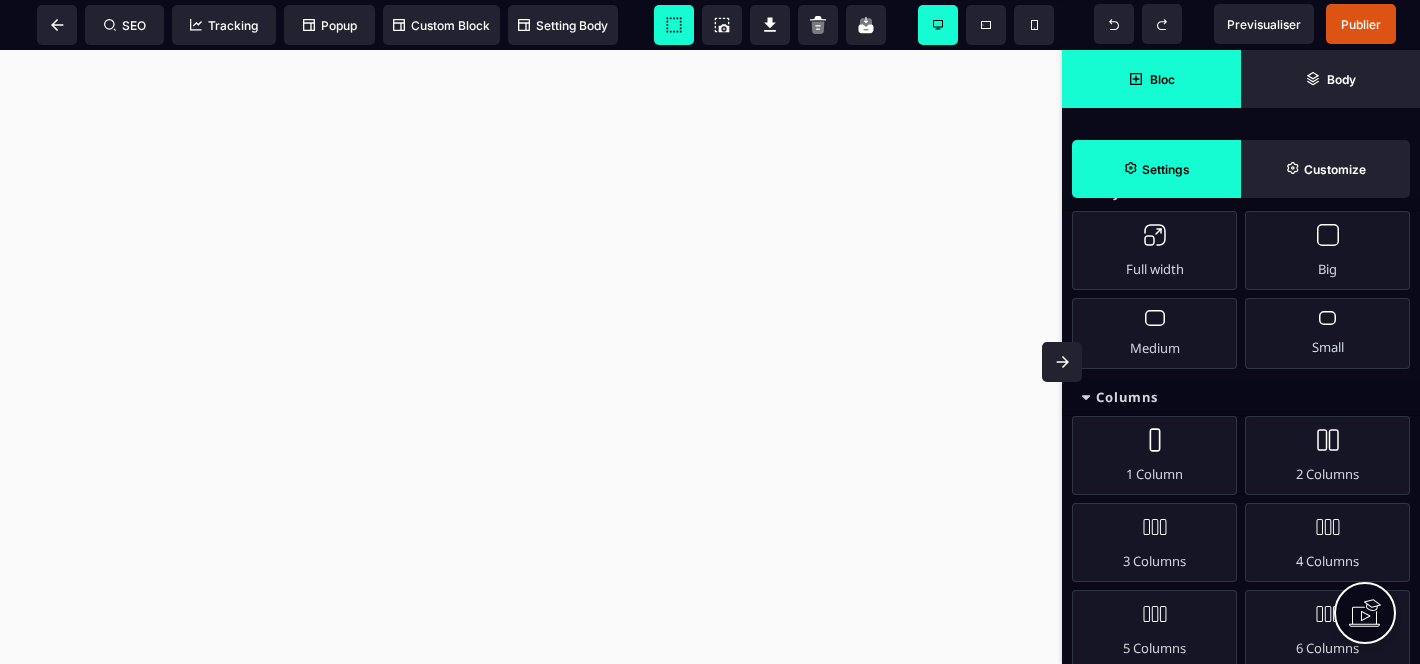 scroll, scrollTop: 0, scrollLeft: 0, axis: both 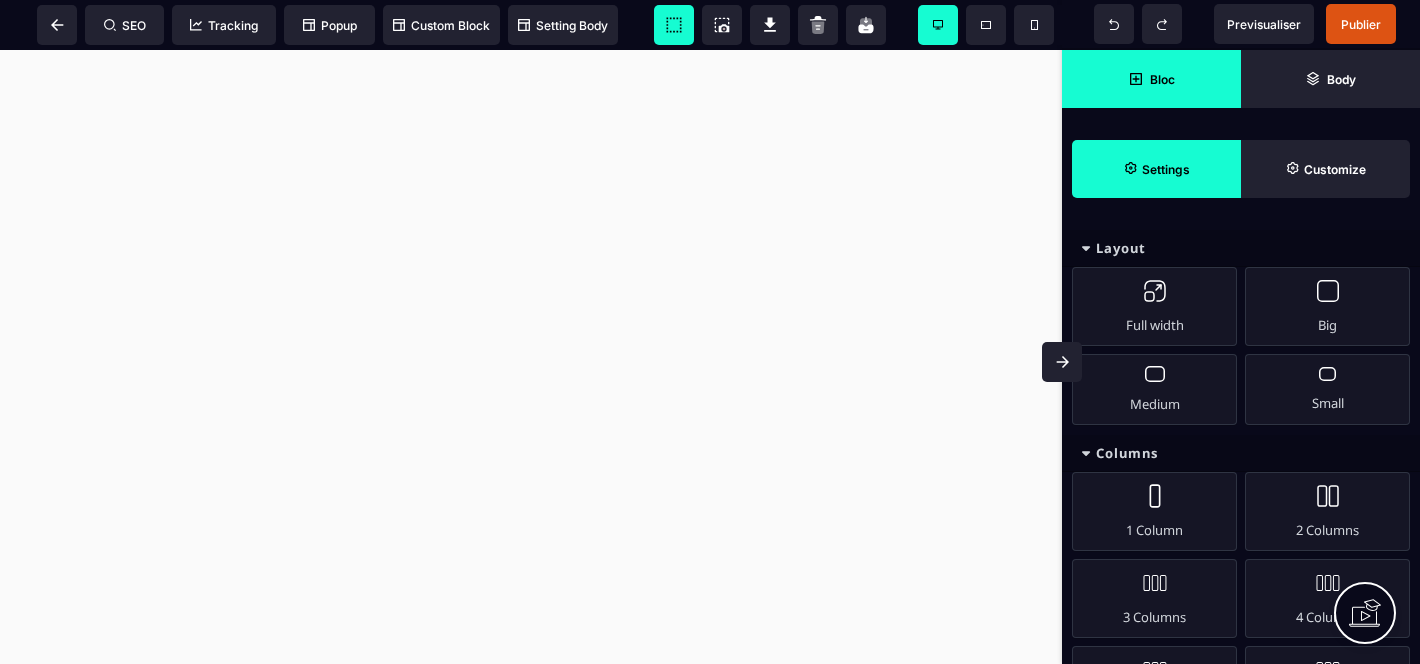 click on "Bloc" at bounding box center (1151, 79) 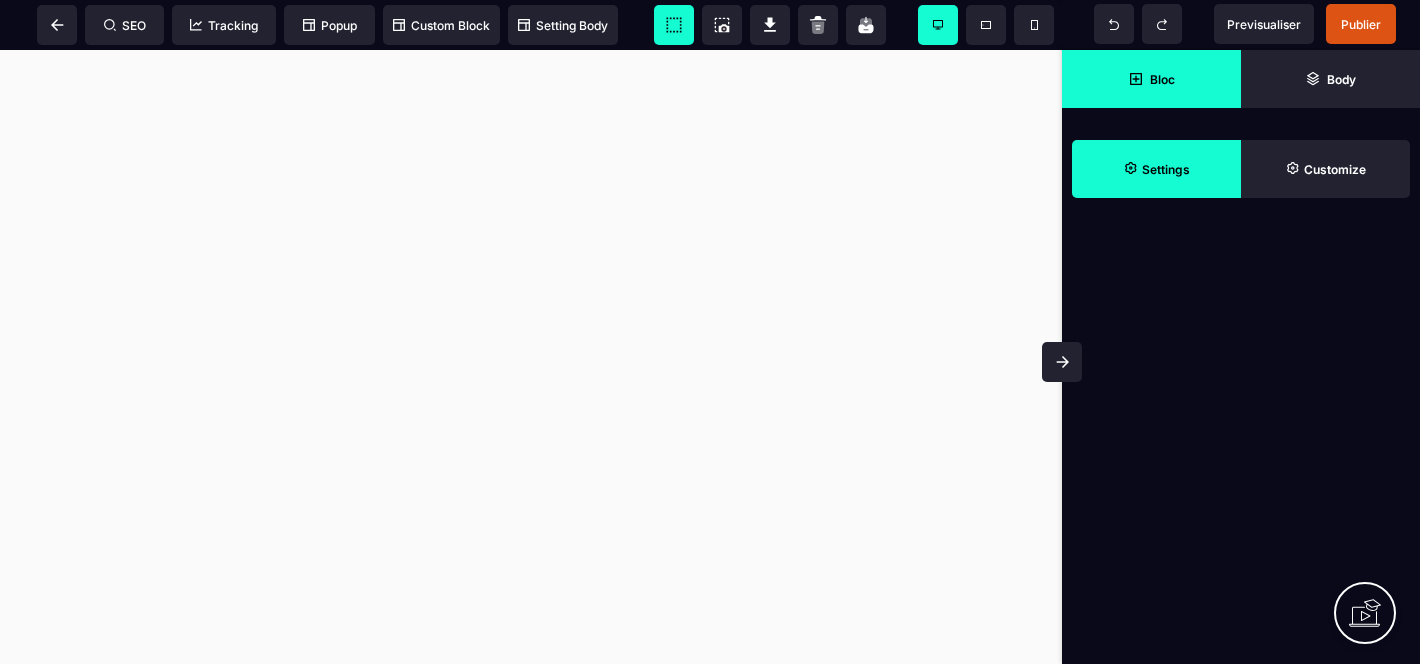 click on "Bloc" at bounding box center [1151, 79] 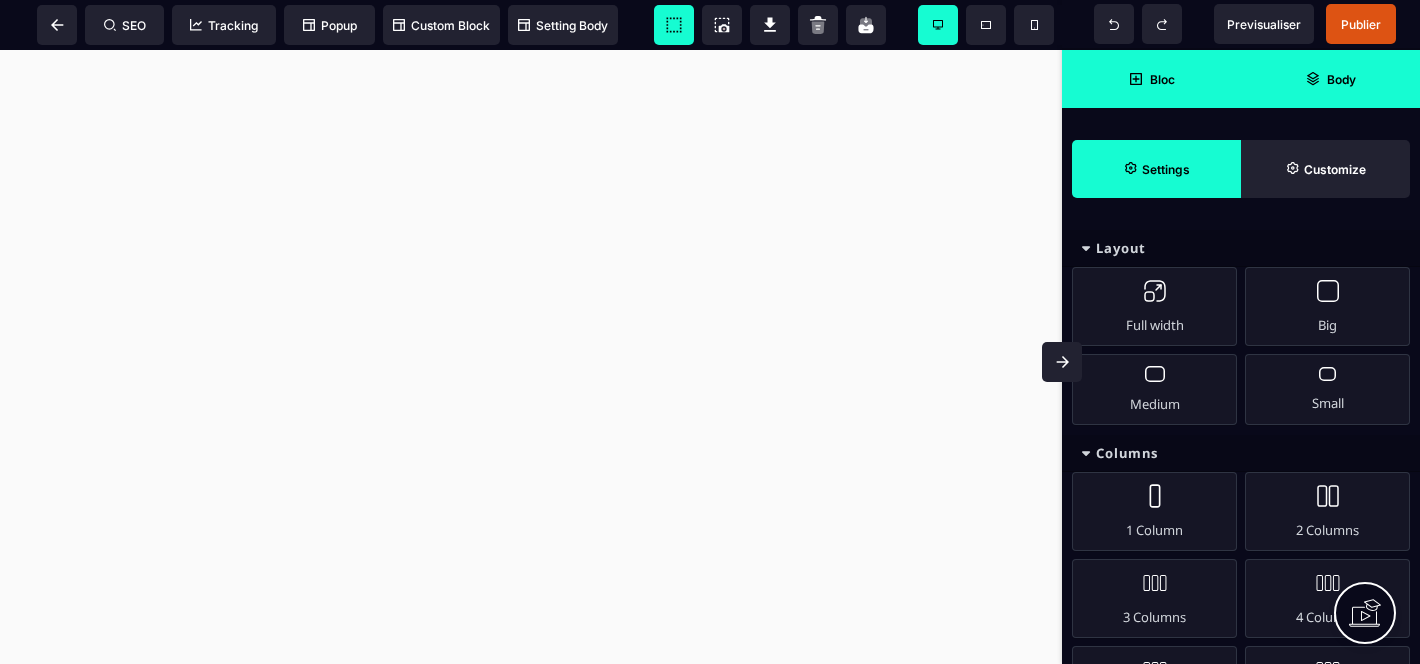 click on "Body" at bounding box center [1330, 79] 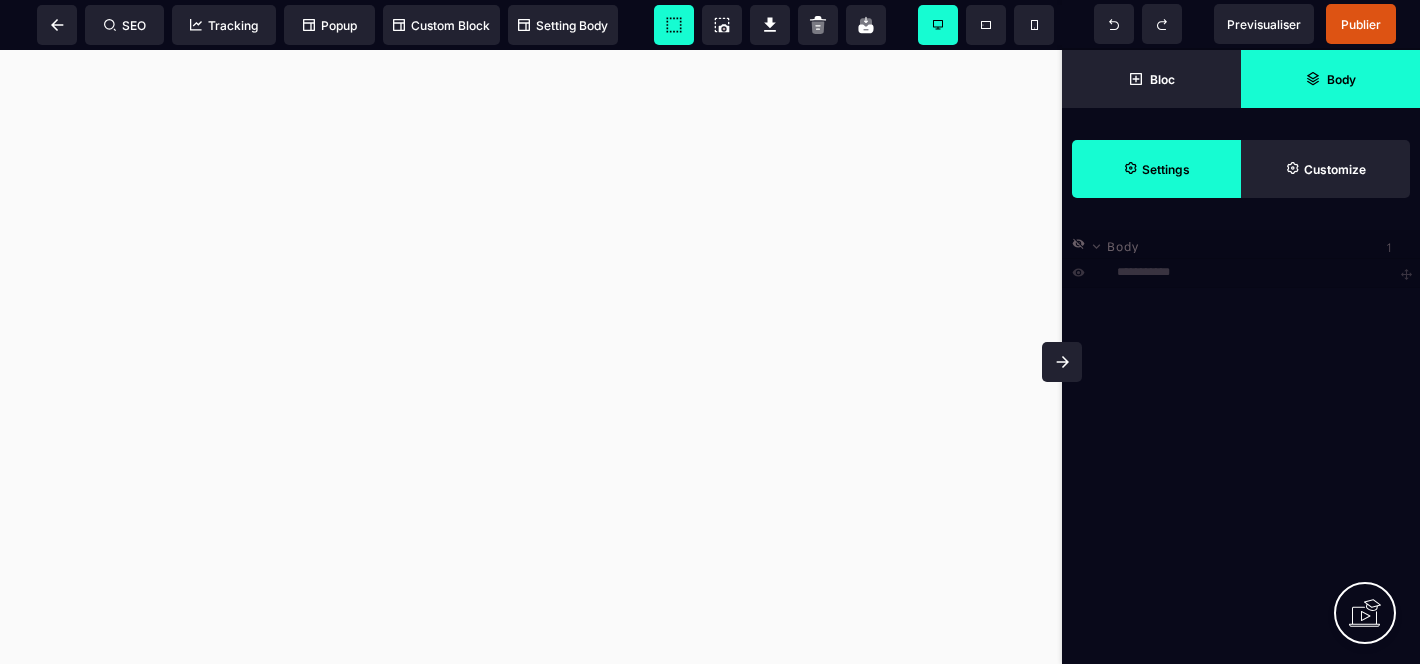 click on "Body" at bounding box center [1123, 243] 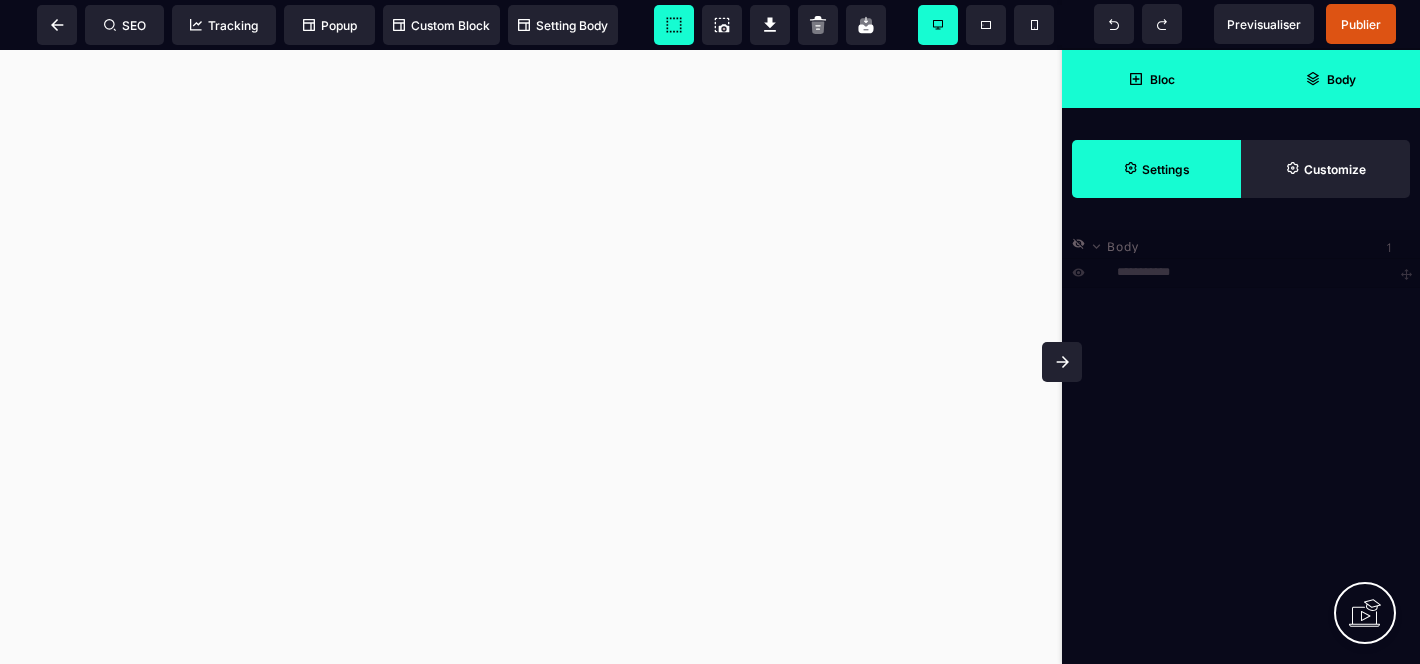 click on "Bloc" at bounding box center (1151, 79) 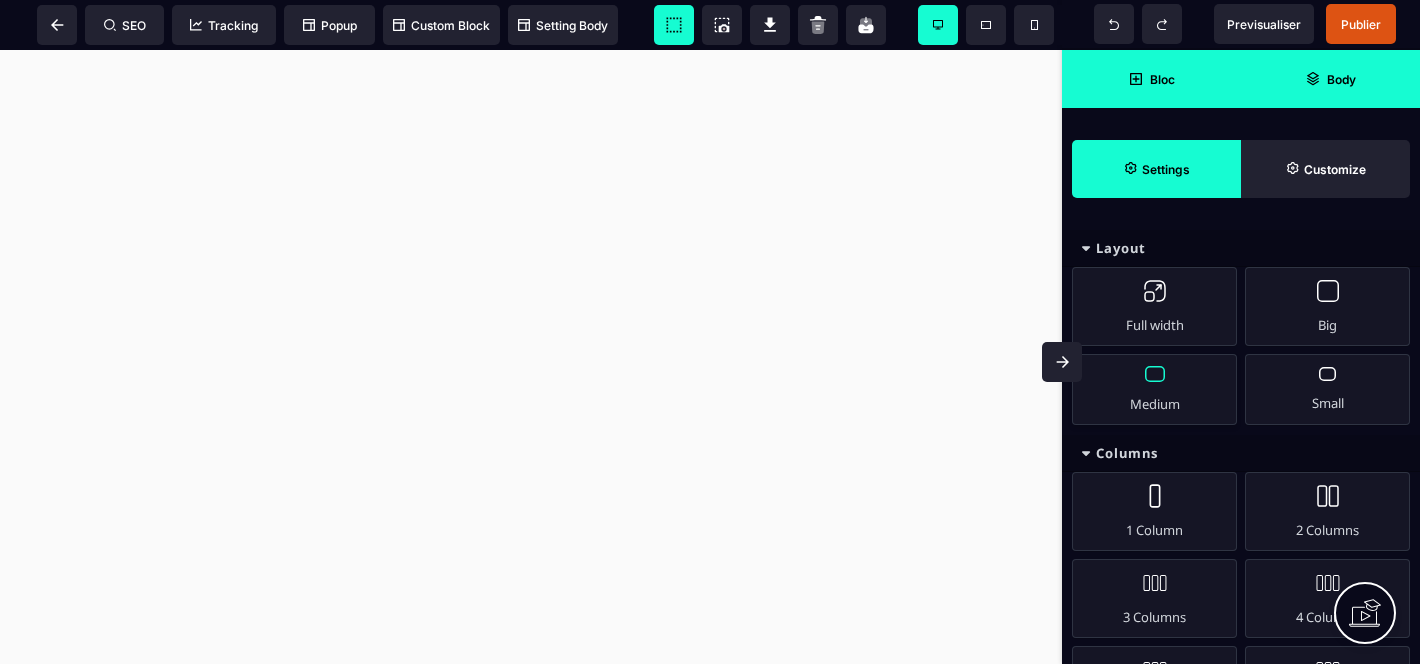 scroll, scrollTop: 41, scrollLeft: 0, axis: vertical 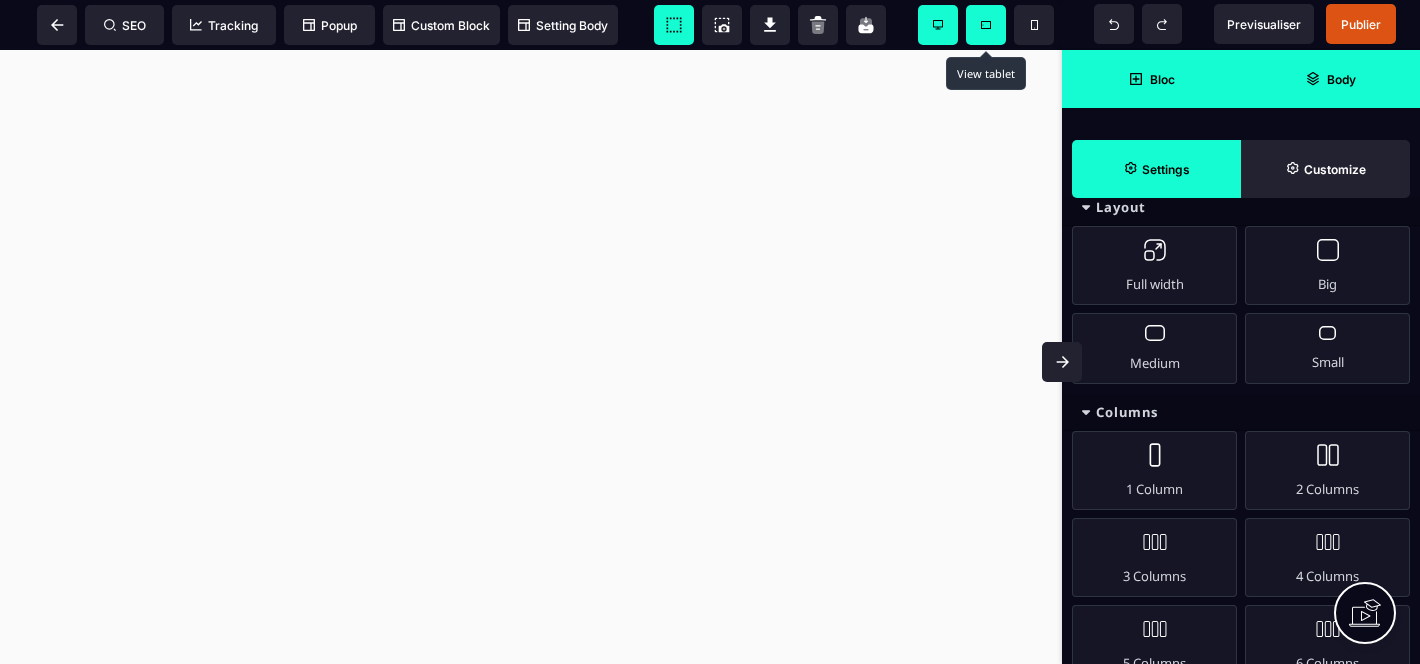 click at bounding box center (986, 25) 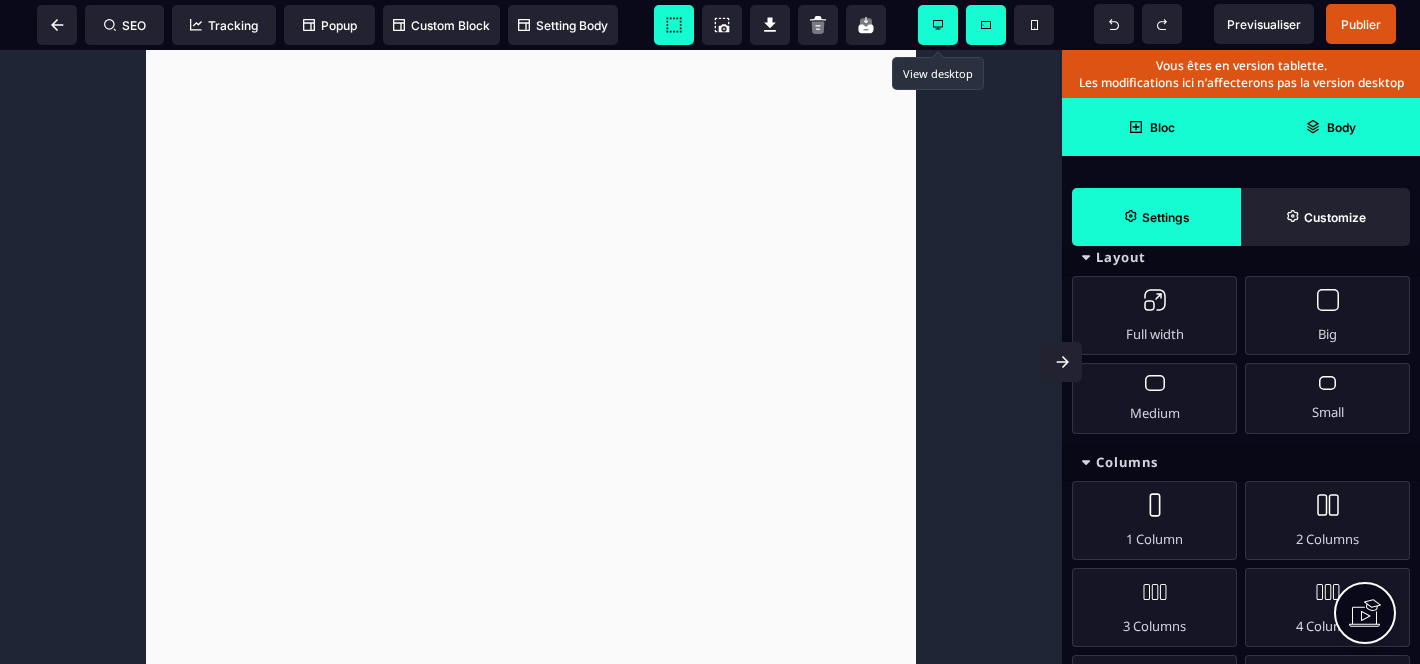 click at bounding box center [938, 25] 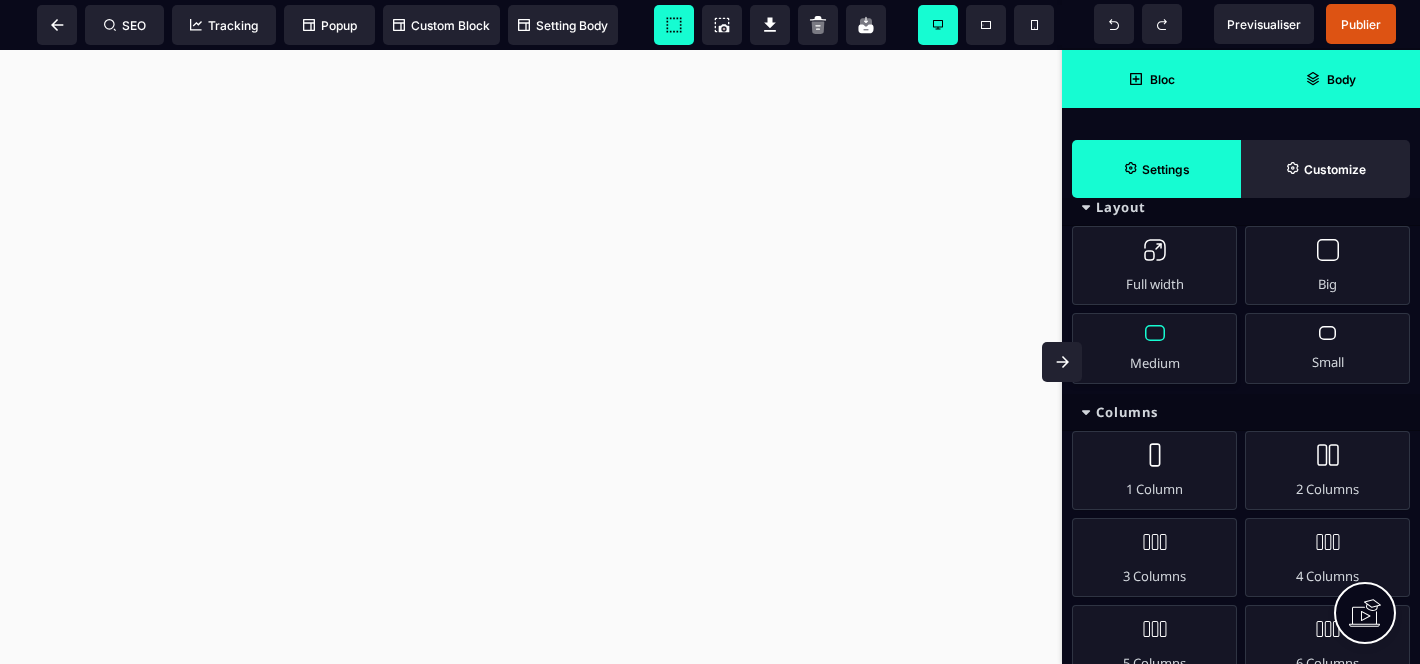 click on "Medium" at bounding box center [1154, 348] 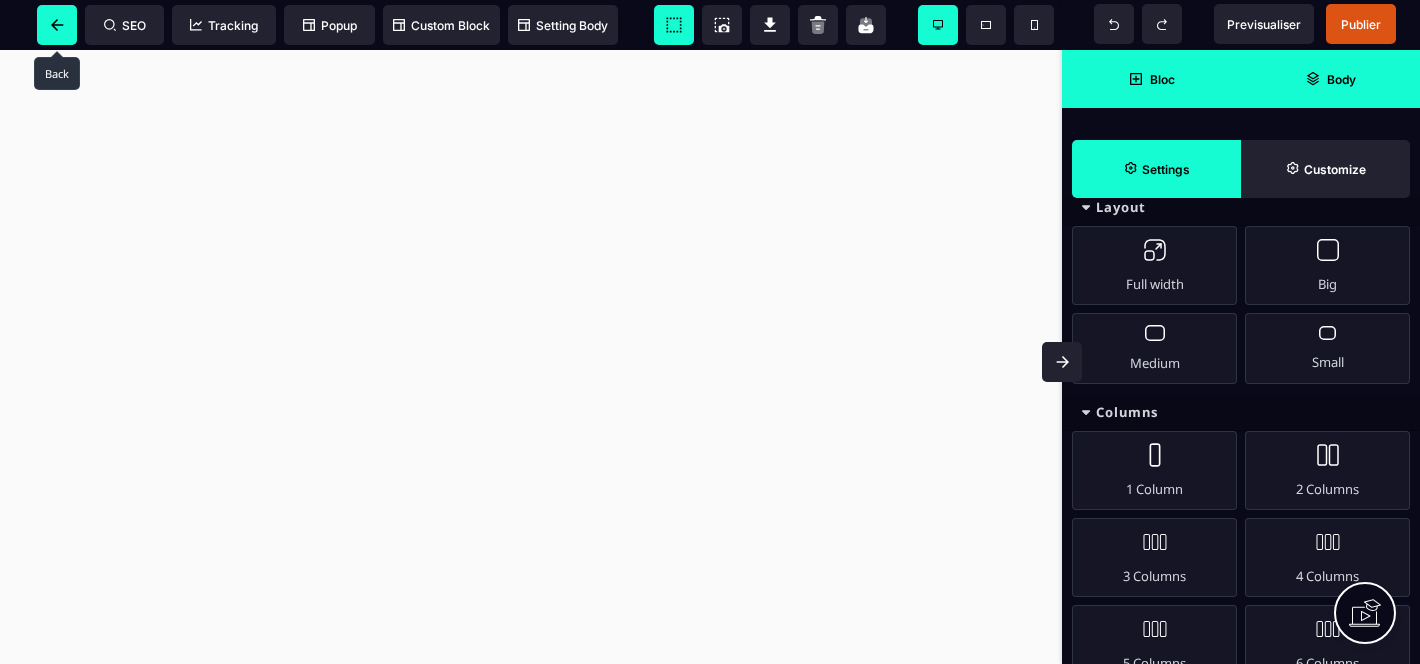 click at bounding box center (57, 25) 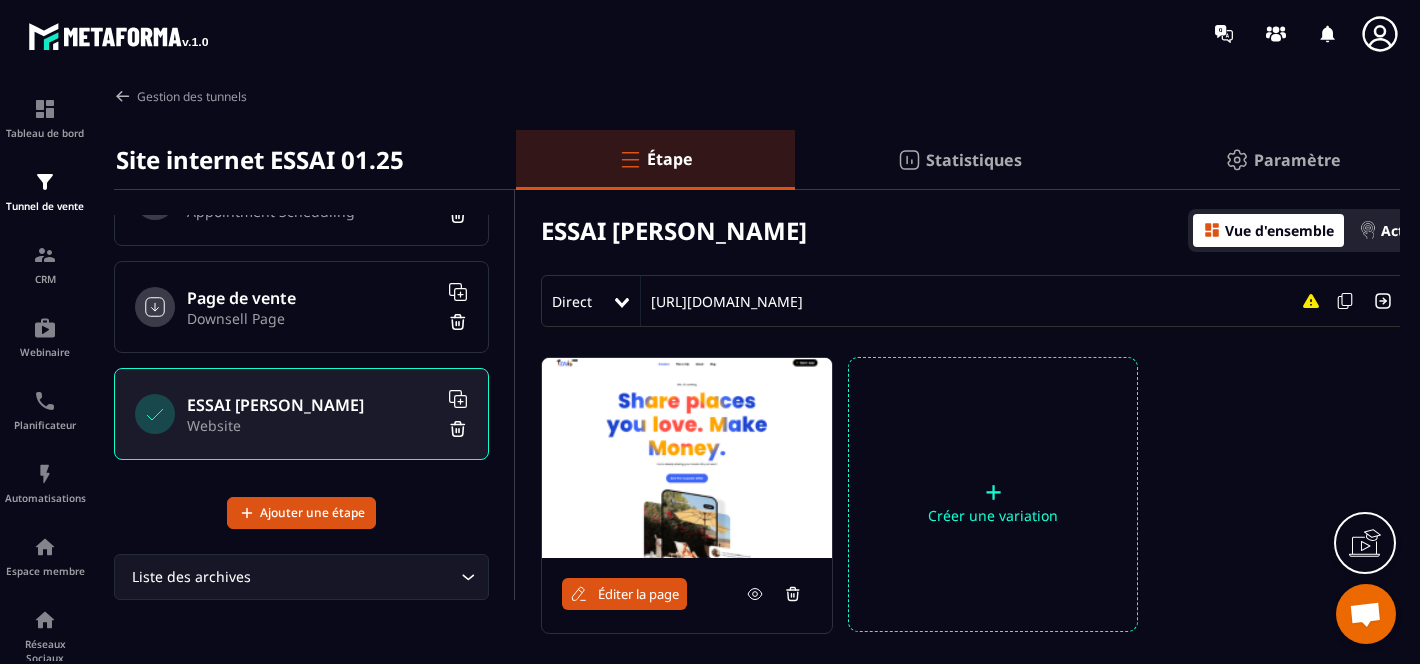scroll, scrollTop: 1027, scrollLeft: 0, axis: vertical 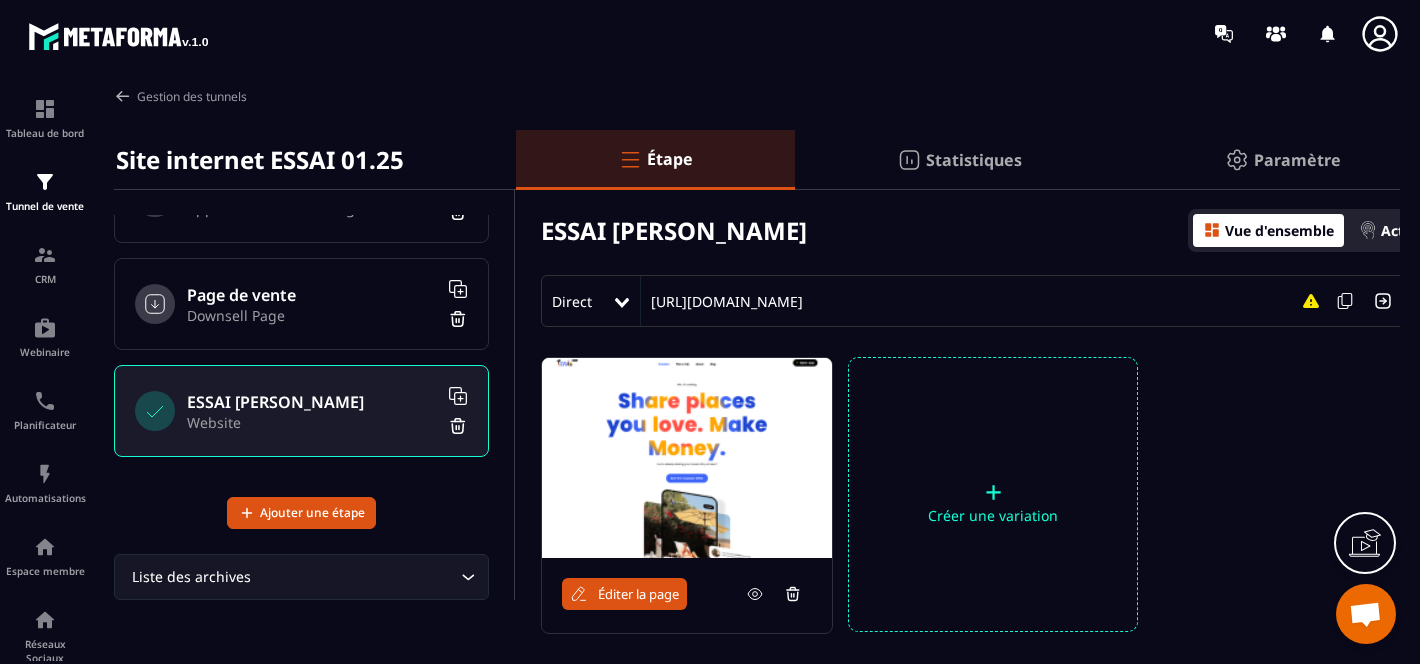 click on "Website" at bounding box center (312, 422) 